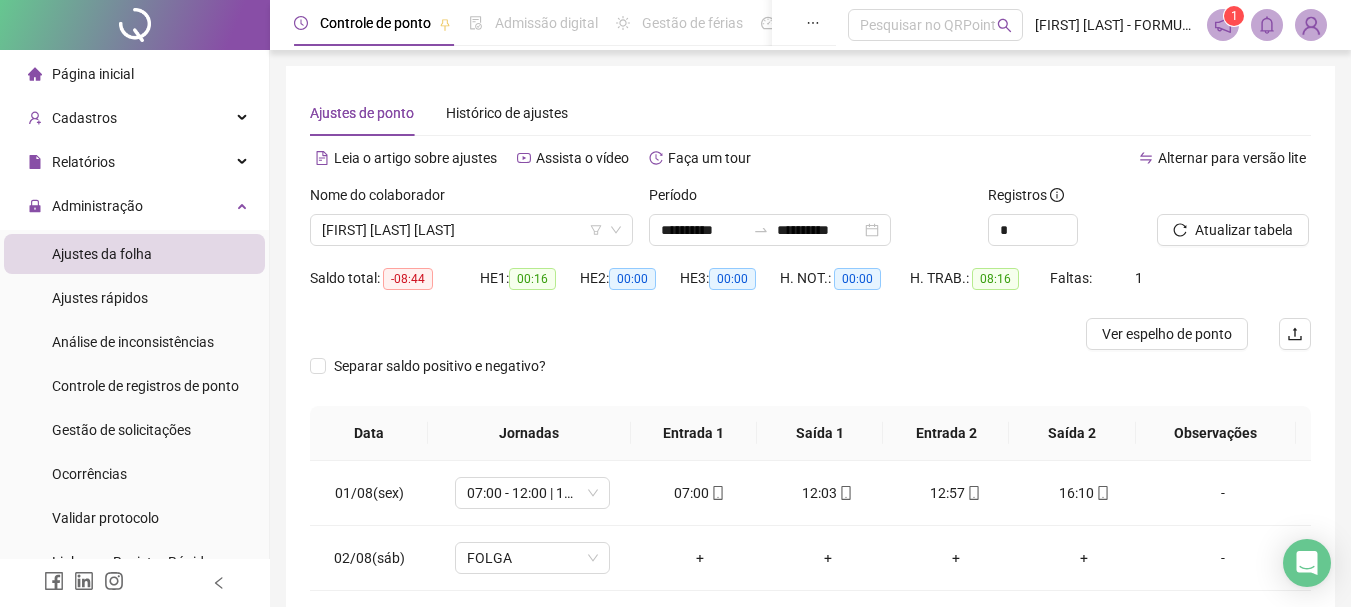 scroll, scrollTop: 0, scrollLeft: 0, axis: both 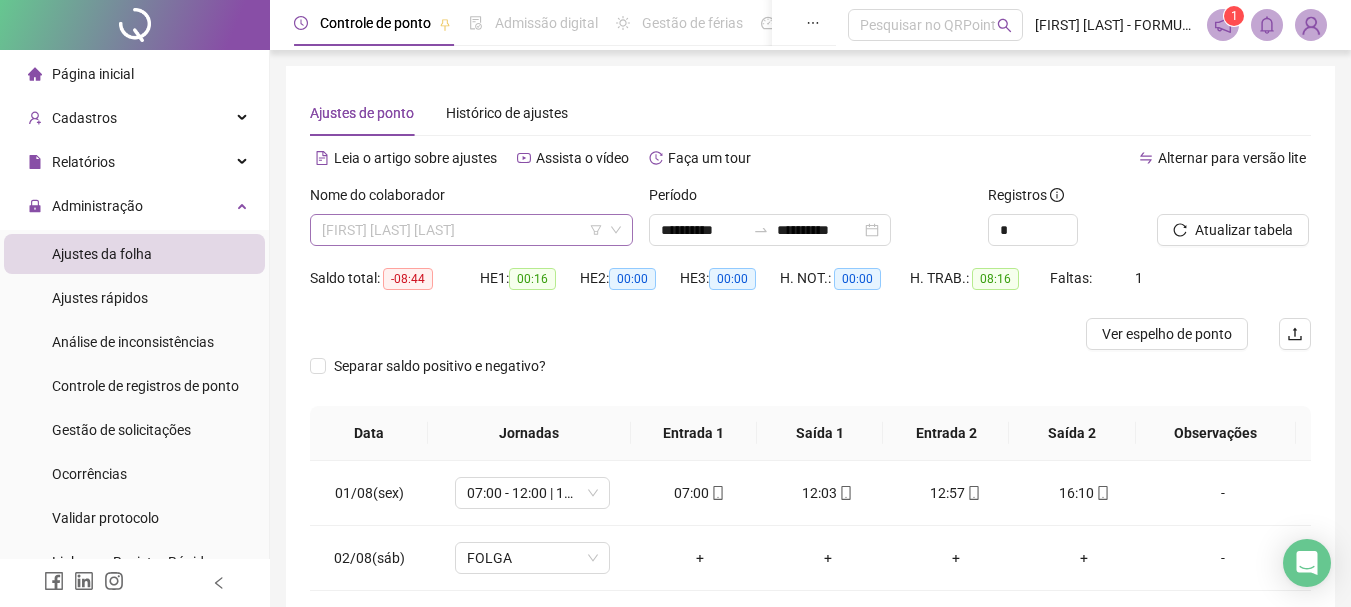click on "[FIRST] [LAST] [LAST]" at bounding box center [471, 230] 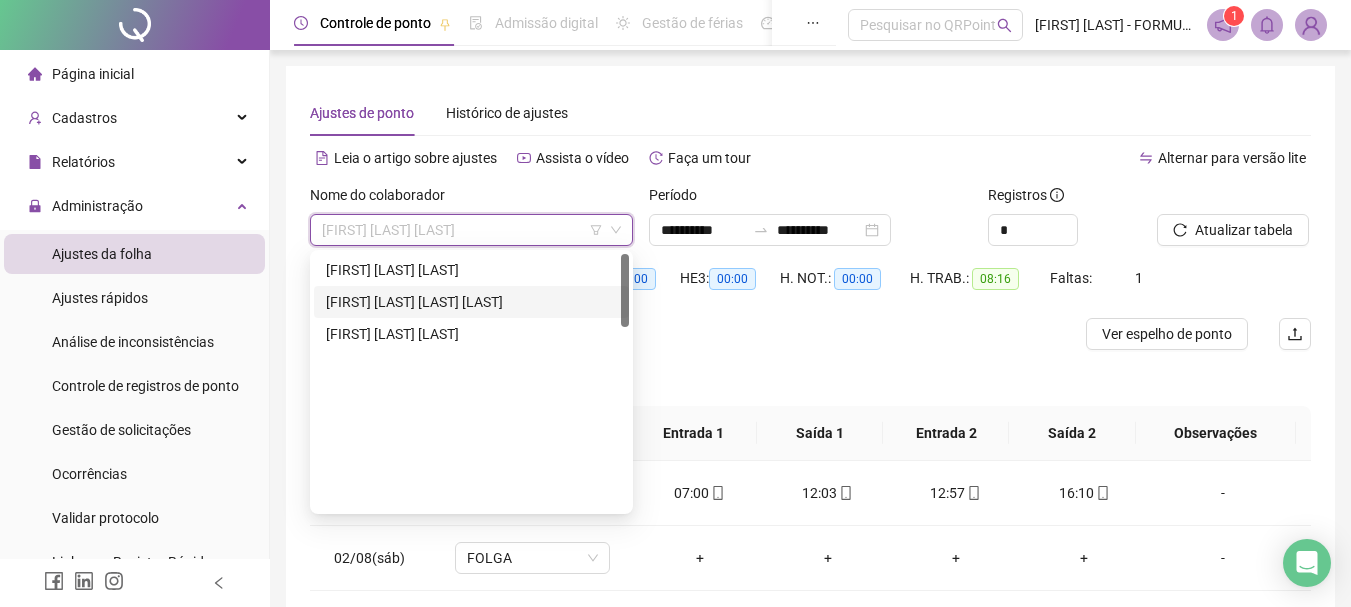 scroll, scrollTop: 0, scrollLeft: 0, axis: both 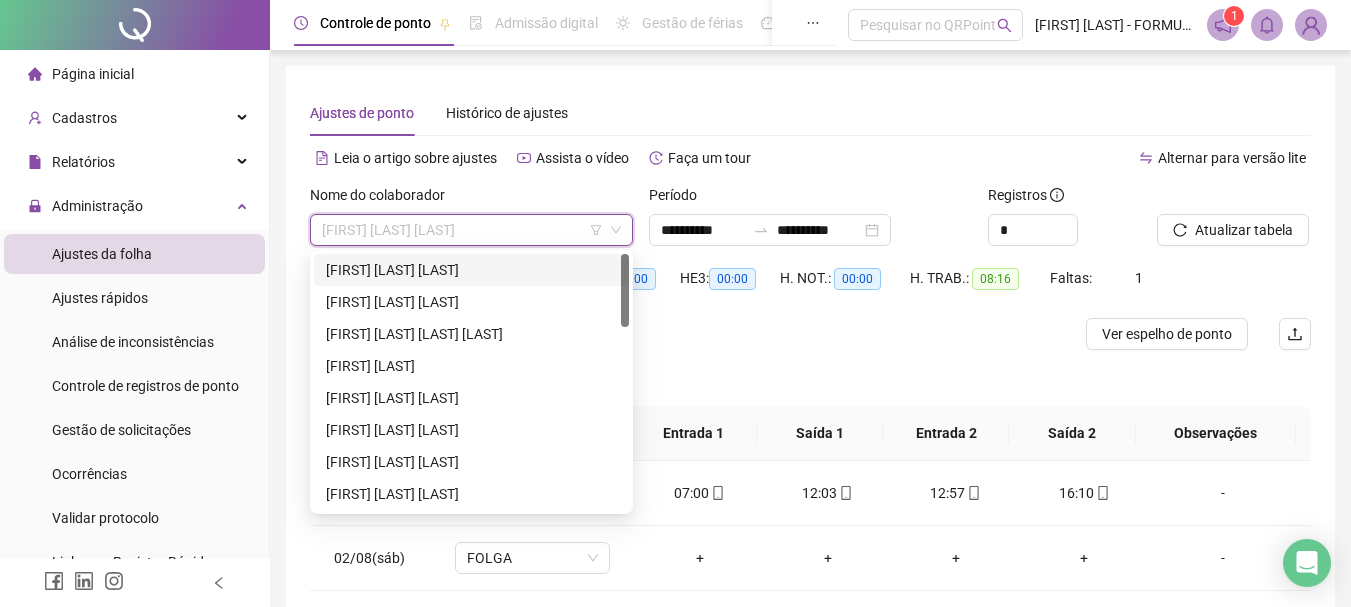 click on "[FIRST] [LAST] [LAST]" at bounding box center [471, 270] 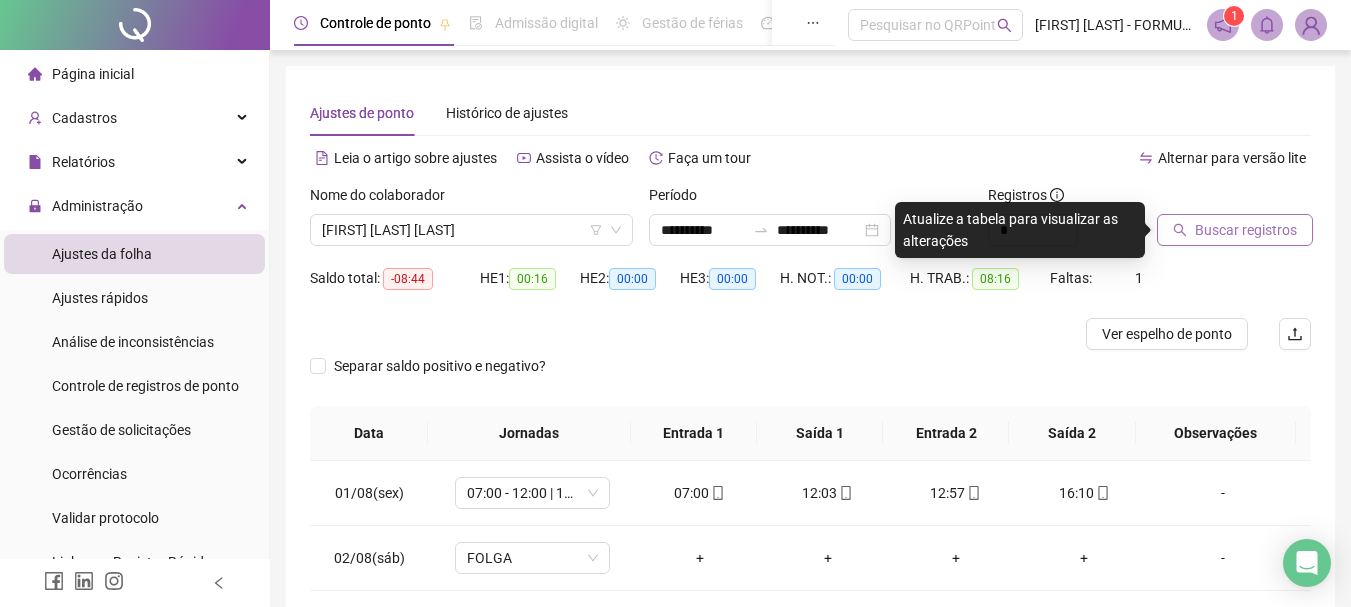 click on "Buscar registros" at bounding box center [1246, 230] 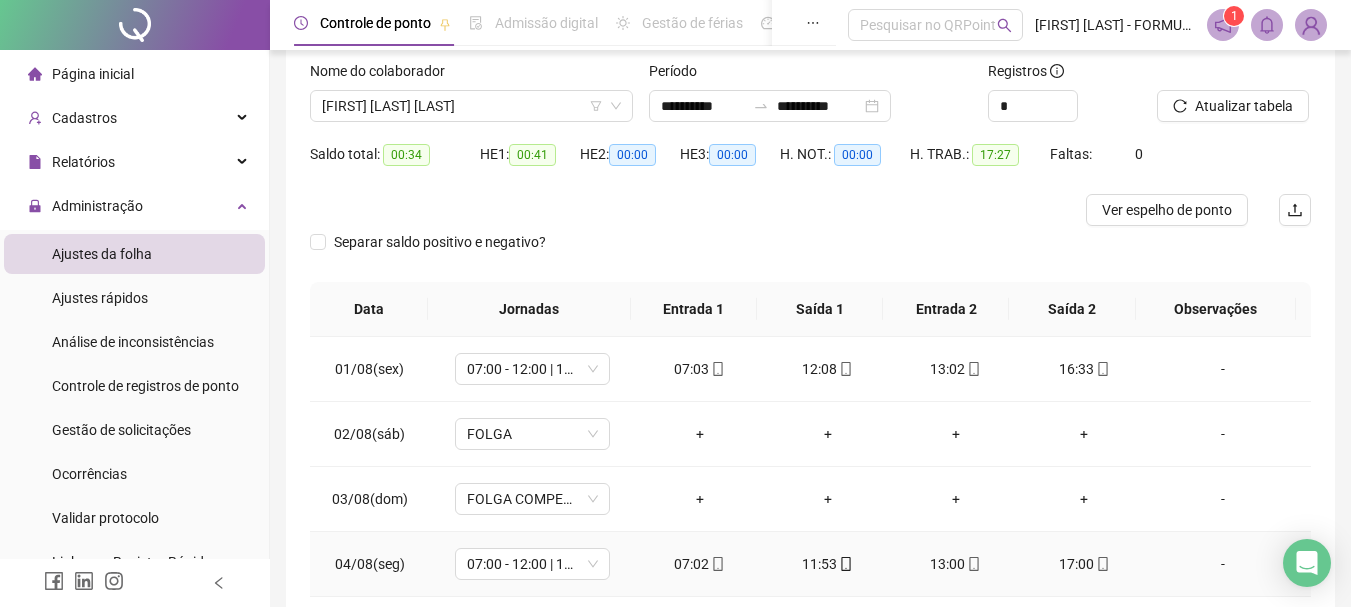 scroll, scrollTop: 24, scrollLeft: 0, axis: vertical 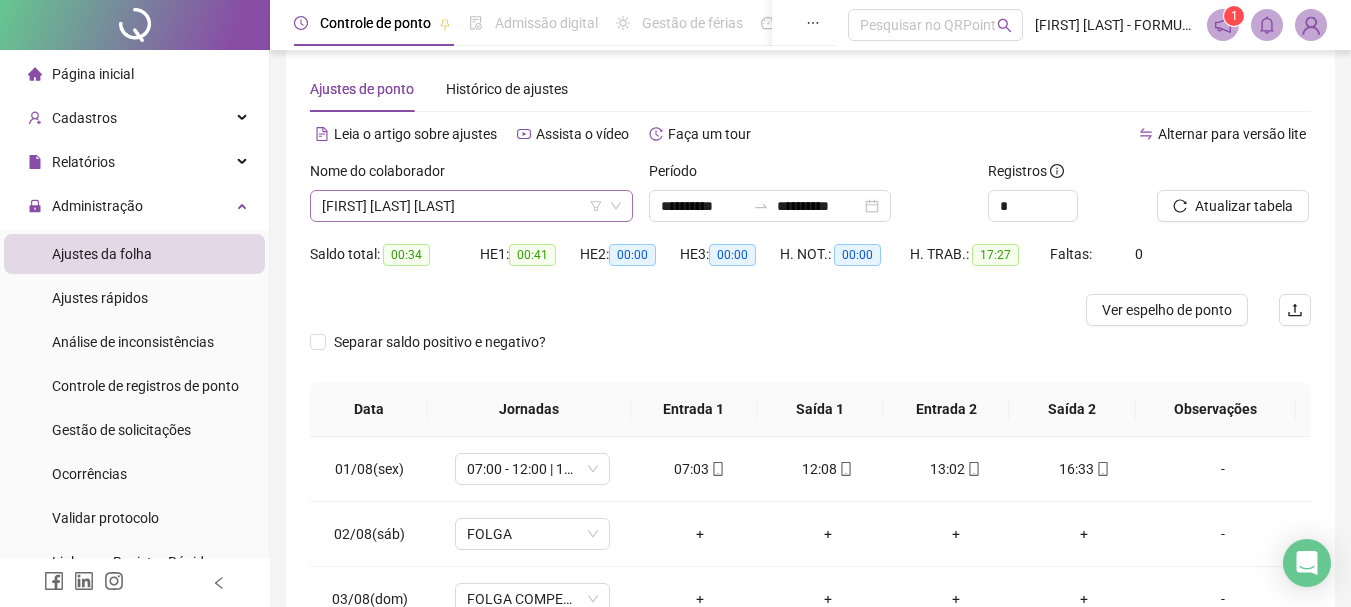 click on "[FIRST] [LAST] [LAST]" at bounding box center [471, 206] 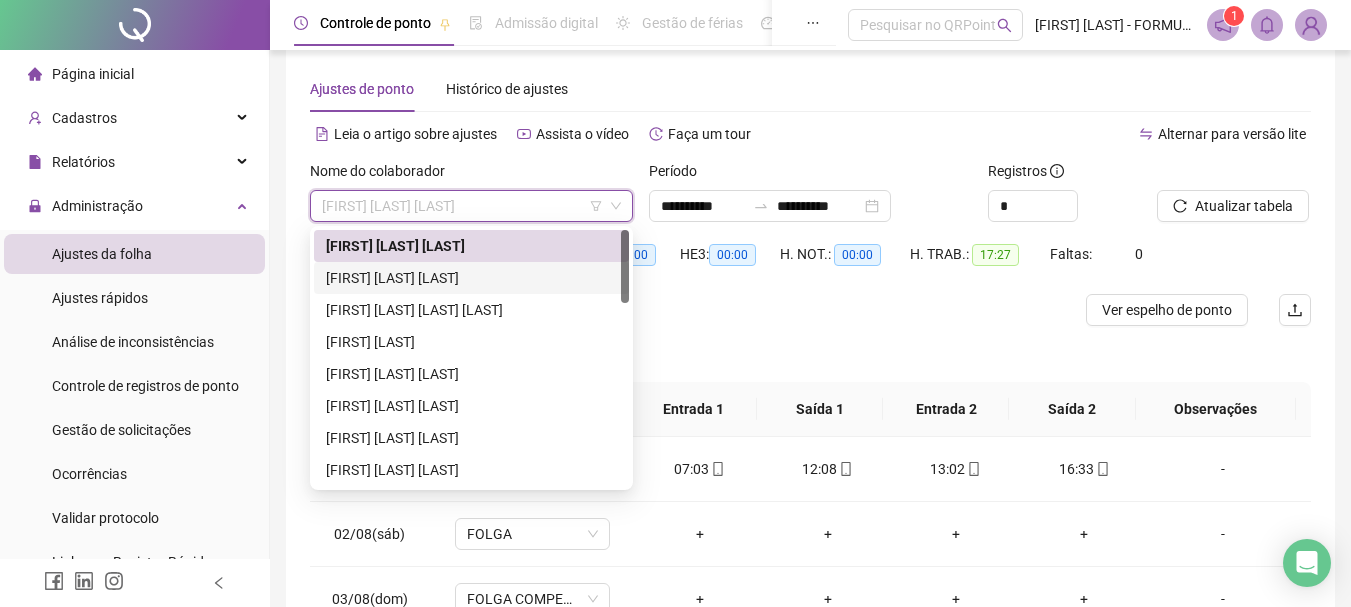 click on "[FIRST] [LAST] [LAST]" at bounding box center [471, 278] 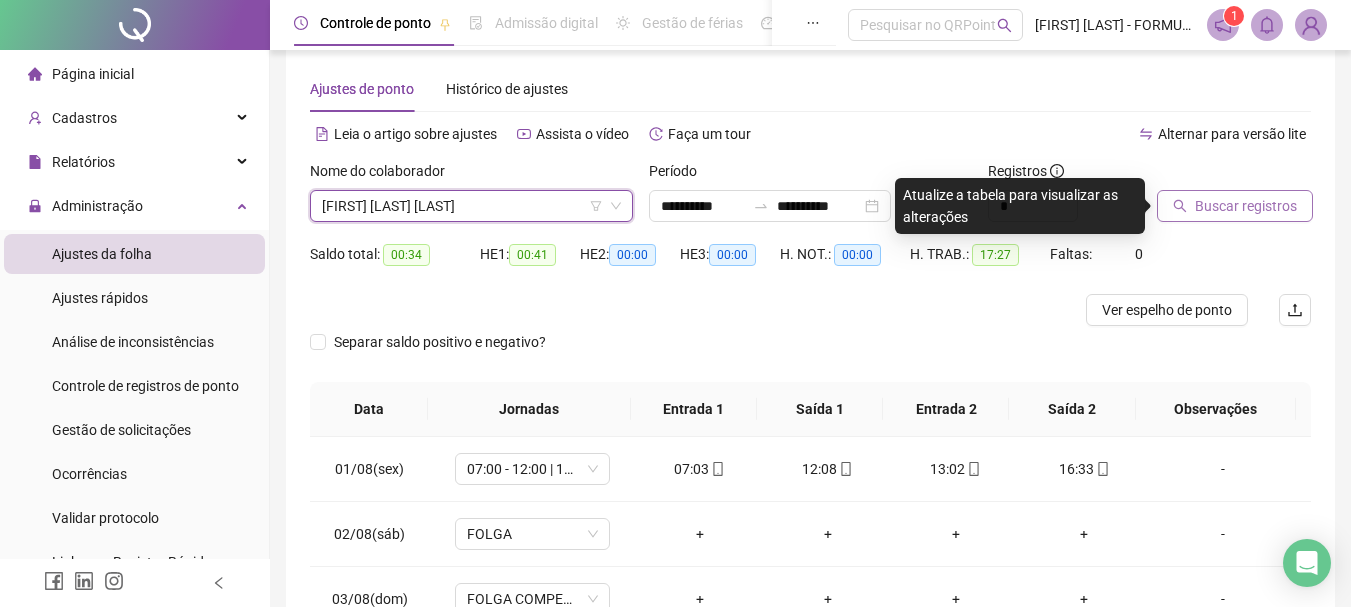 click on "Buscar registros" at bounding box center [1246, 206] 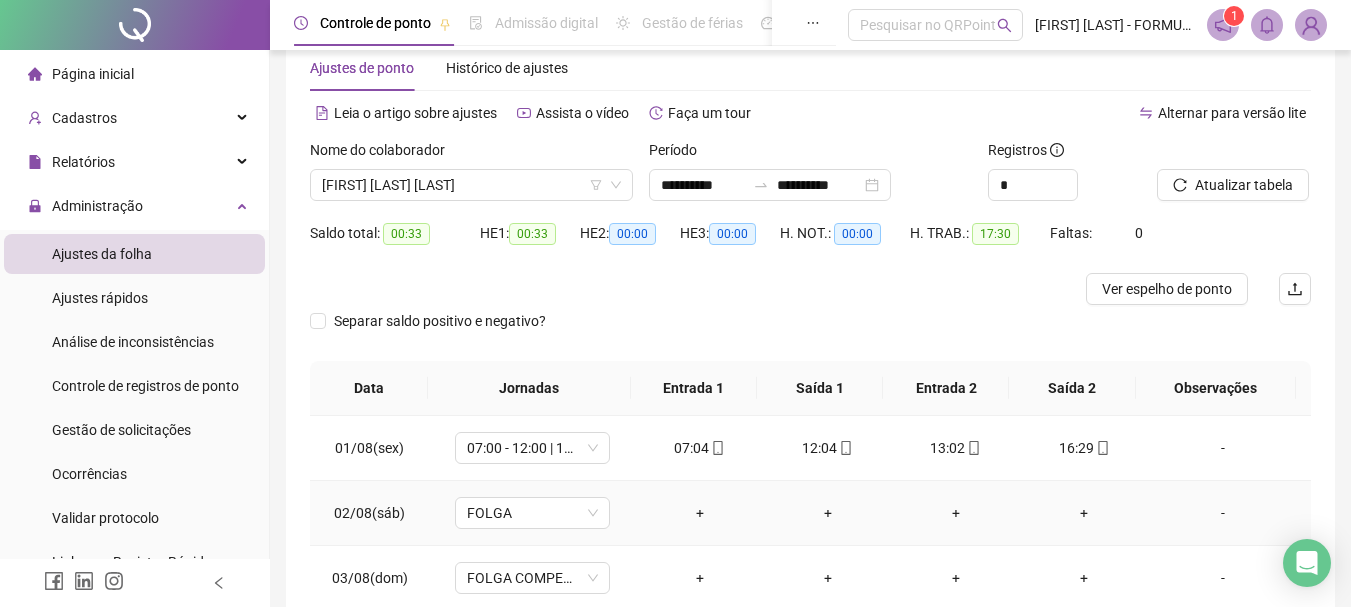 scroll, scrollTop: 24, scrollLeft: 0, axis: vertical 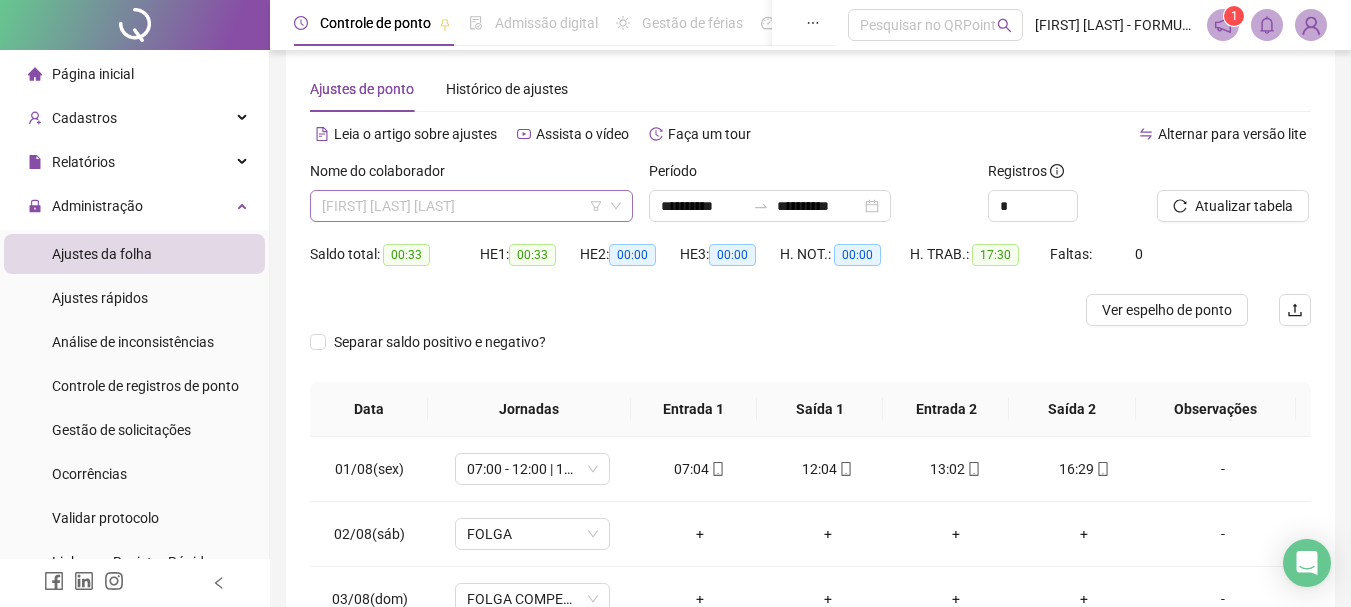 click on "[FIRST] [LAST] [LAST]" at bounding box center (471, 206) 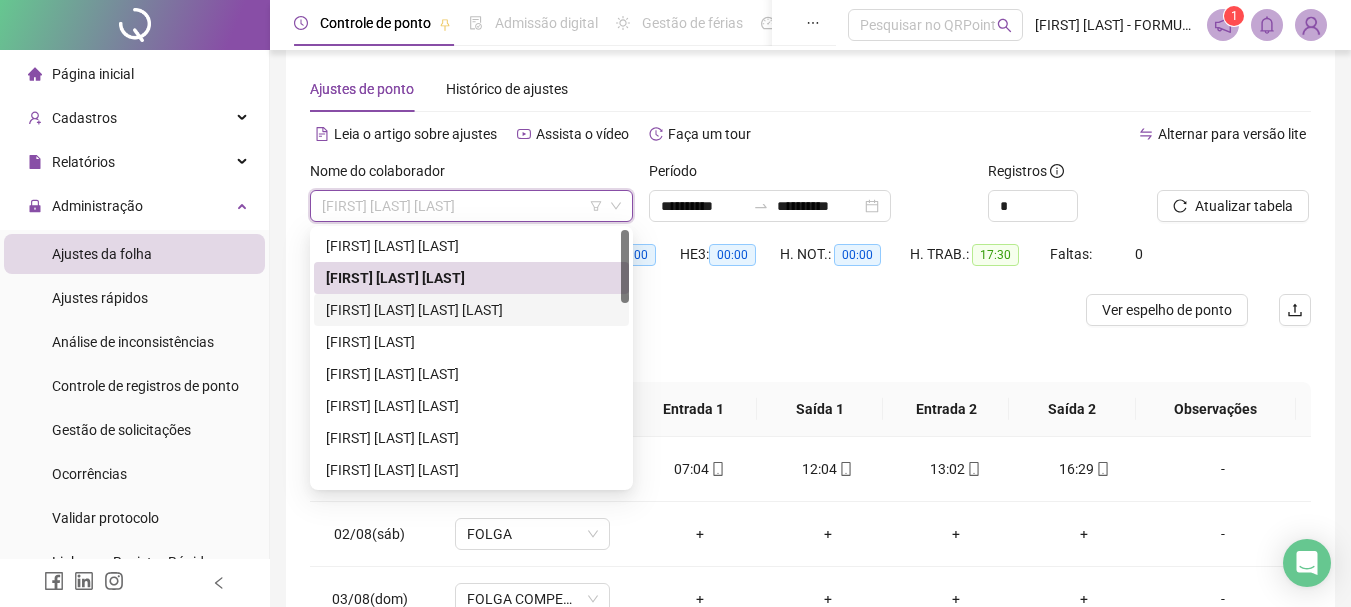 click on "[FIRST] [LAST] [LAST] [LAST]" at bounding box center (471, 310) 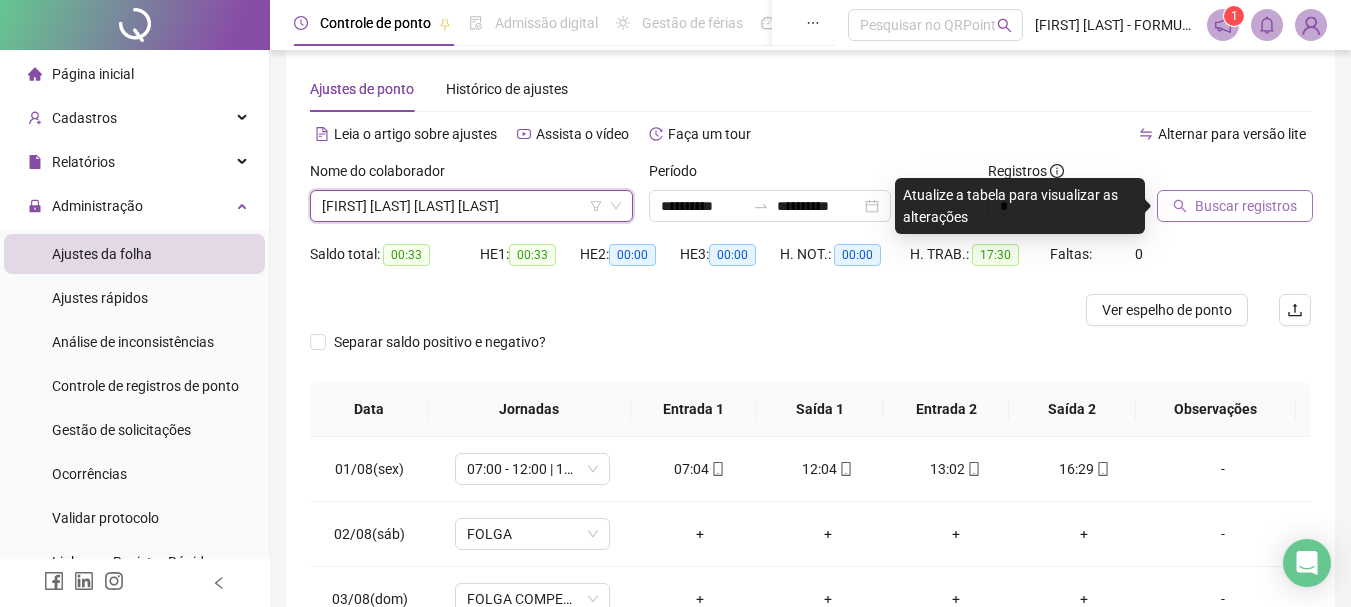 click on "Buscar registros" at bounding box center (1246, 206) 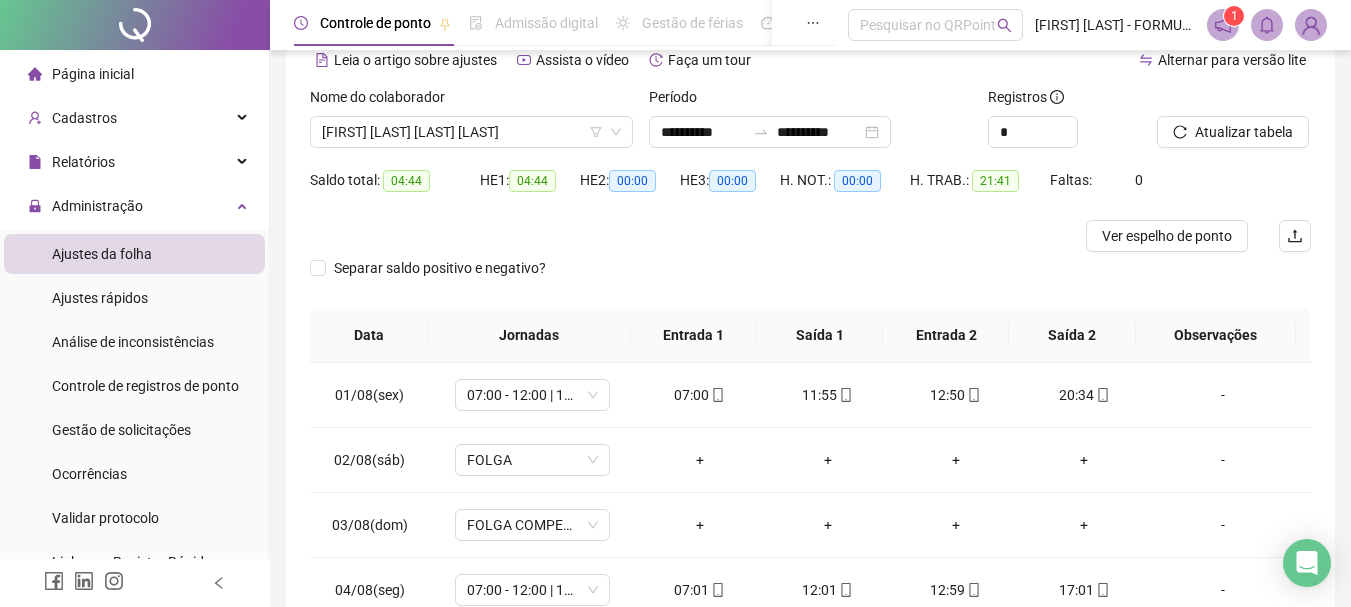 scroll, scrollTop: 24, scrollLeft: 0, axis: vertical 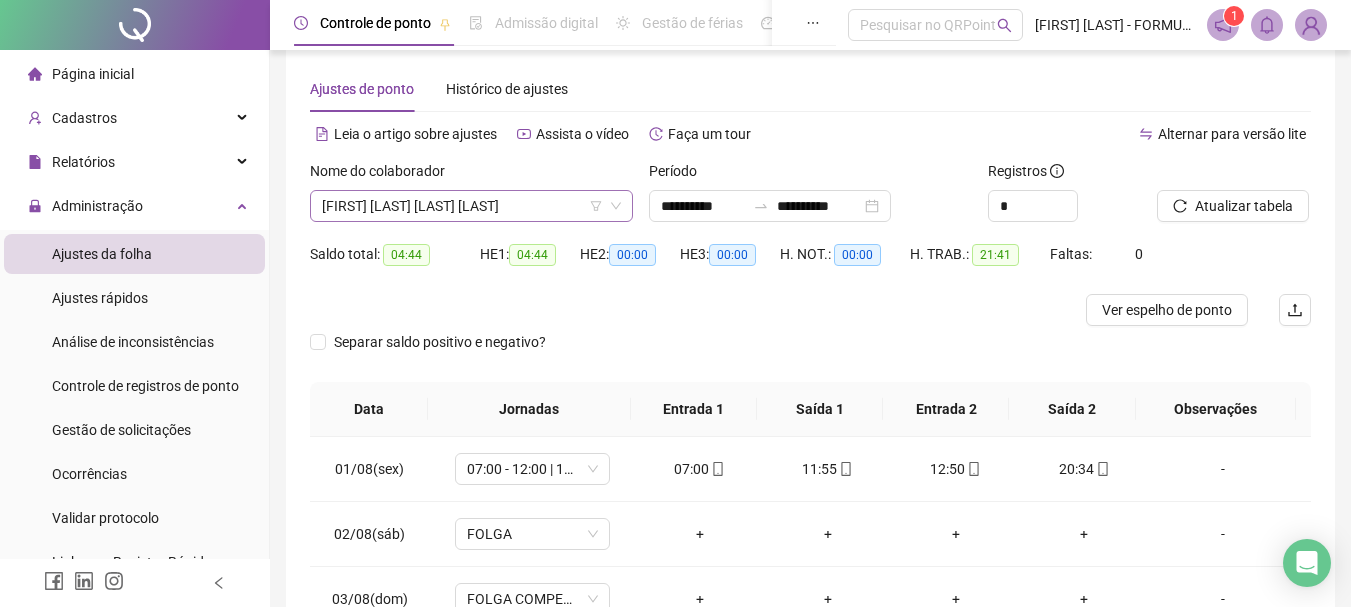 click on "[FIRST] [LAST] [LAST] [LAST]" at bounding box center [471, 206] 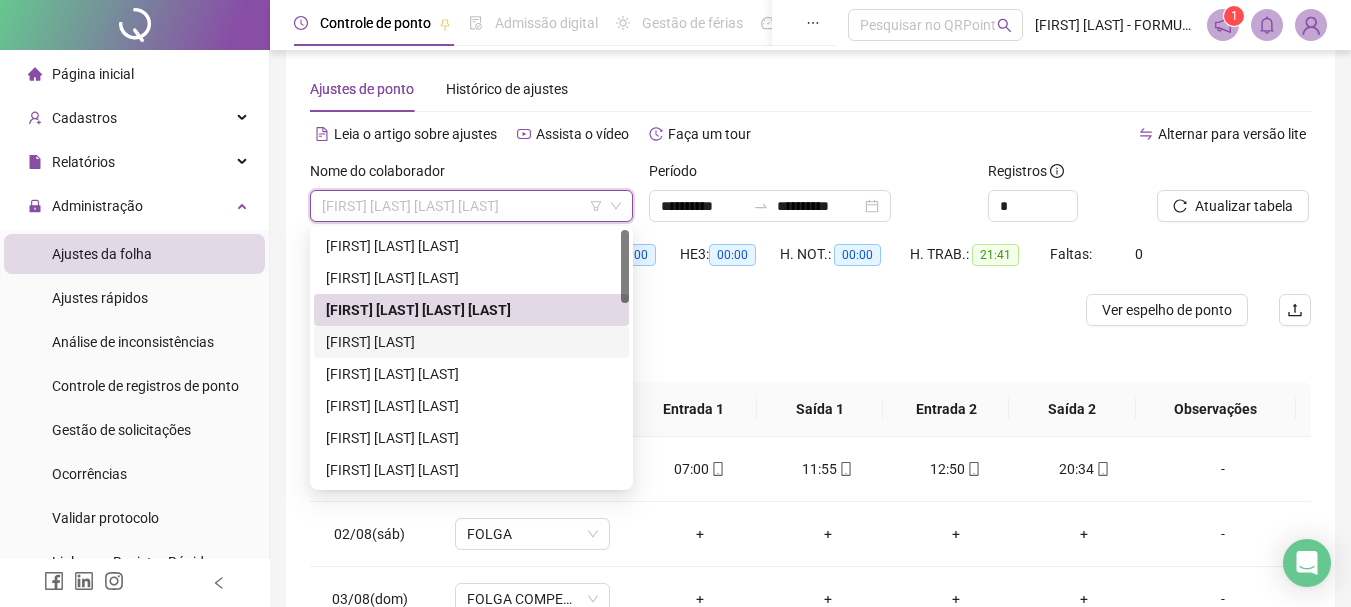 click on "[FIRST] [LAST]" at bounding box center (471, 342) 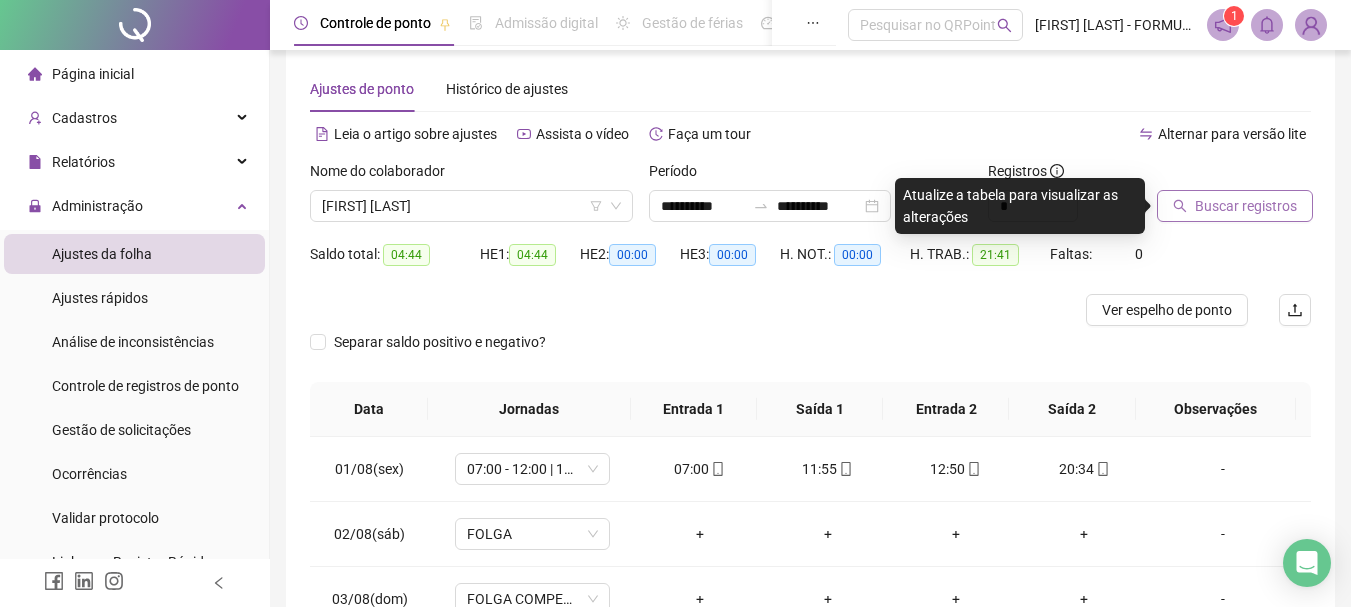 click on "Buscar registros" at bounding box center (1246, 206) 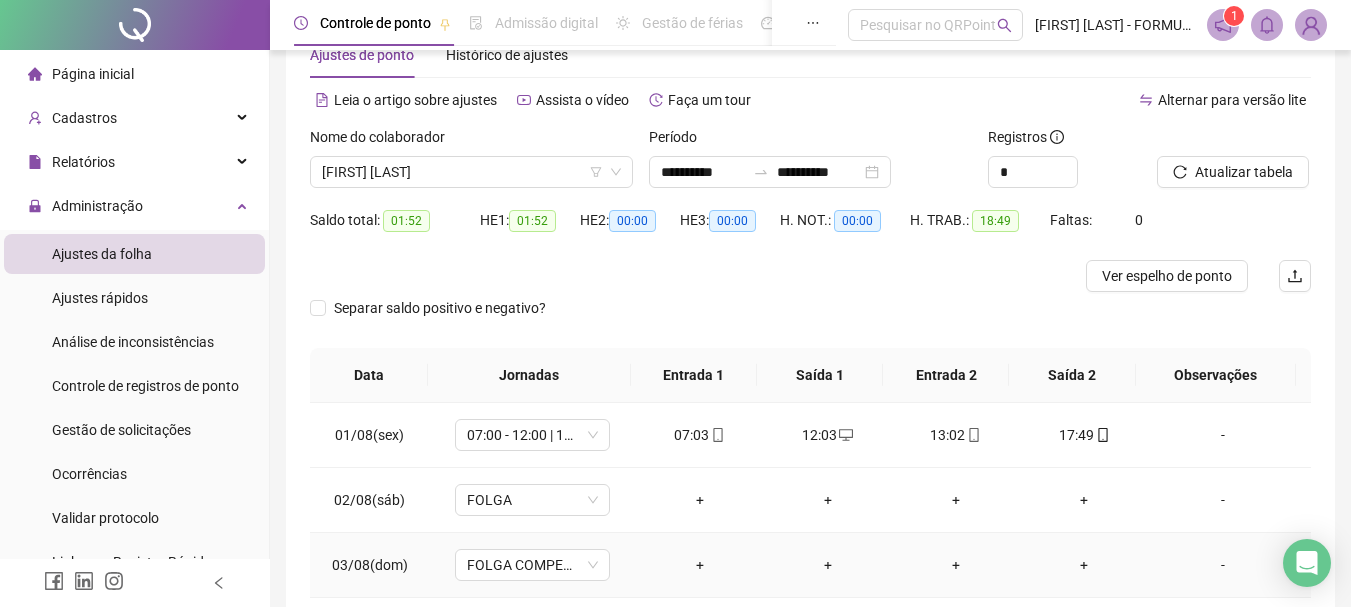 scroll, scrollTop: 24, scrollLeft: 0, axis: vertical 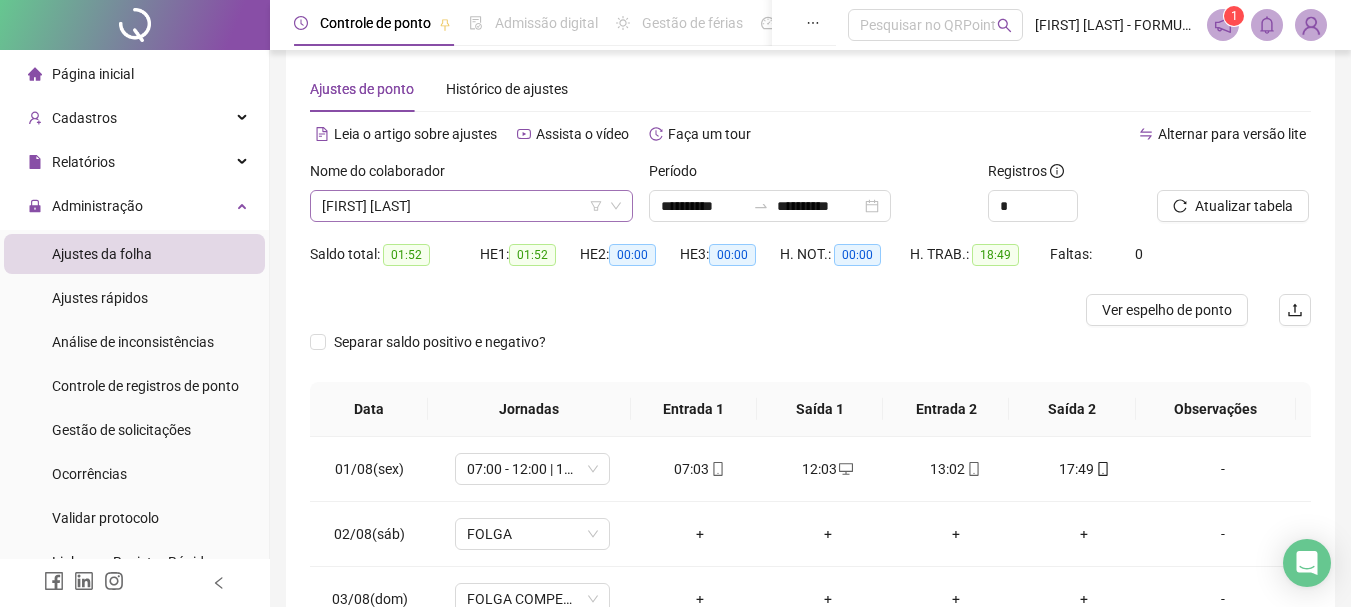 click on "[FIRST] [LAST]" at bounding box center (471, 206) 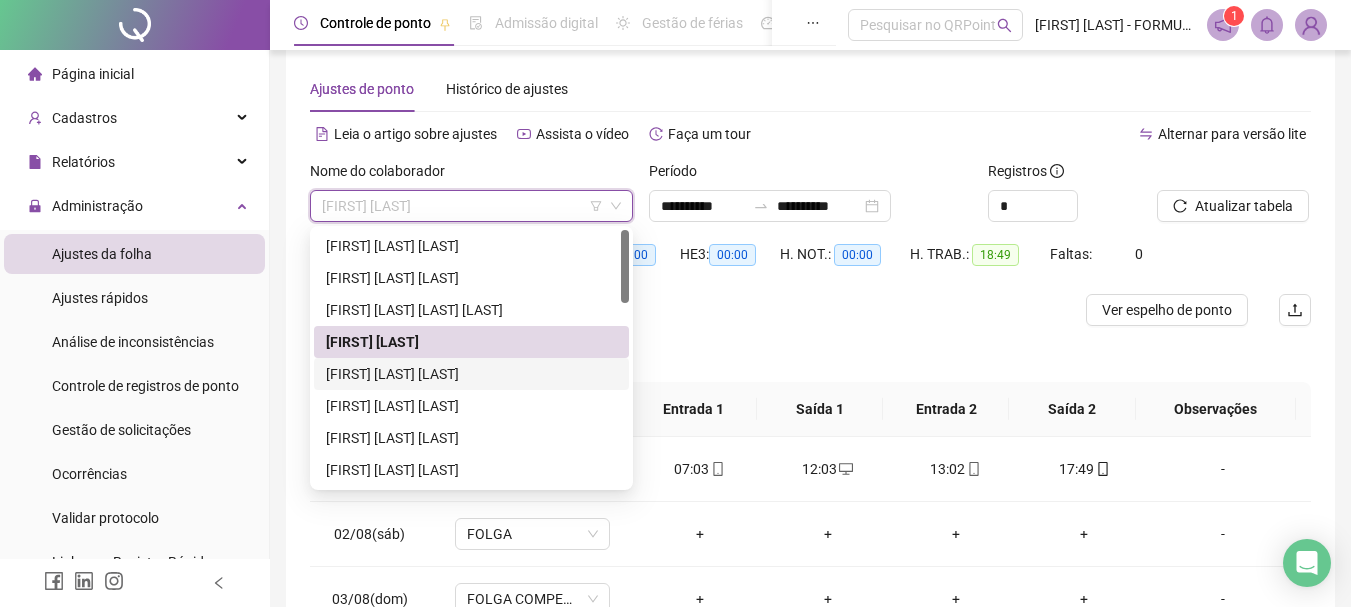 click on "[FIRST] [LAST] [LAST]" at bounding box center (471, 374) 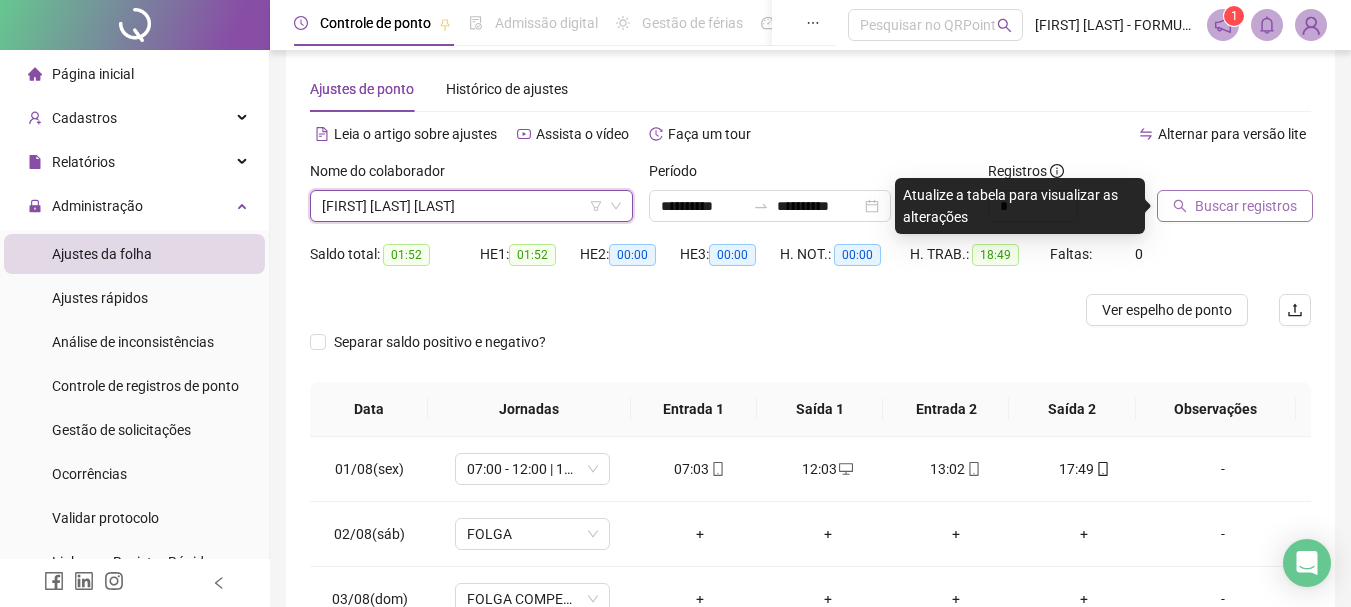 click on "Buscar registros" at bounding box center (1246, 206) 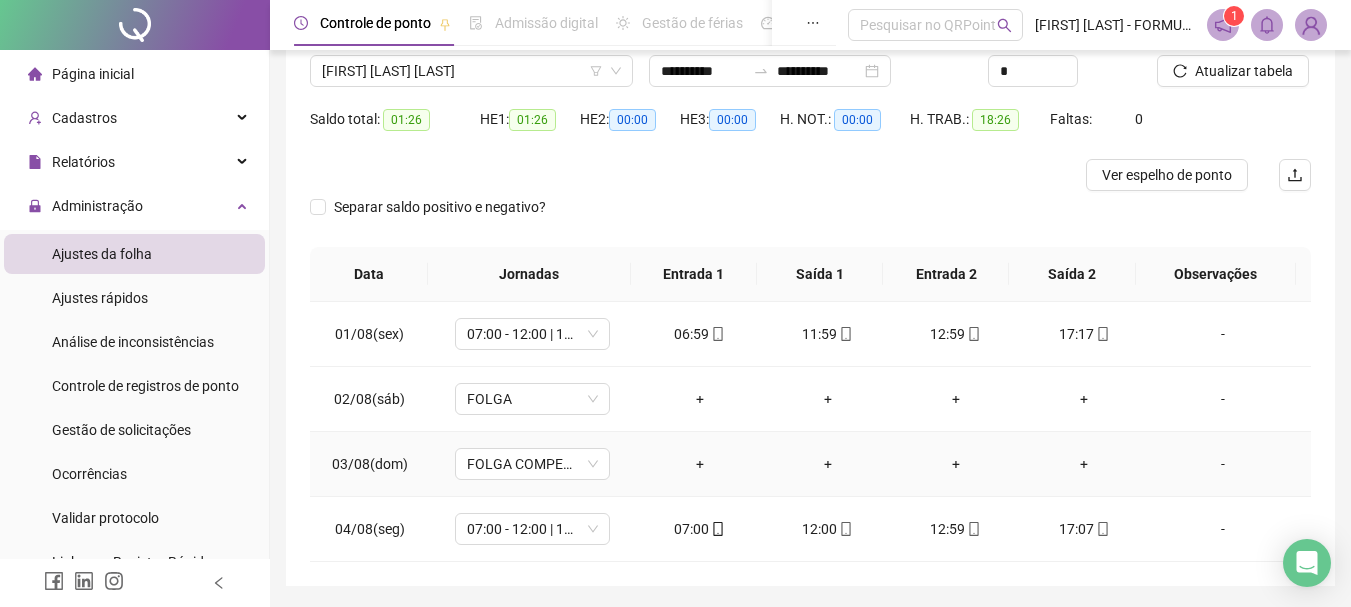 scroll, scrollTop: 124, scrollLeft: 0, axis: vertical 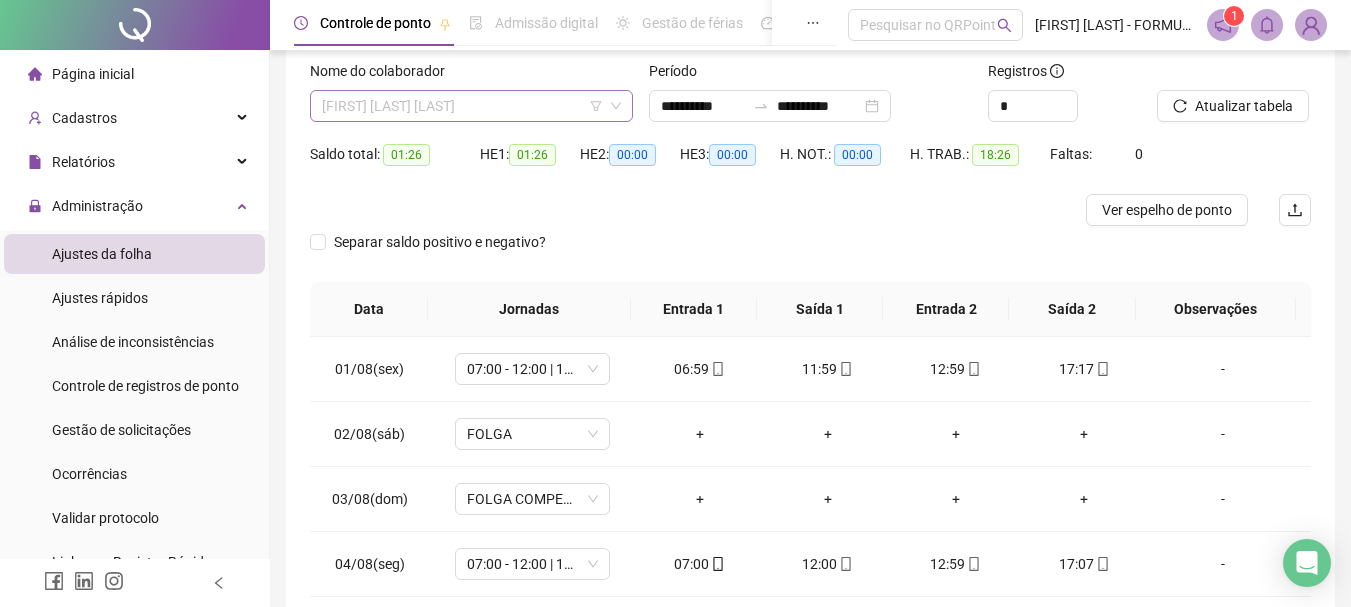 click on "[FIRST] [LAST] [LAST]" at bounding box center [471, 106] 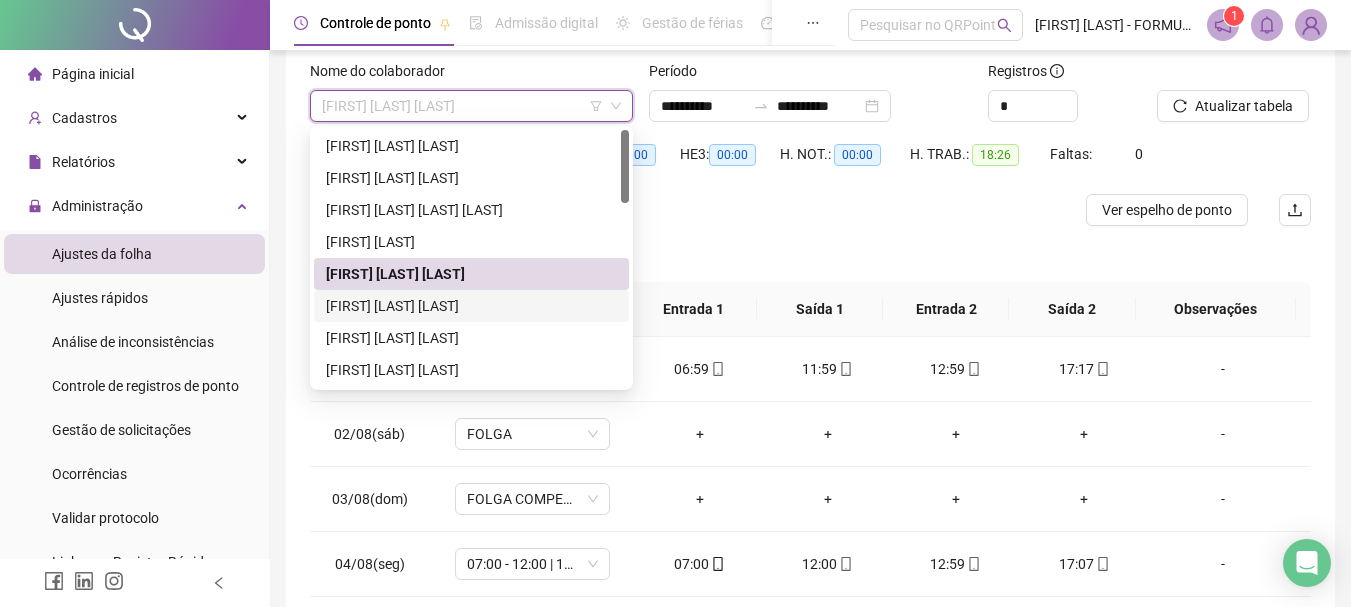 click on "[FIRST] [LAST] [LAST]" at bounding box center [471, 306] 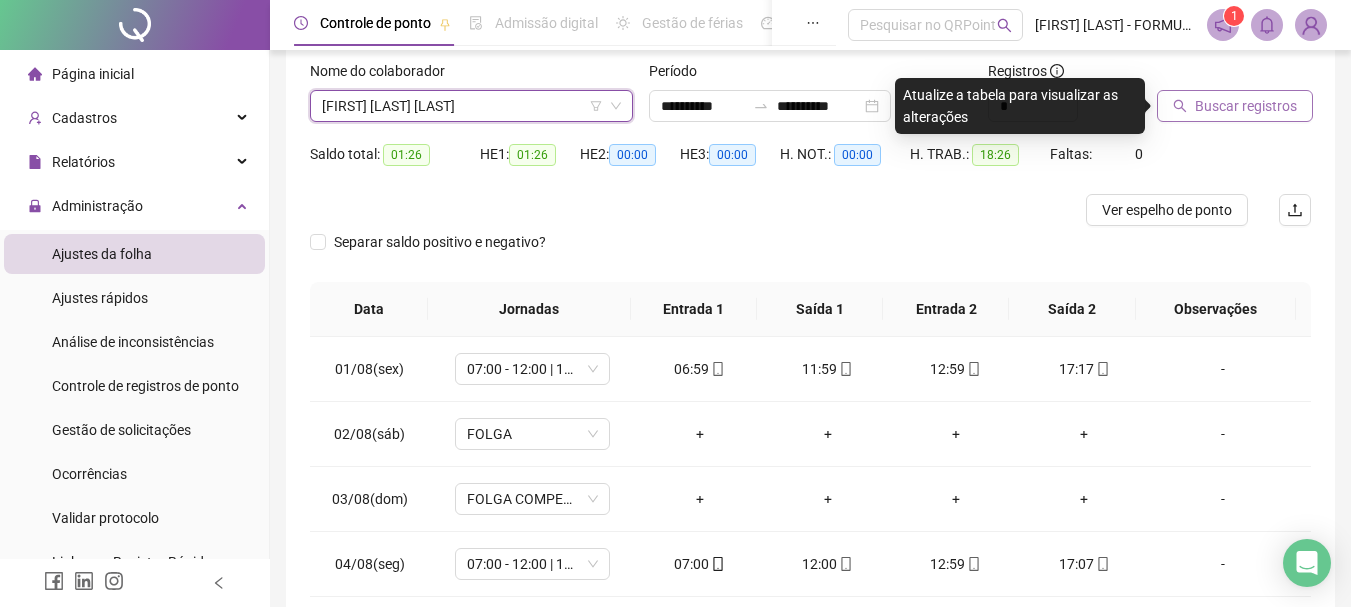 click on "Buscar registros" at bounding box center (1246, 106) 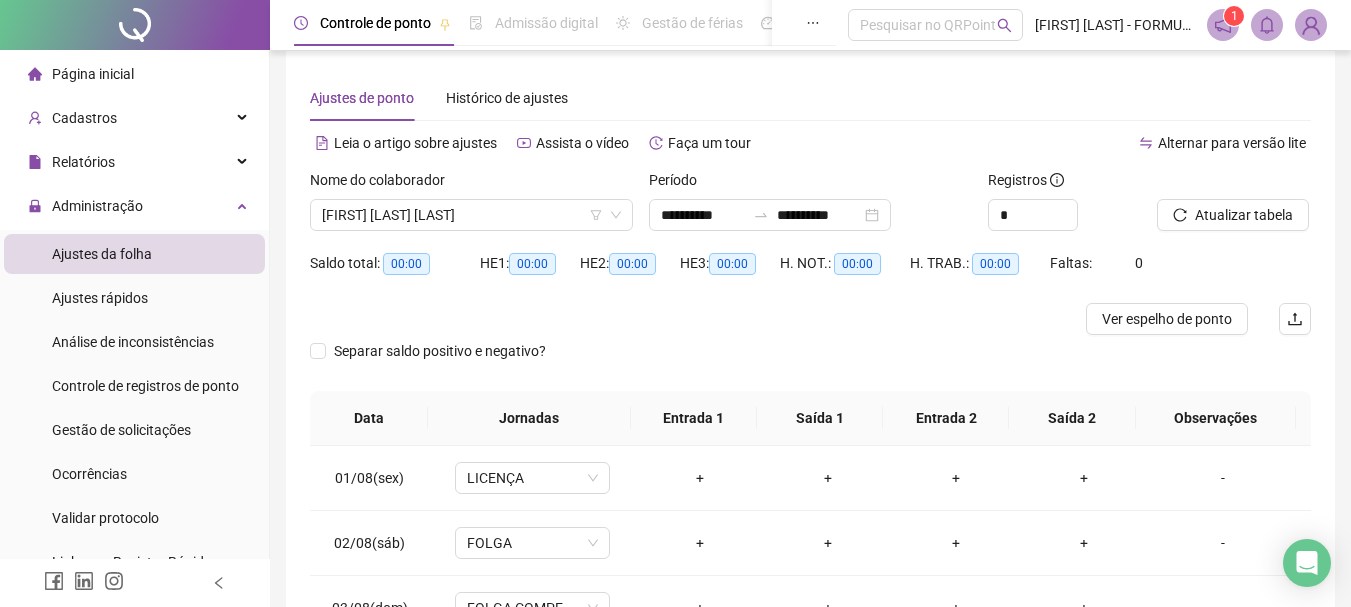 scroll, scrollTop: 0, scrollLeft: 0, axis: both 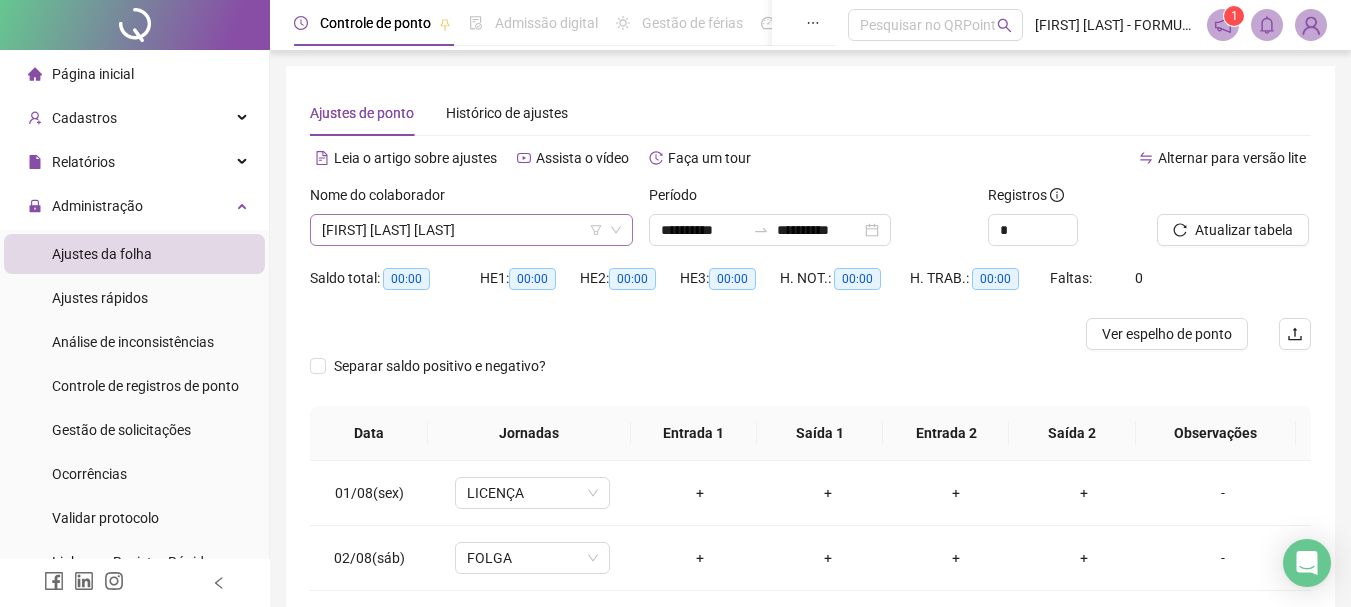 click on "[FIRST] [LAST] [LAST]" at bounding box center [471, 230] 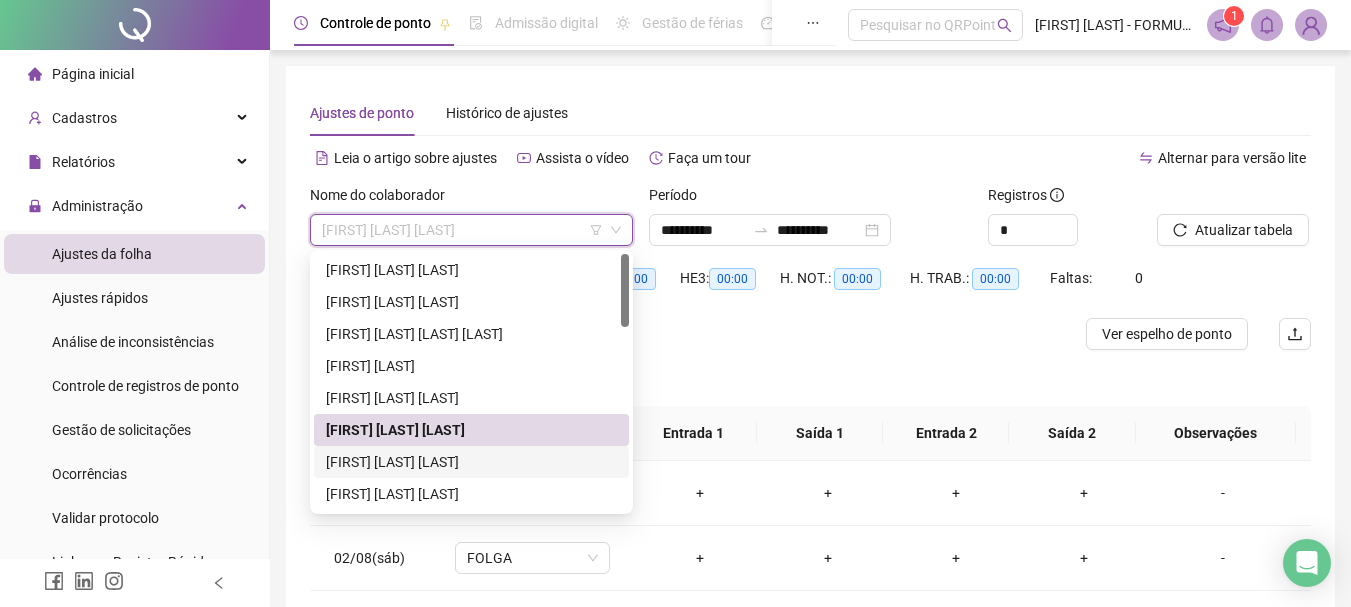 click on "[FIRST] [LAST] [LAST]" at bounding box center [471, 462] 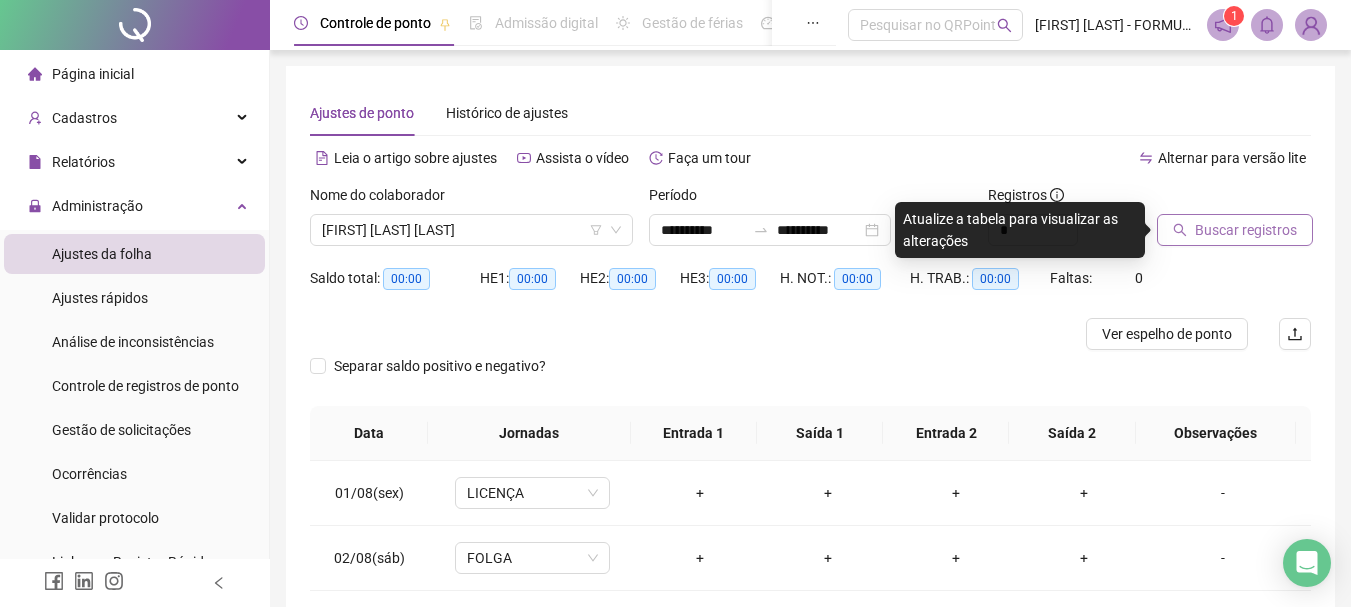 click on "Buscar registros" at bounding box center (1246, 230) 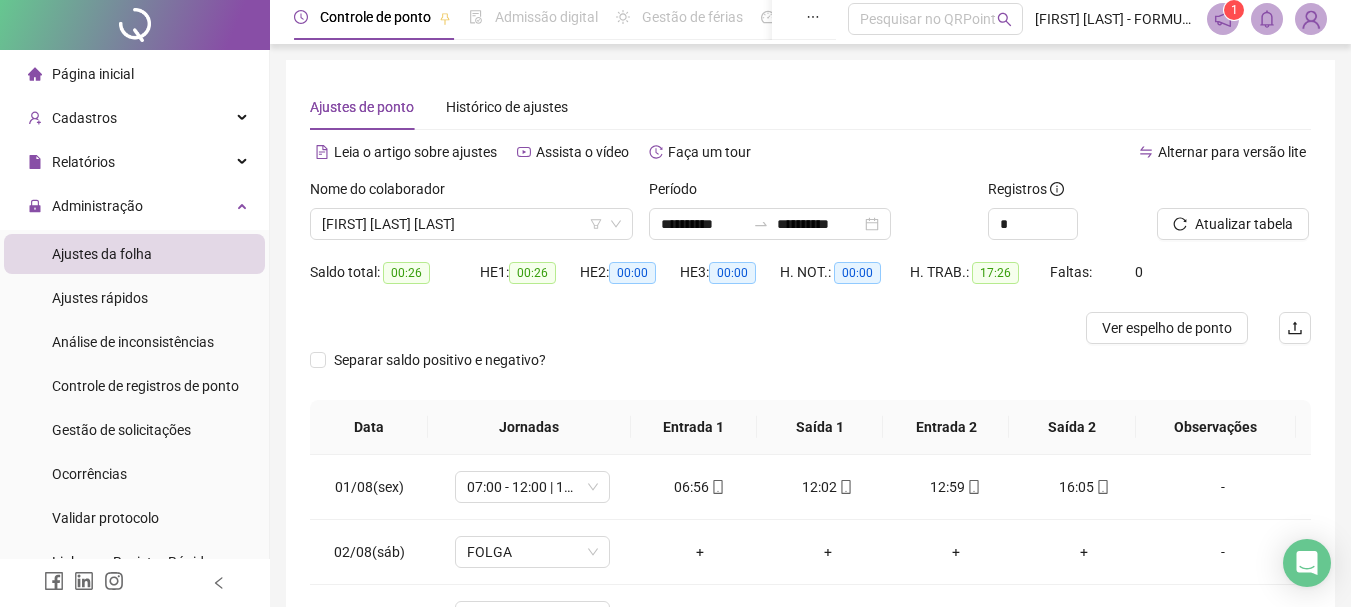 scroll, scrollTop: 0, scrollLeft: 0, axis: both 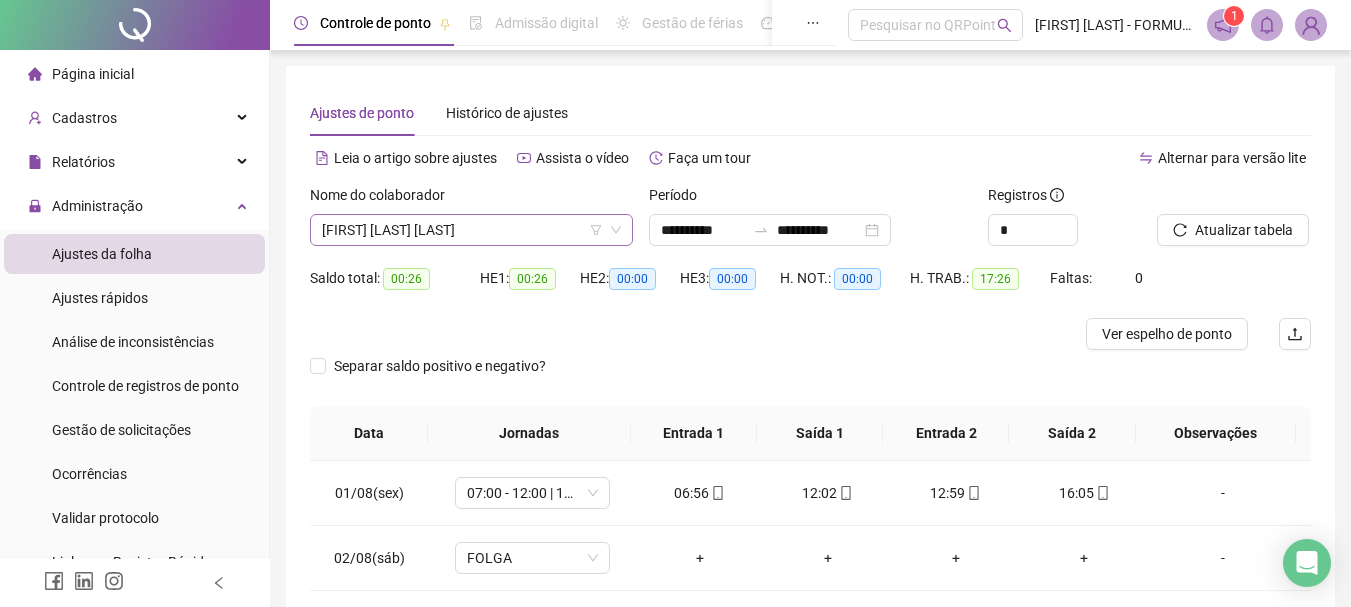 click on "[FIRST] [LAST] [LAST]" at bounding box center [471, 230] 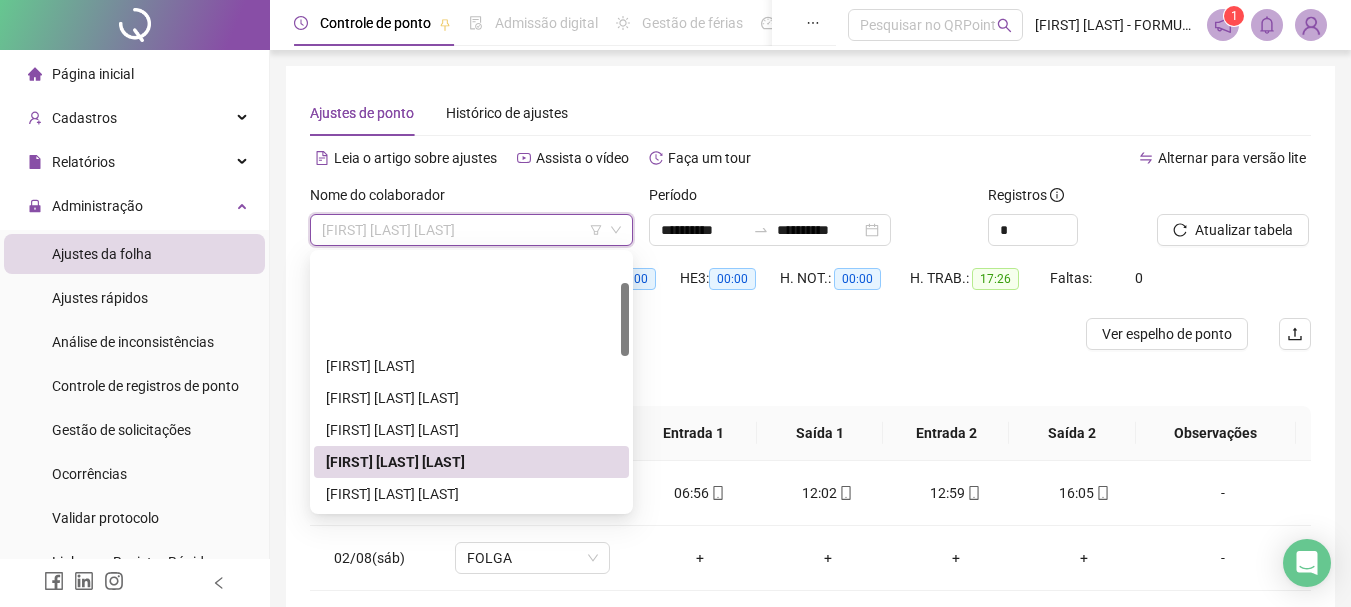 scroll, scrollTop: 100, scrollLeft: 0, axis: vertical 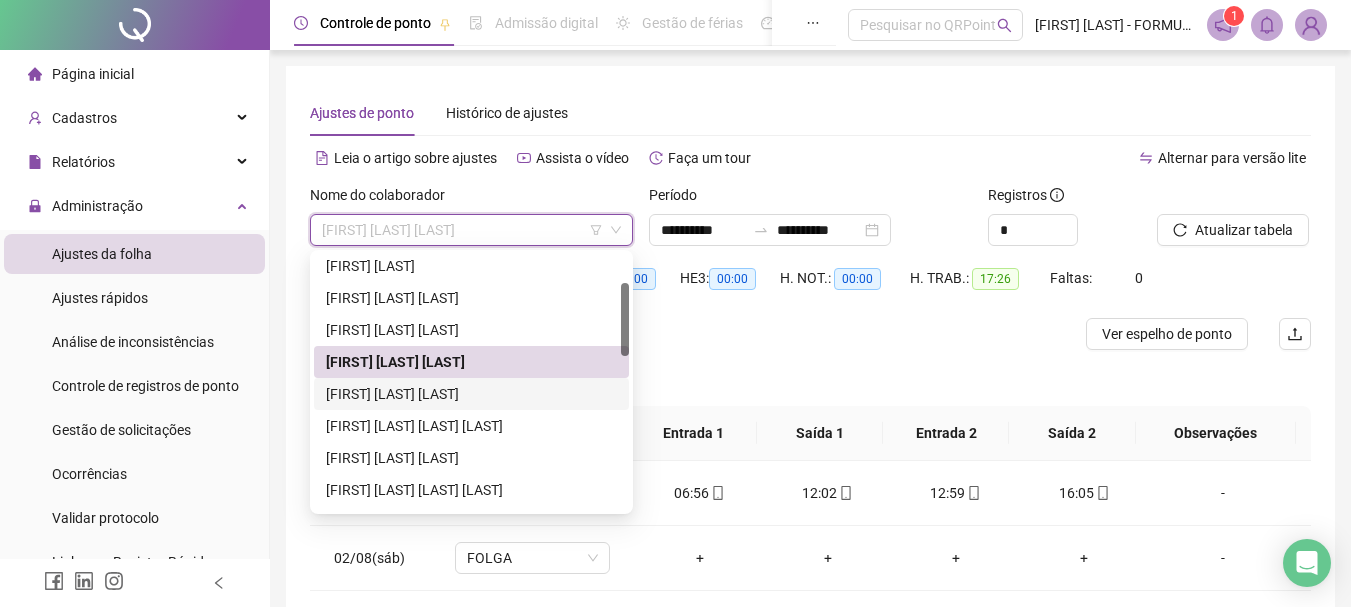 click on "[FIRST] [LAST] [LAST]" at bounding box center (471, 394) 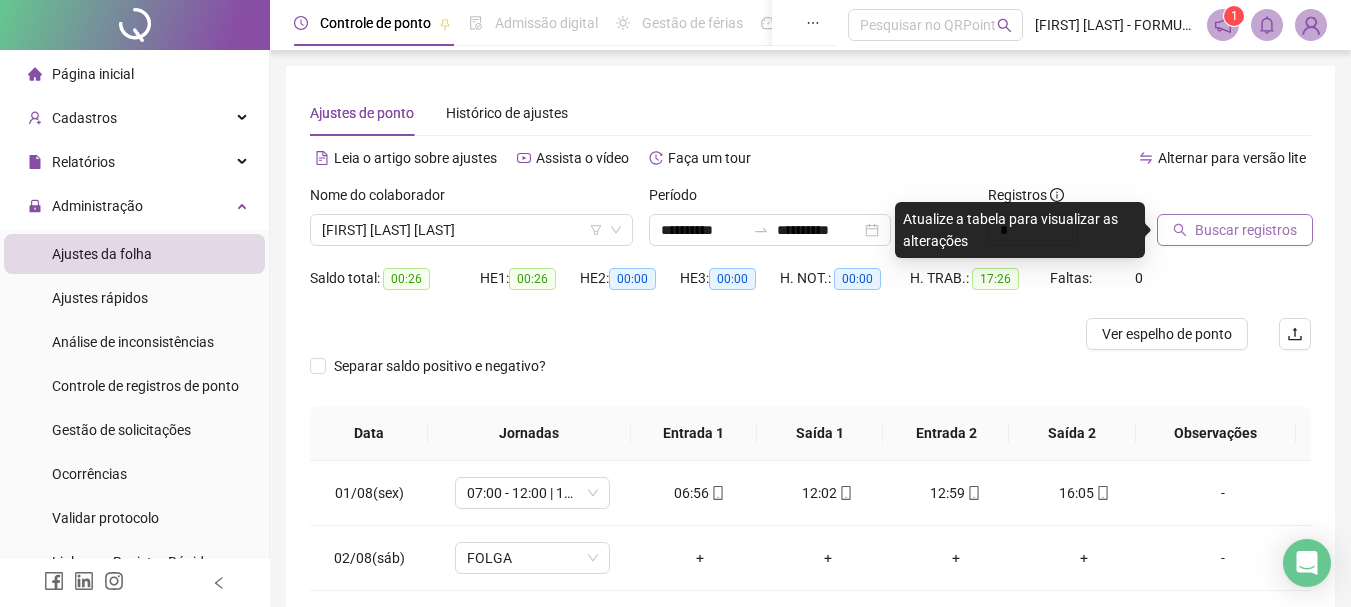 click on "Buscar registros" at bounding box center [1246, 230] 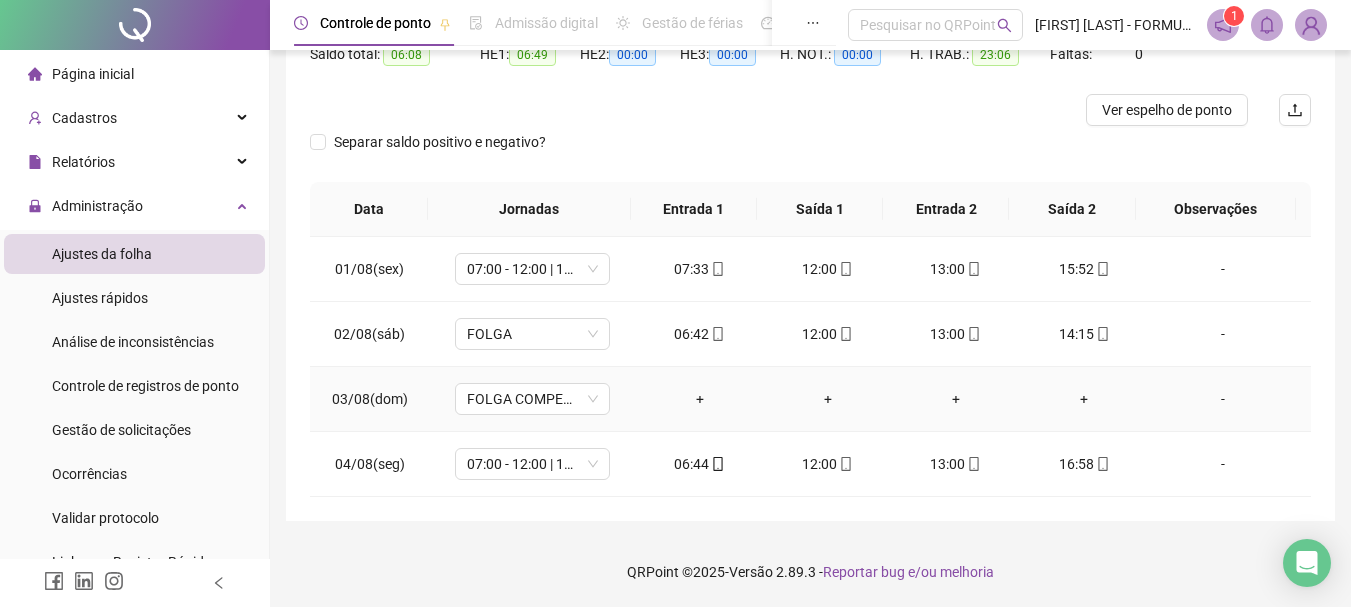 scroll, scrollTop: 124, scrollLeft: 0, axis: vertical 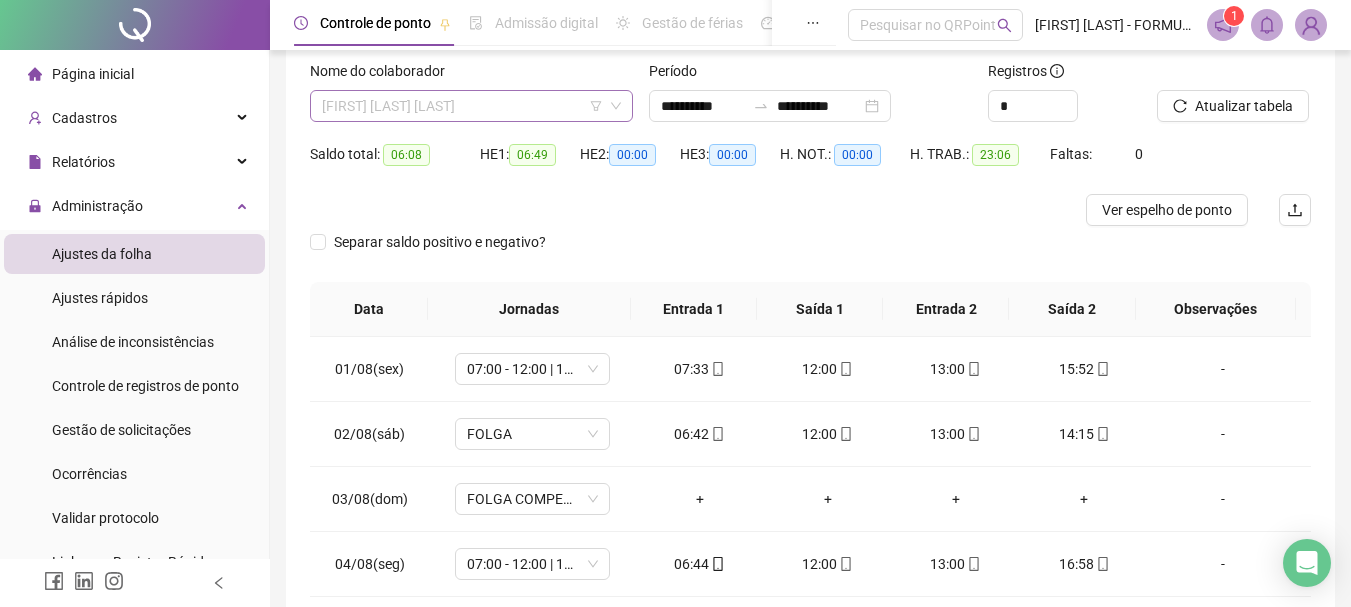 click on "[FIRST] [LAST] [LAST]" at bounding box center [471, 106] 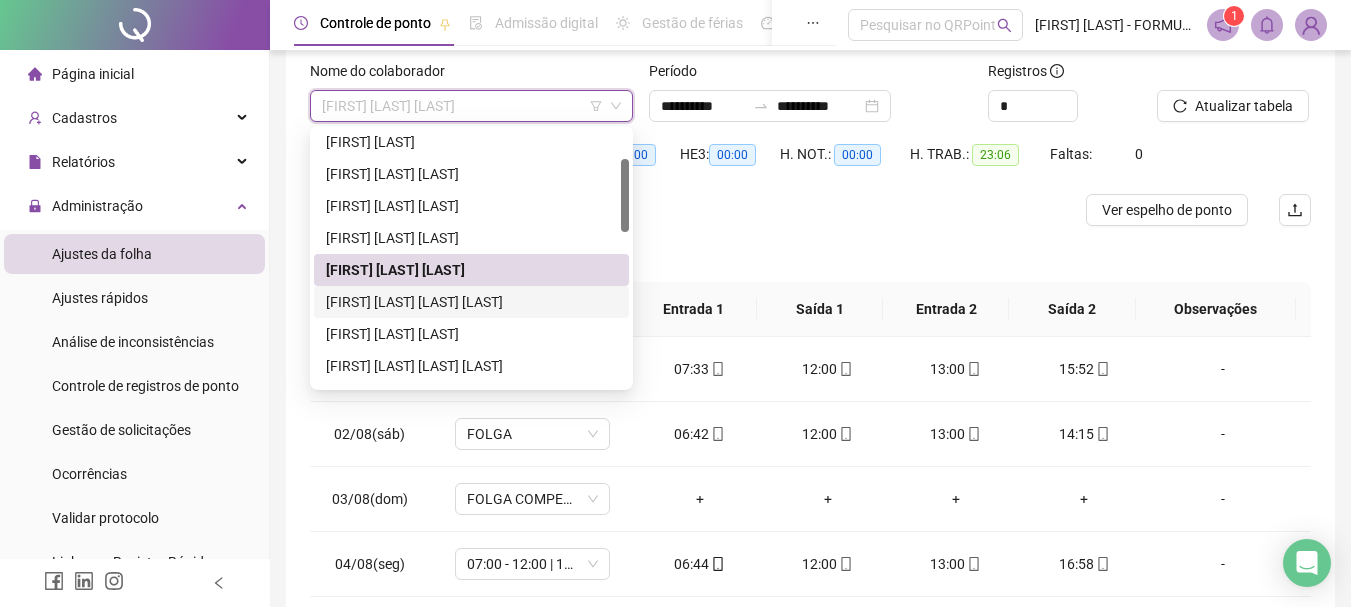 click on "[FIRST] [LAST] [LAST] [LAST]" at bounding box center [471, 302] 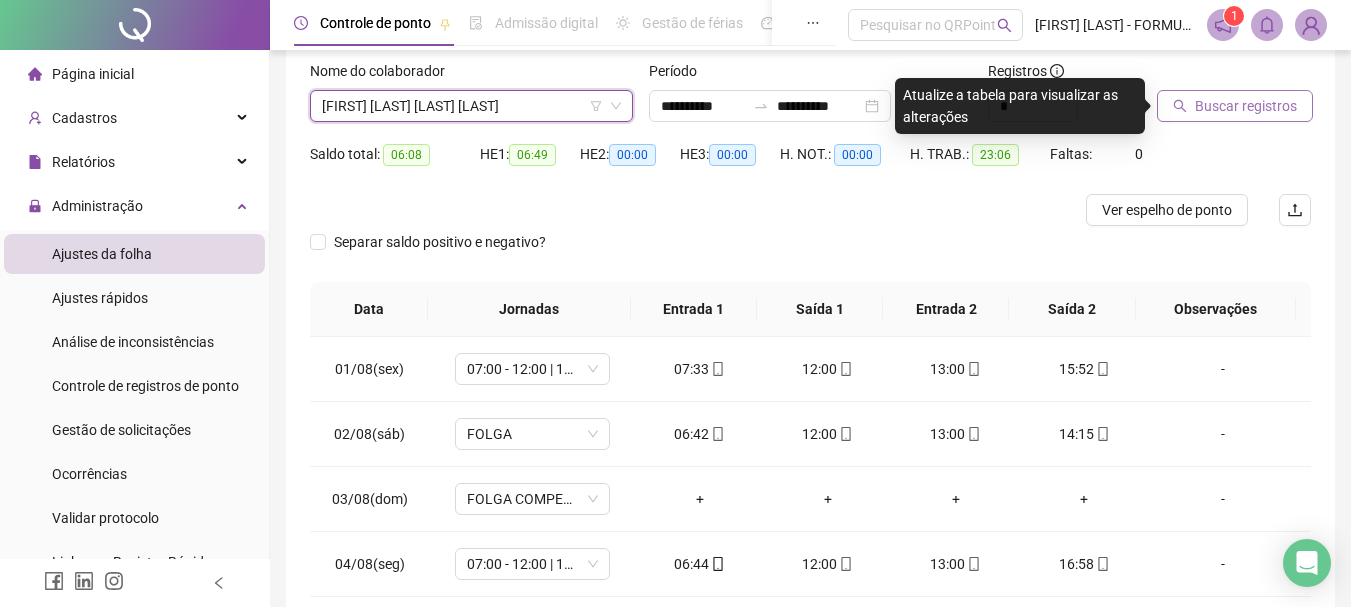 click on "Buscar registros" at bounding box center (1246, 106) 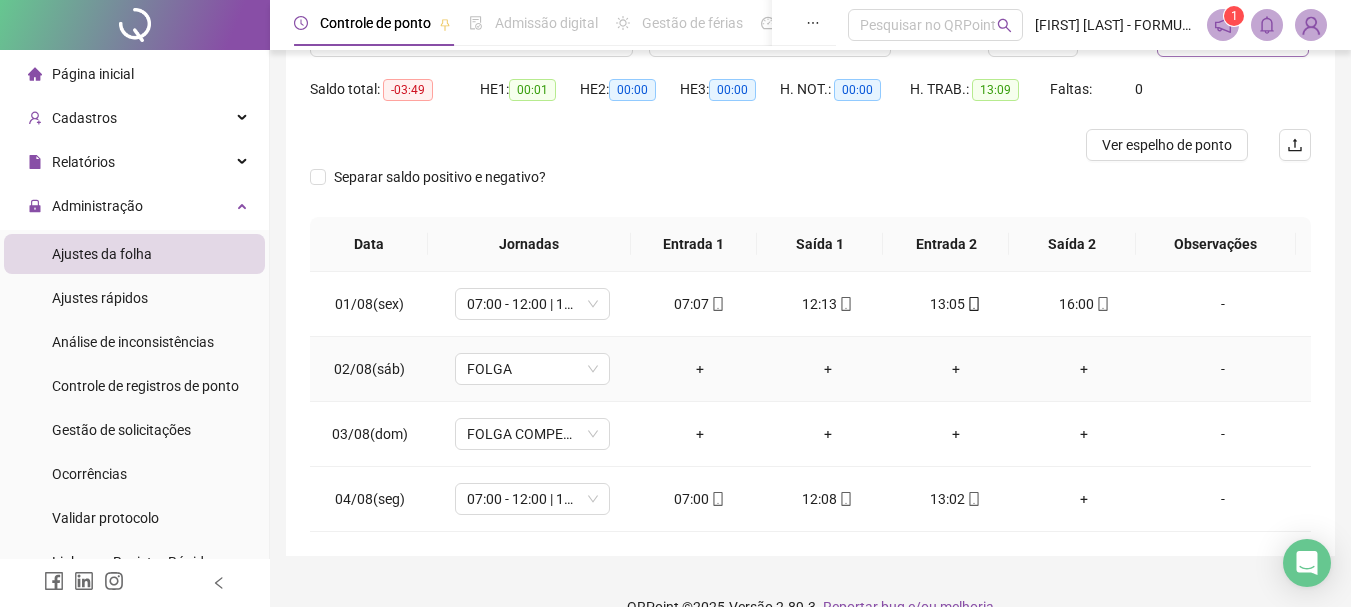 scroll, scrollTop: 224, scrollLeft: 0, axis: vertical 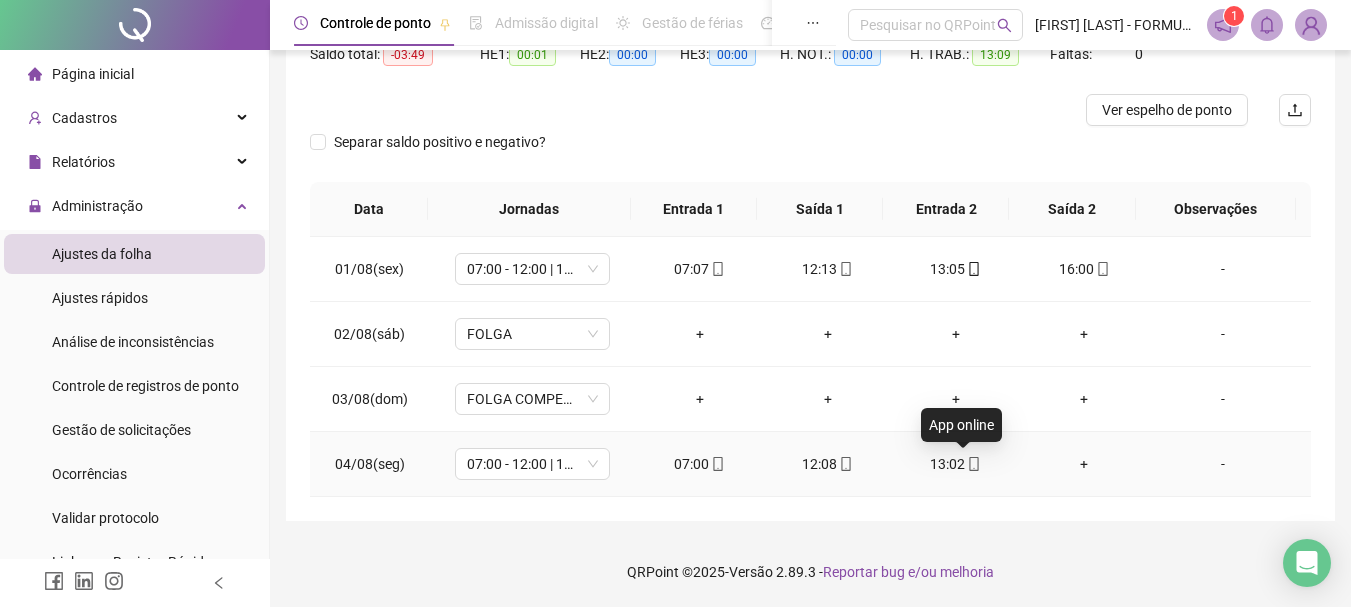 click 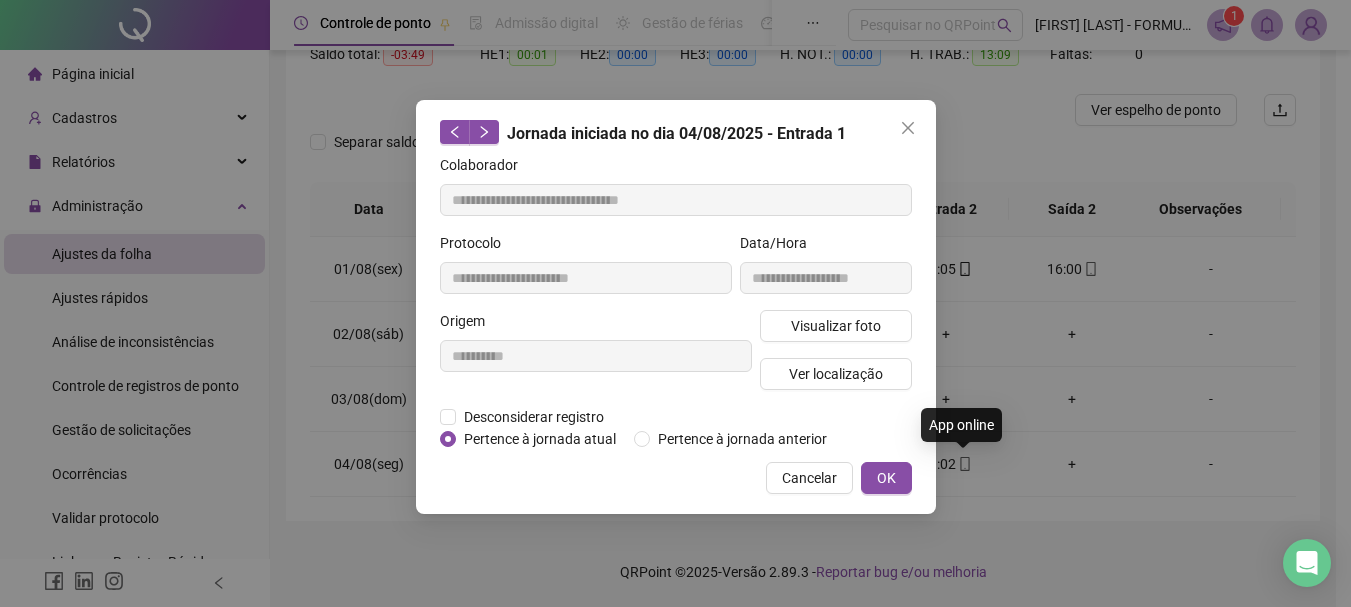 type on "**********" 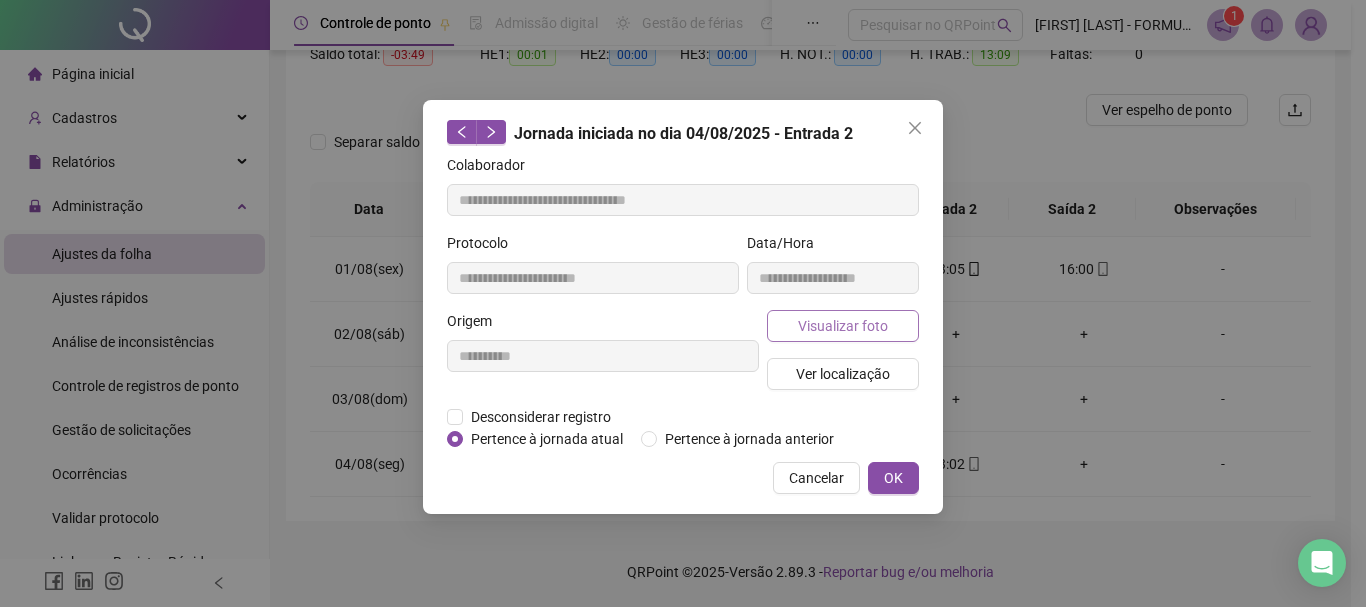 click on "Visualizar foto" at bounding box center [843, 326] 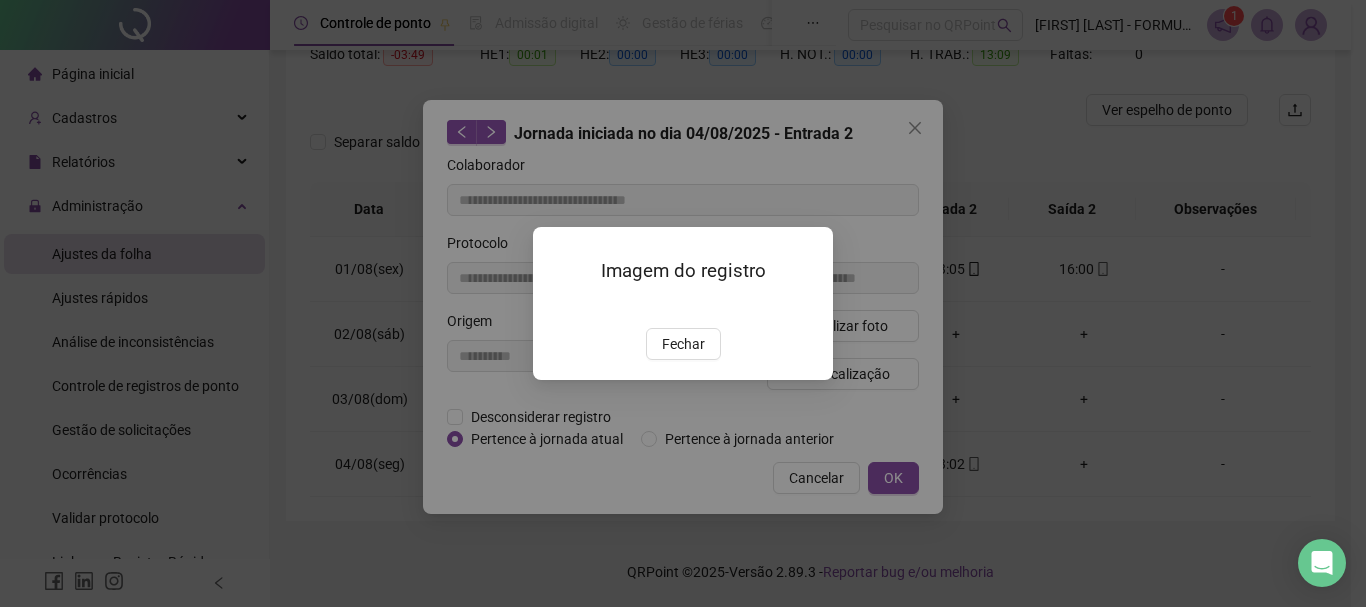 click at bounding box center (557, 307) 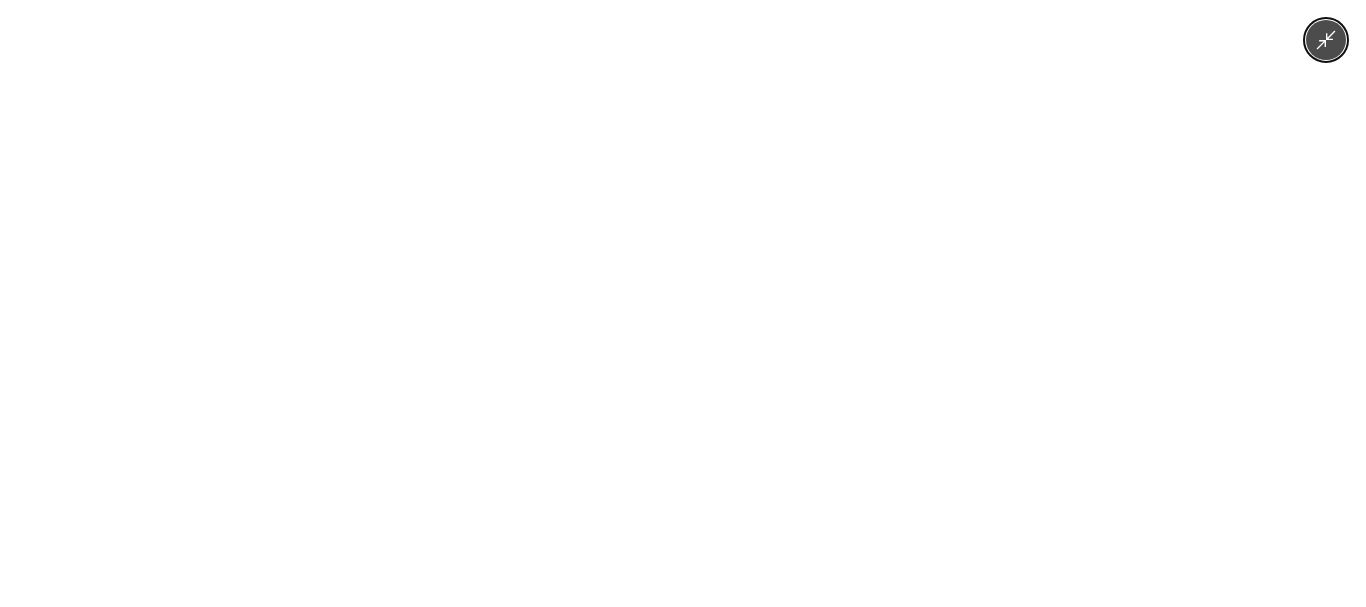 click at bounding box center [683, 303] 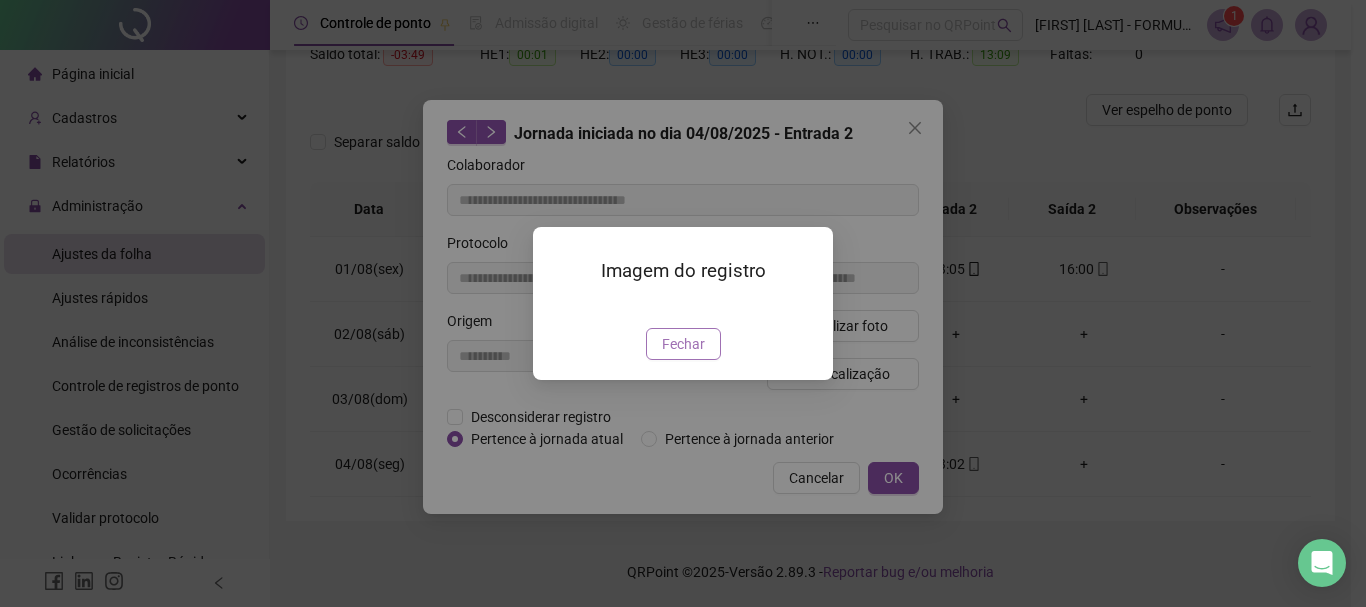 click on "Fechar" at bounding box center (683, 344) 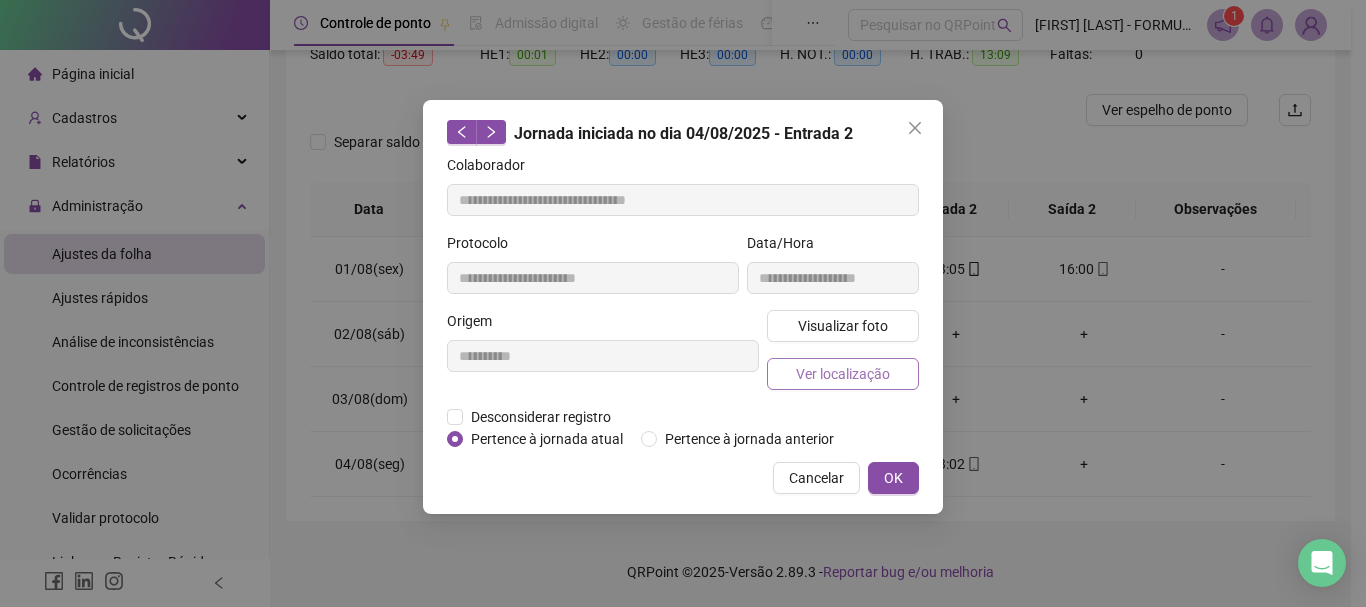 click on "Ver localização" at bounding box center [843, 374] 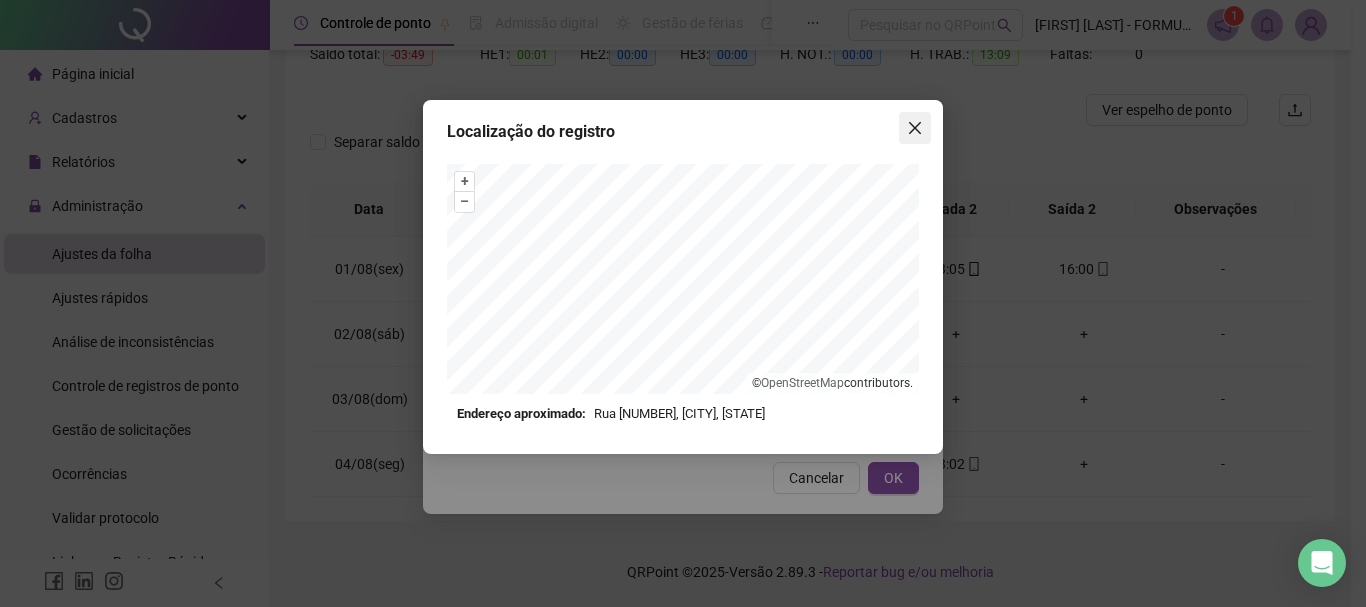 click at bounding box center (915, 128) 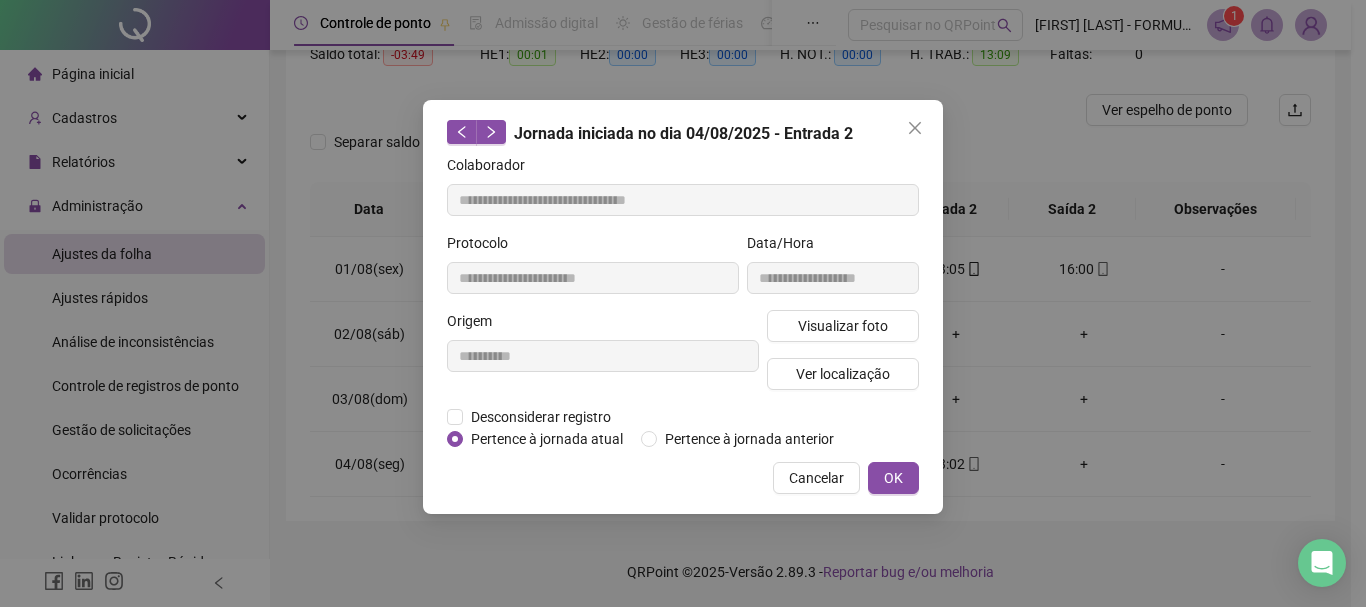 drag, startPoint x: 915, startPoint y: 123, endPoint x: 900, endPoint y: 148, distance: 29.15476 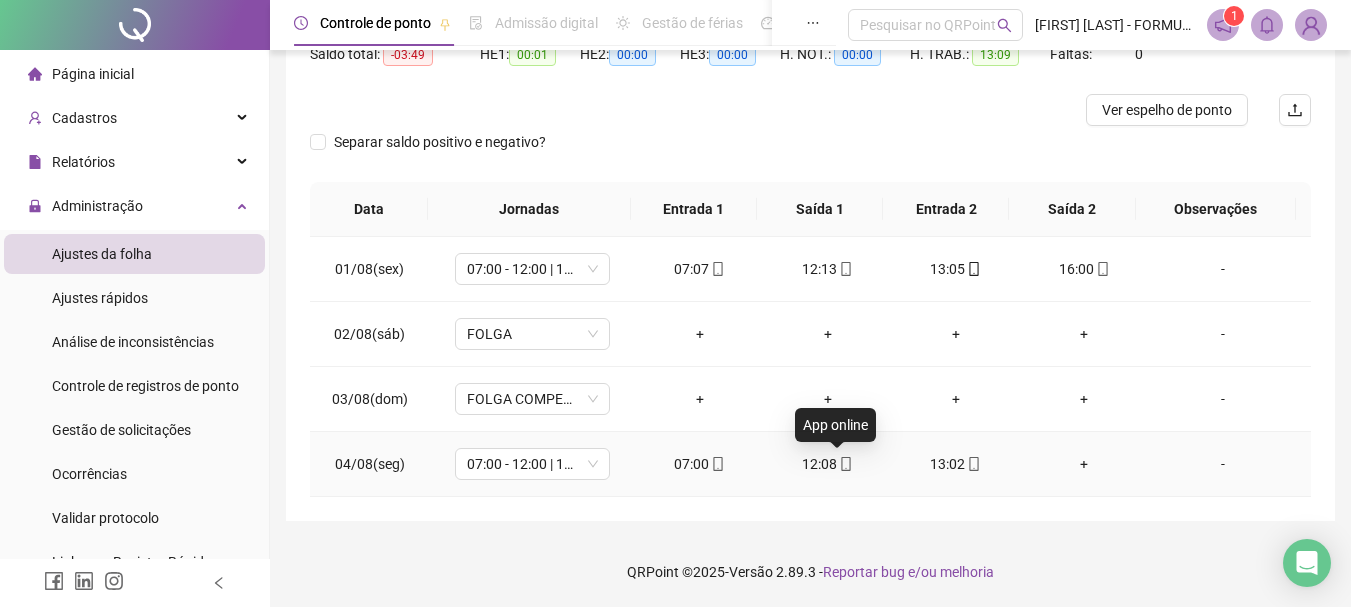 click 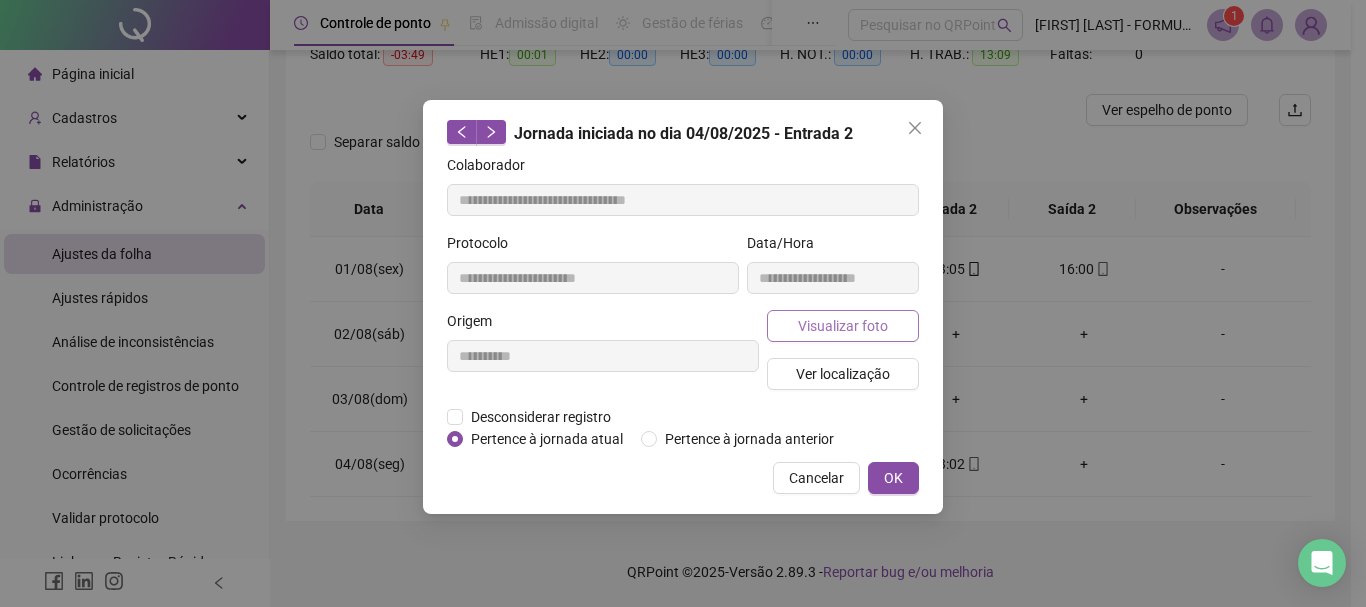 click on "Visualizar foto" at bounding box center (843, 326) 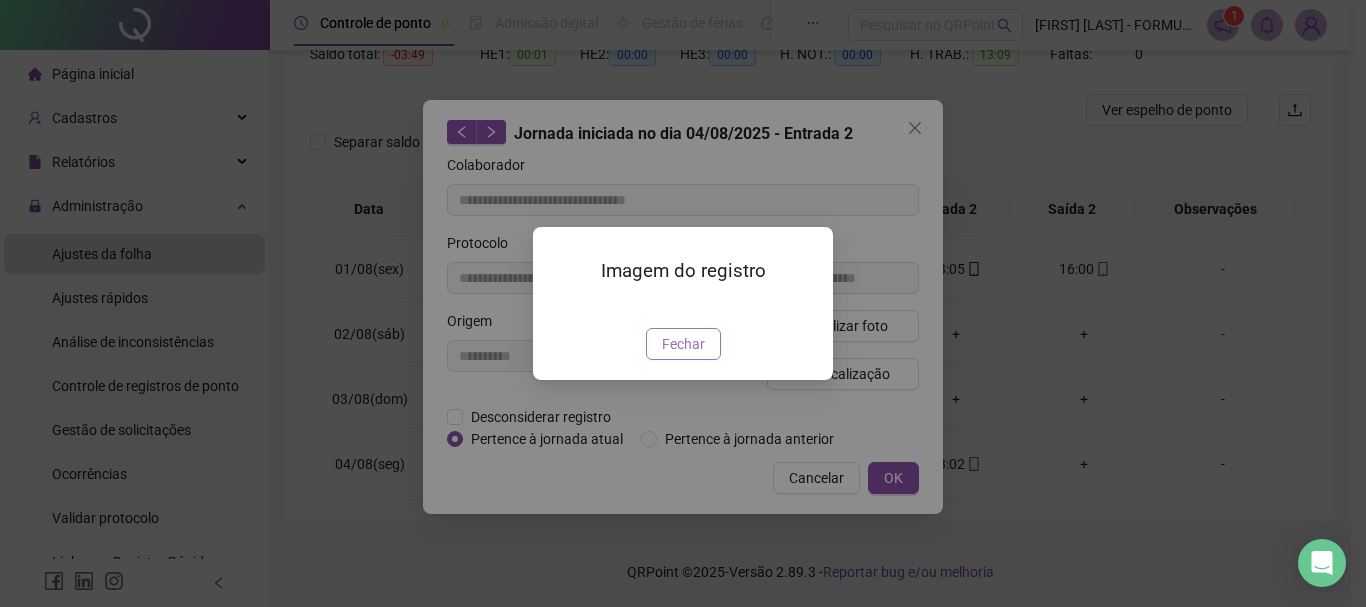 type on "**********" 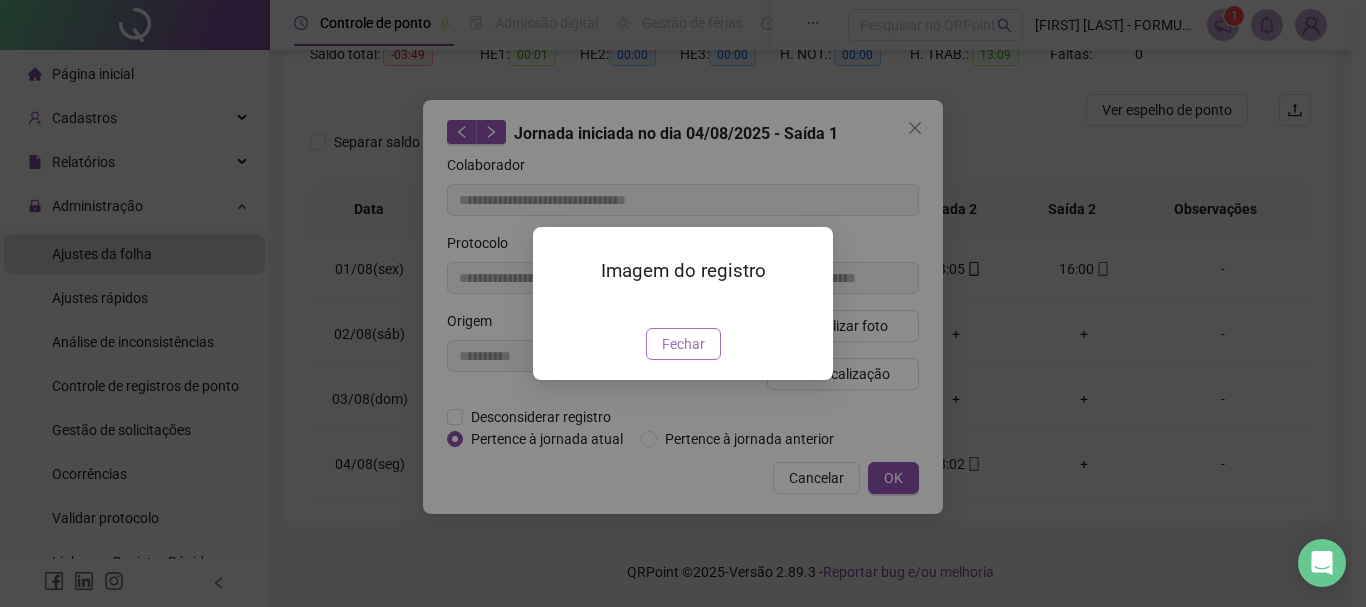 click on "Fechar" at bounding box center (683, 344) 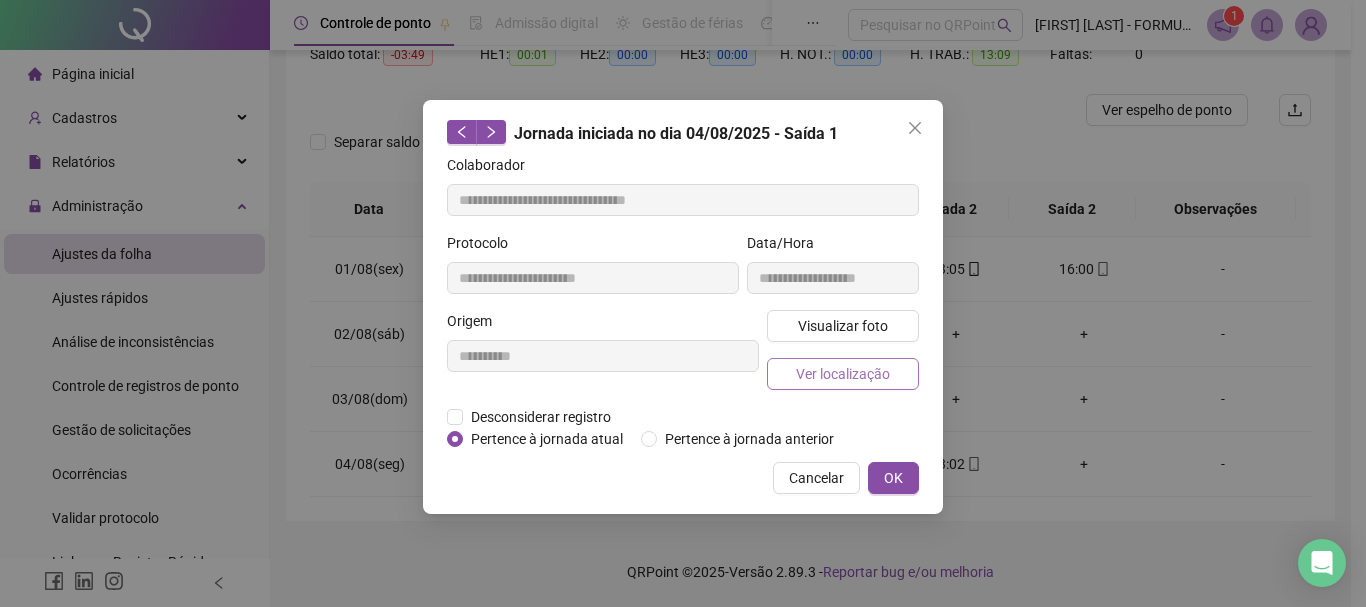 click on "Ver localização" at bounding box center (843, 374) 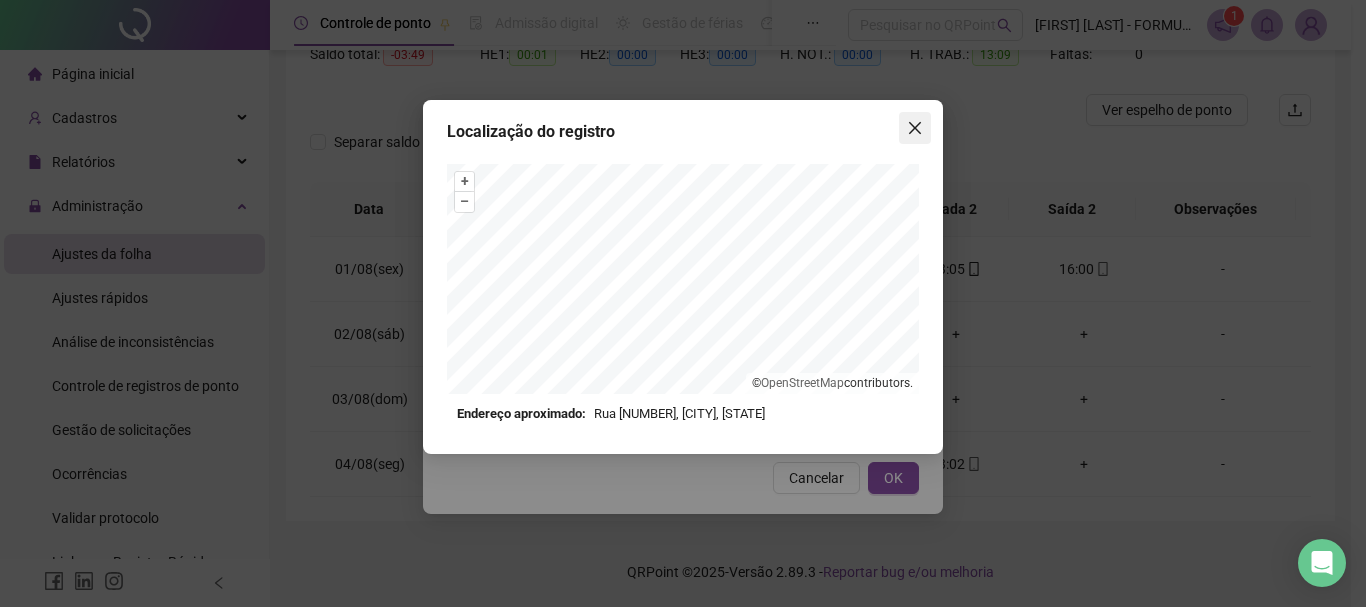 click at bounding box center [915, 128] 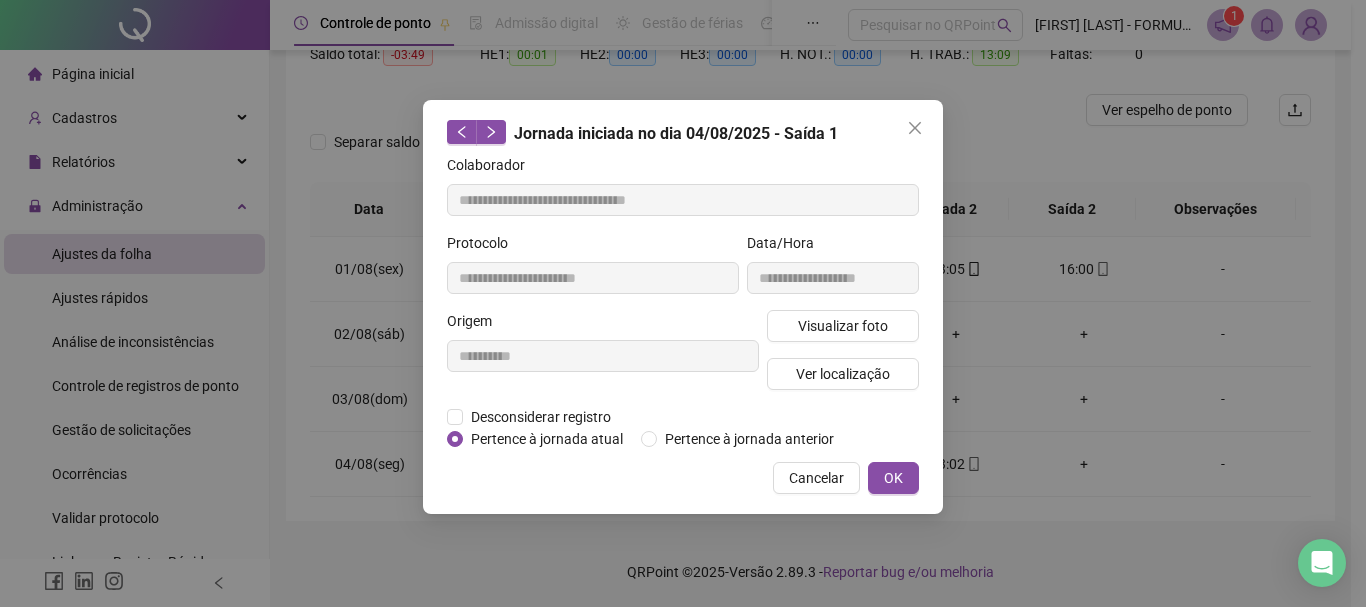 click at bounding box center [915, 128] 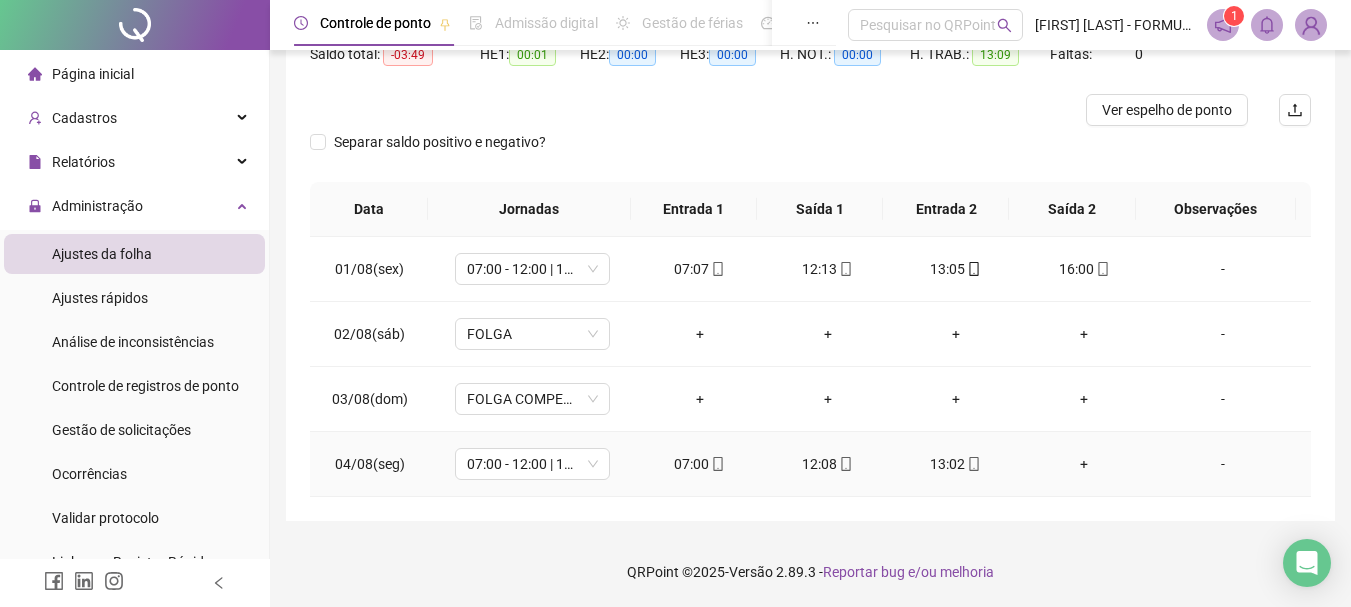 click on "07:00" at bounding box center (700, 464) 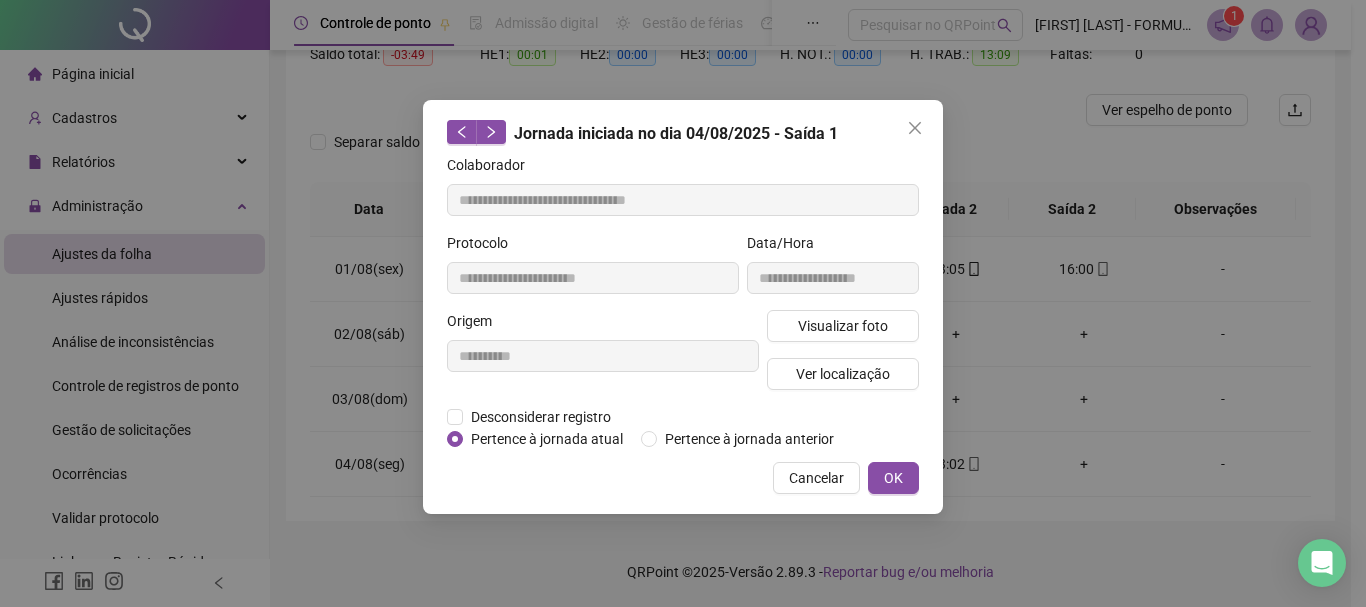 type on "**********" 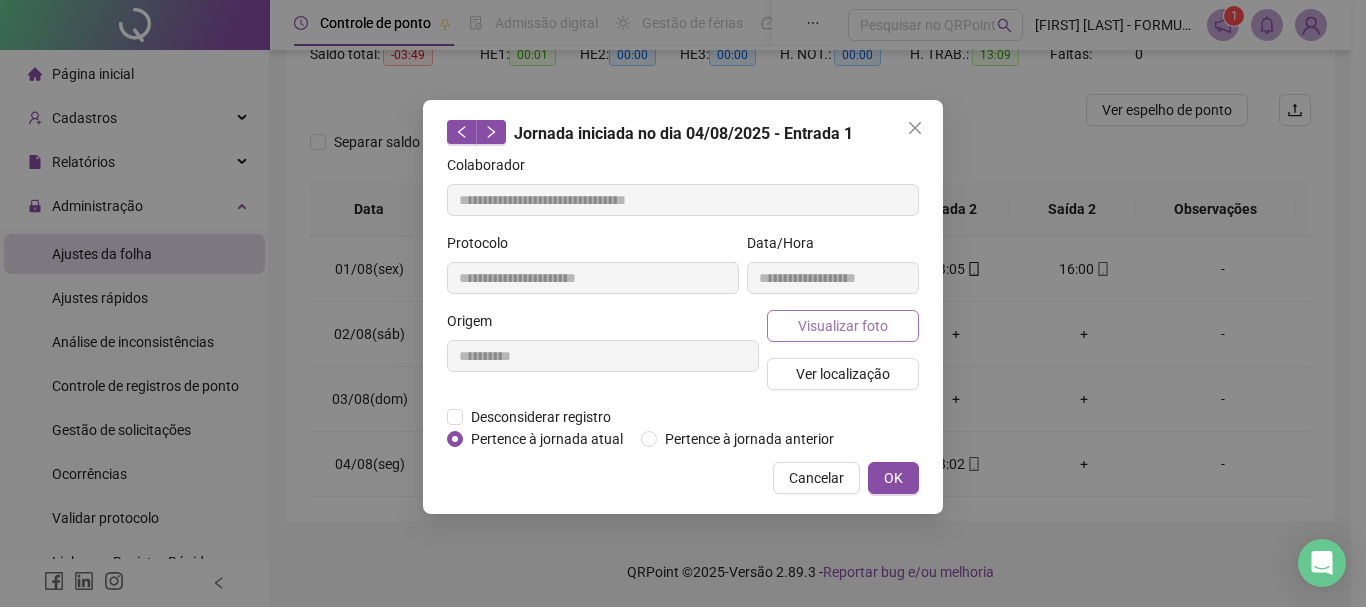 click on "Visualizar foto" at bounding box center (843, 326) 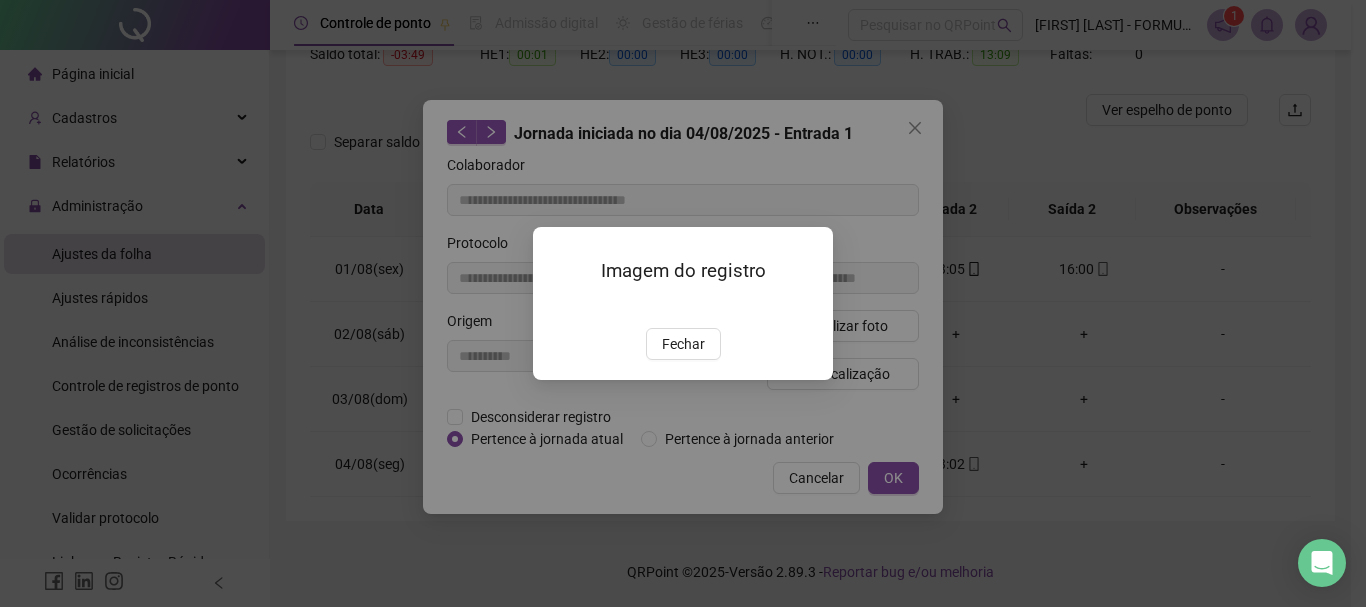 click at bounding box center (557, 307) 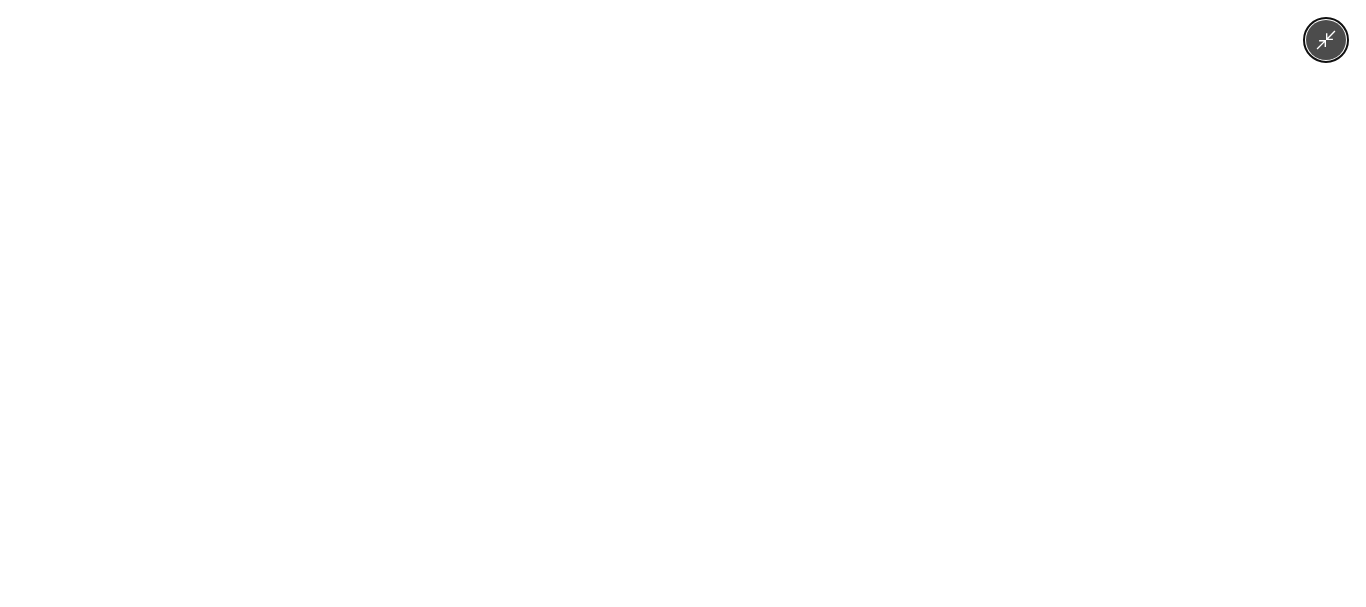 click at bounding box center (683, 303) 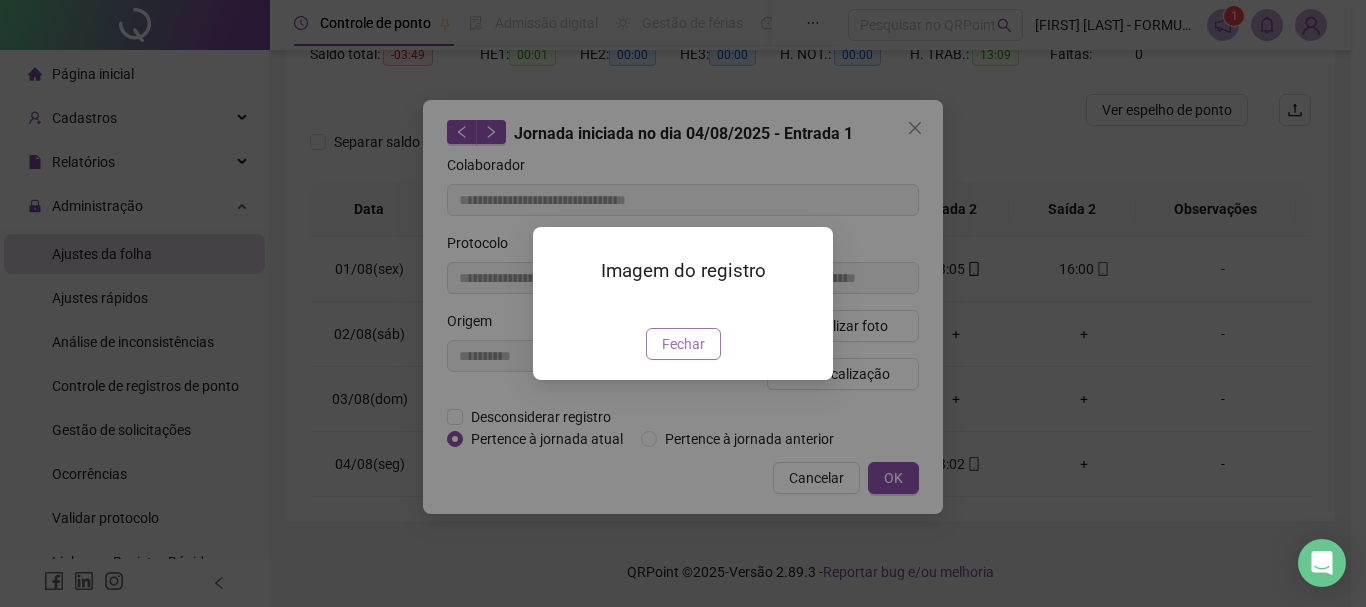 click on "Fechar" at bounding box center [683, 344] 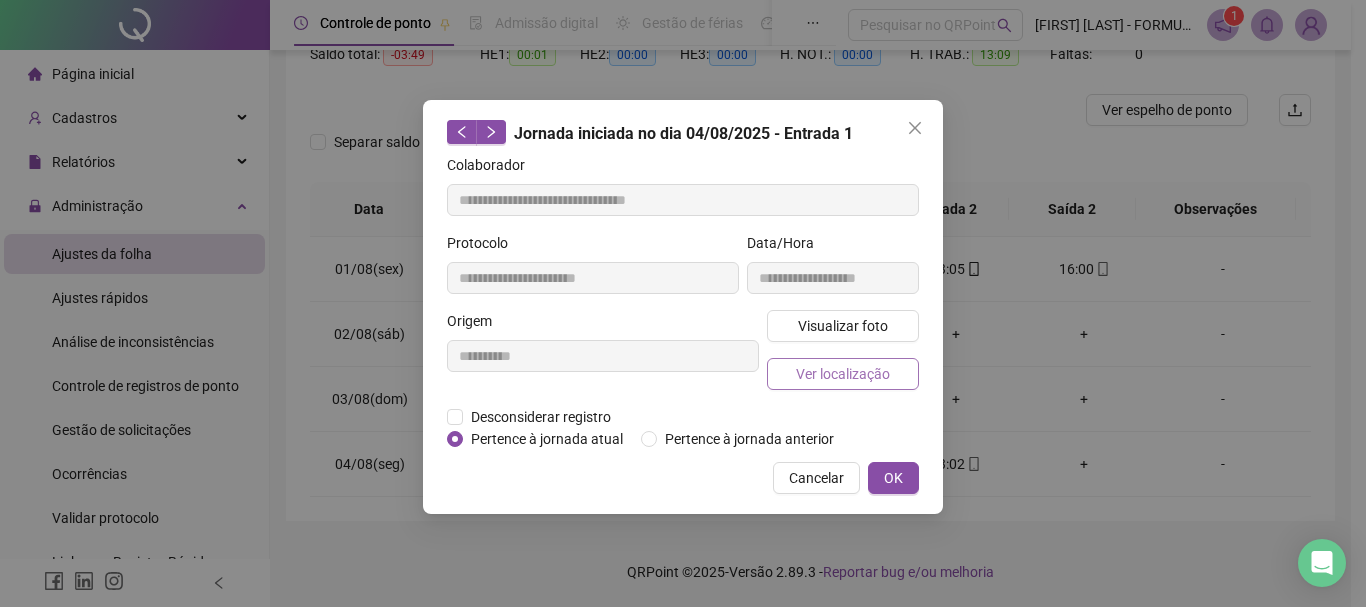 click on "Ver localização" at bounding box center (843, 374) 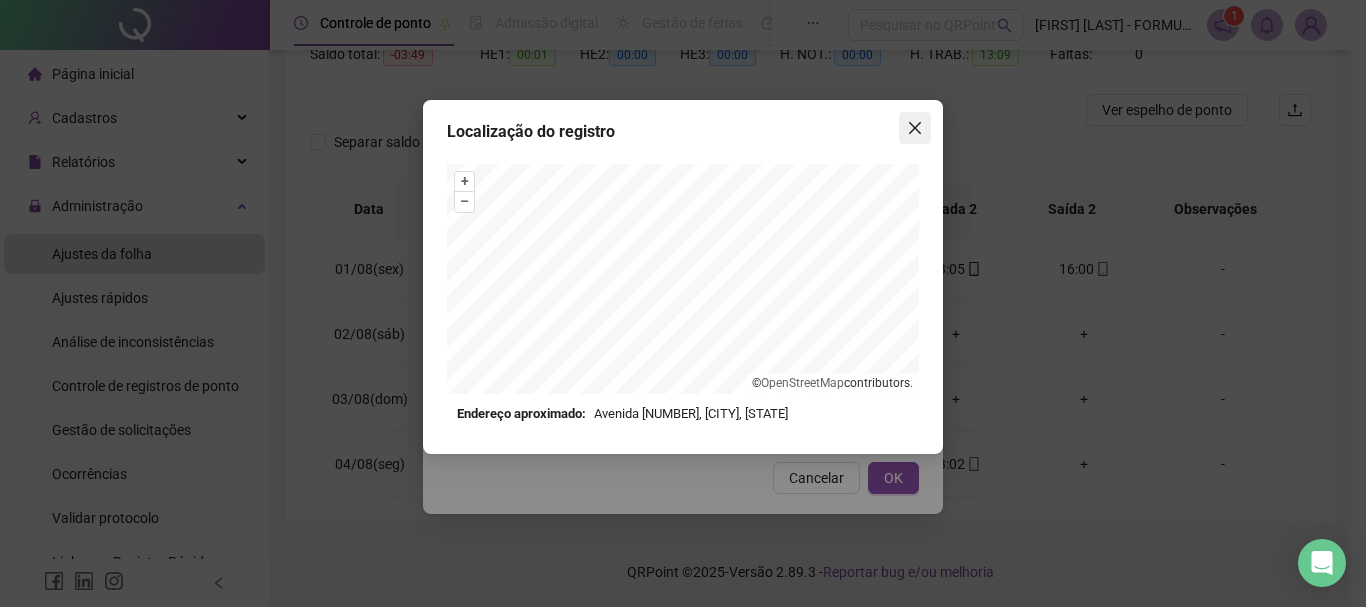 click 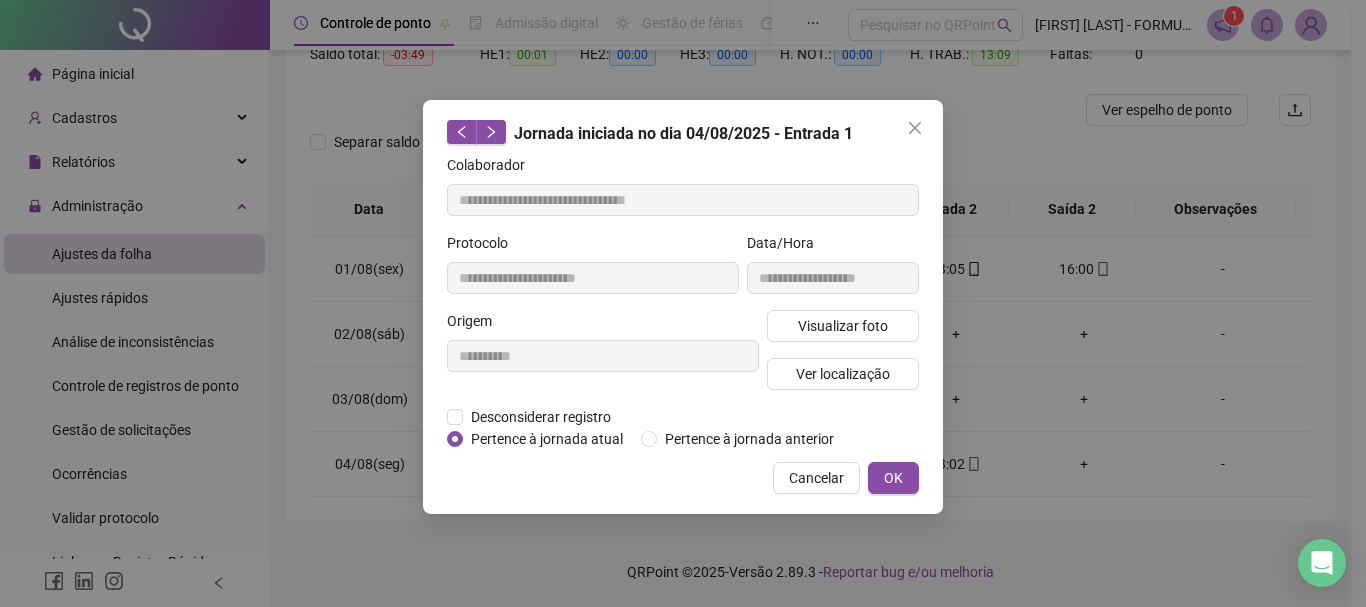 click 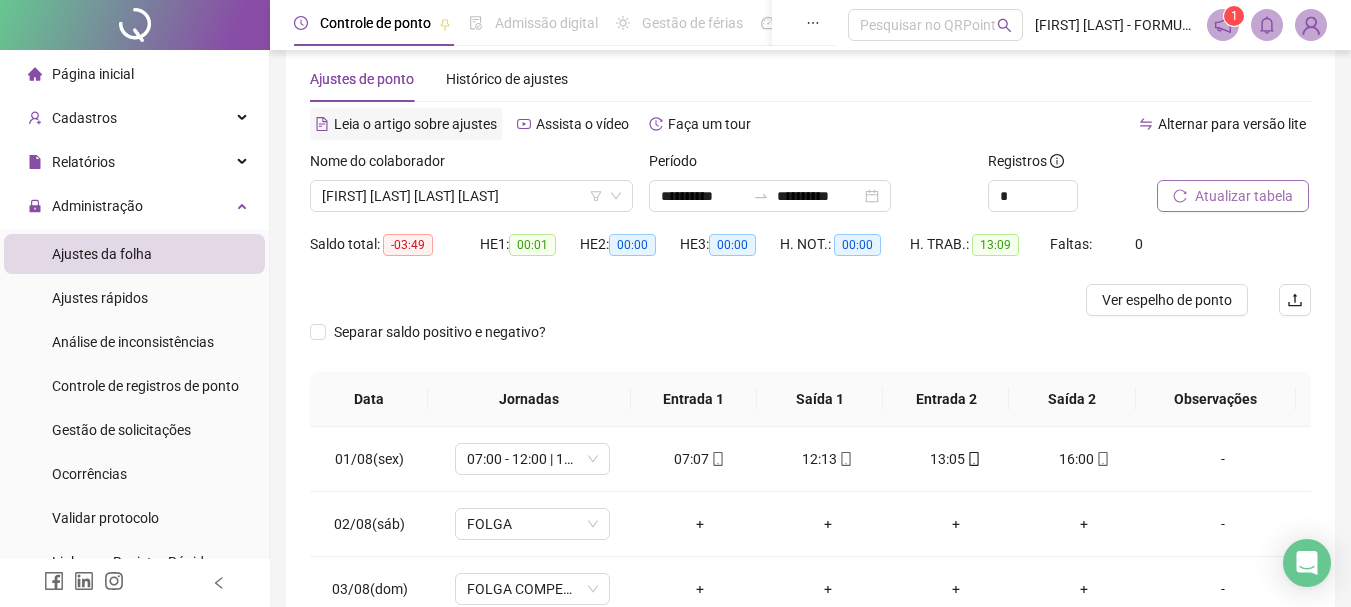 scroll, scrollTop: 24, scrollLeft: 0, axis: vertical 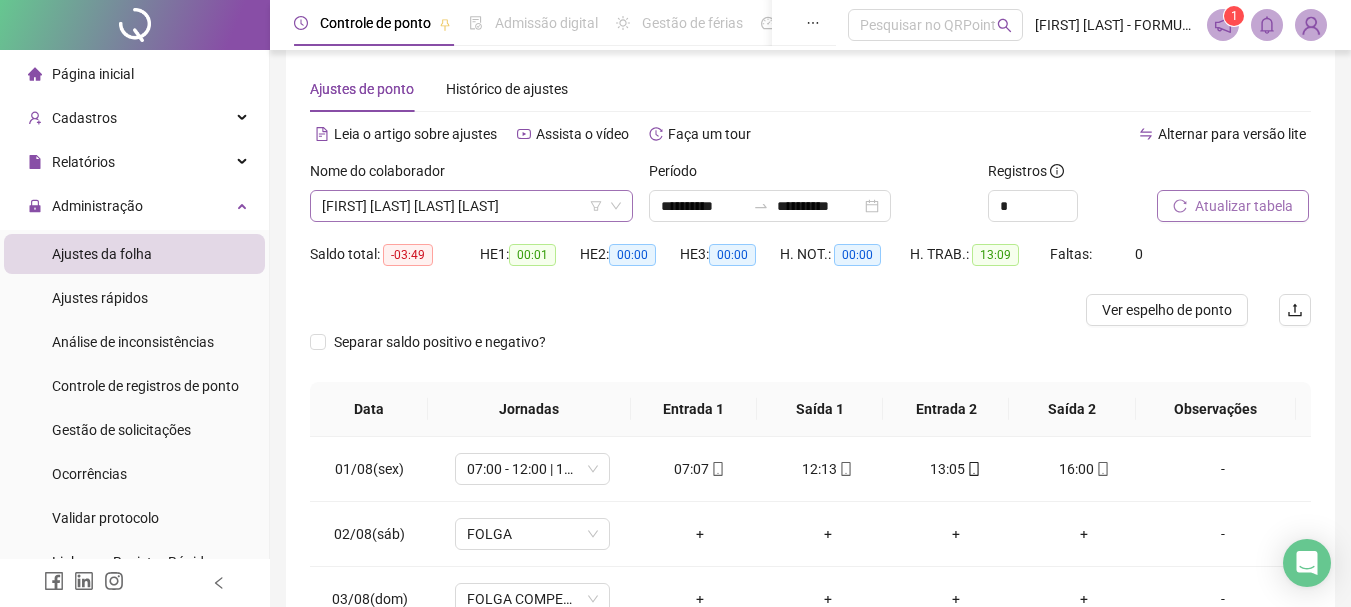 click on "[FIRST] [LAST] [LAST] [LAST]" at bounding box center (471, 206) 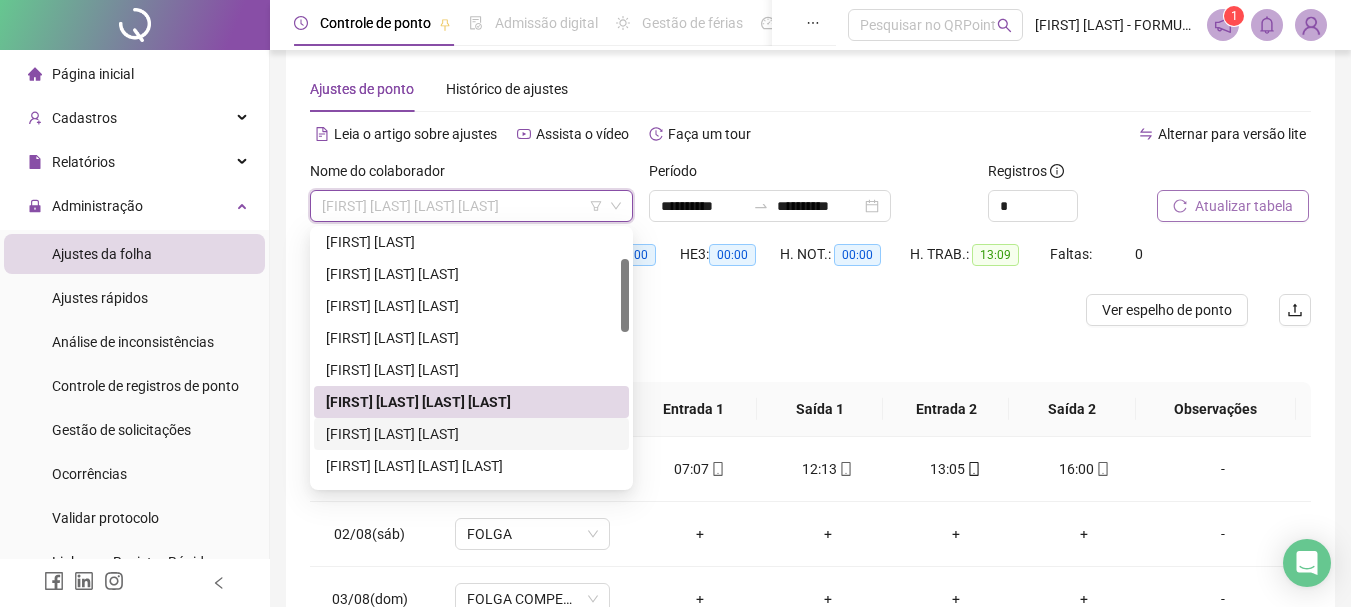 click on "[FIRST] [LAST] [LAST]" at bounding box center (471, 434) 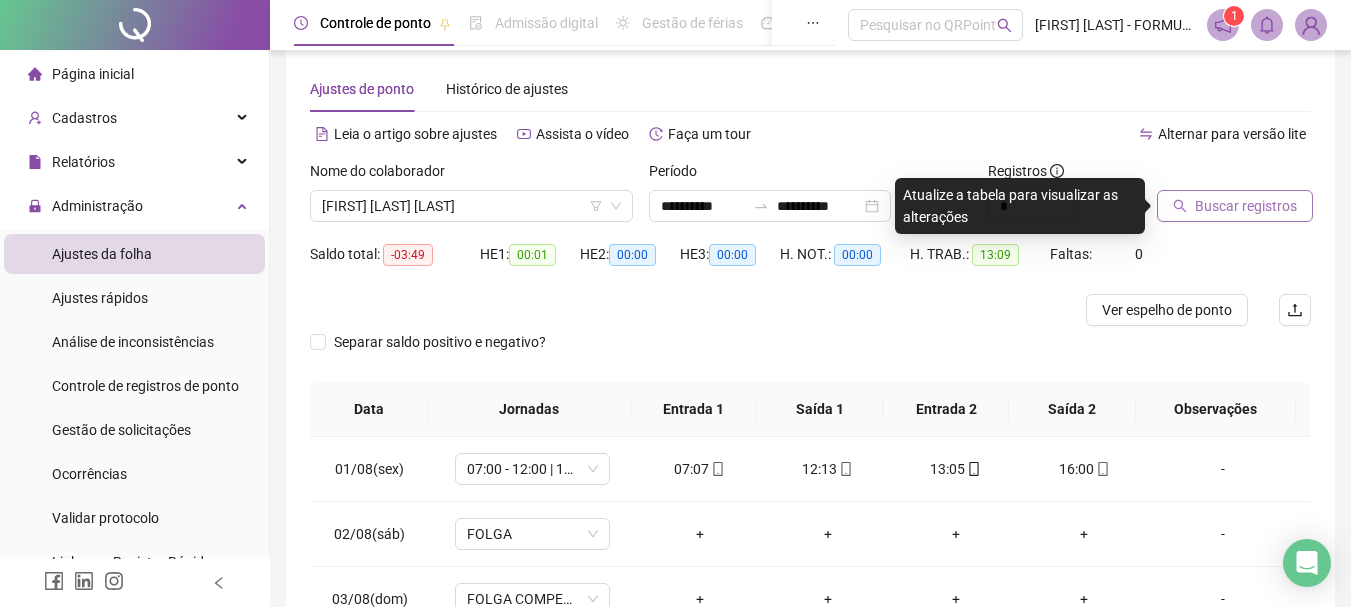 drag, startPoint x: 1213, startPoint y: 188, endPoint x: 1202, endPoint y: 206, distance: 21.095022 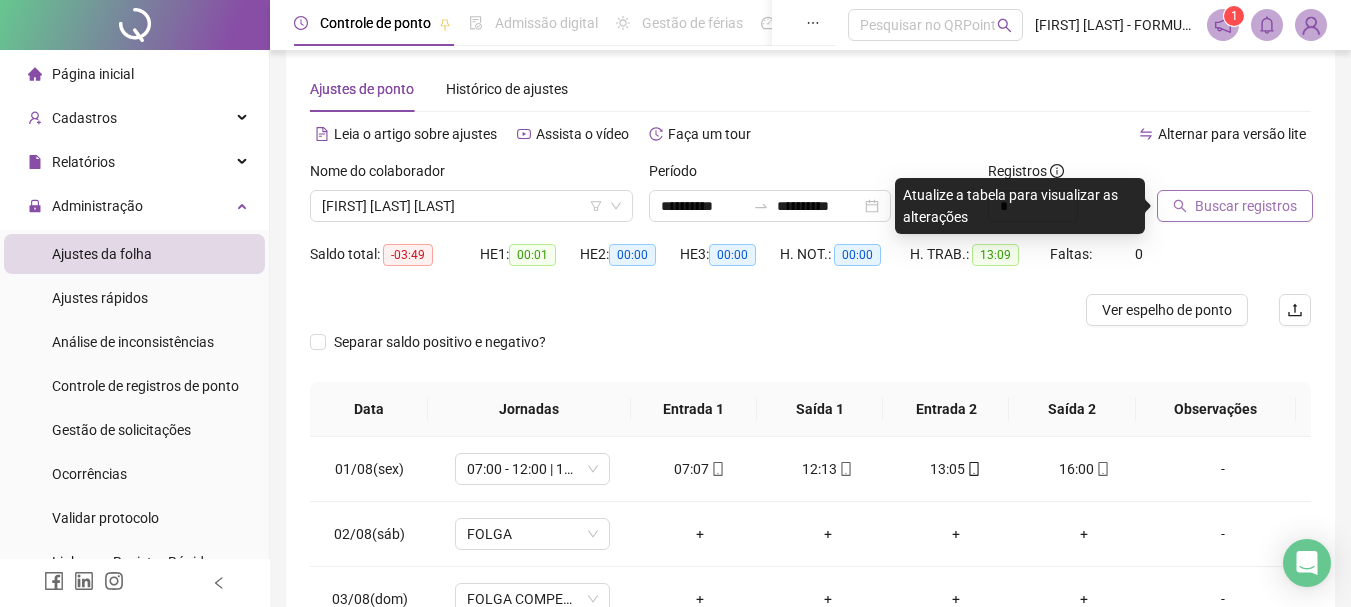 click on "Buscar registros" at bounding box center [1246, 206] 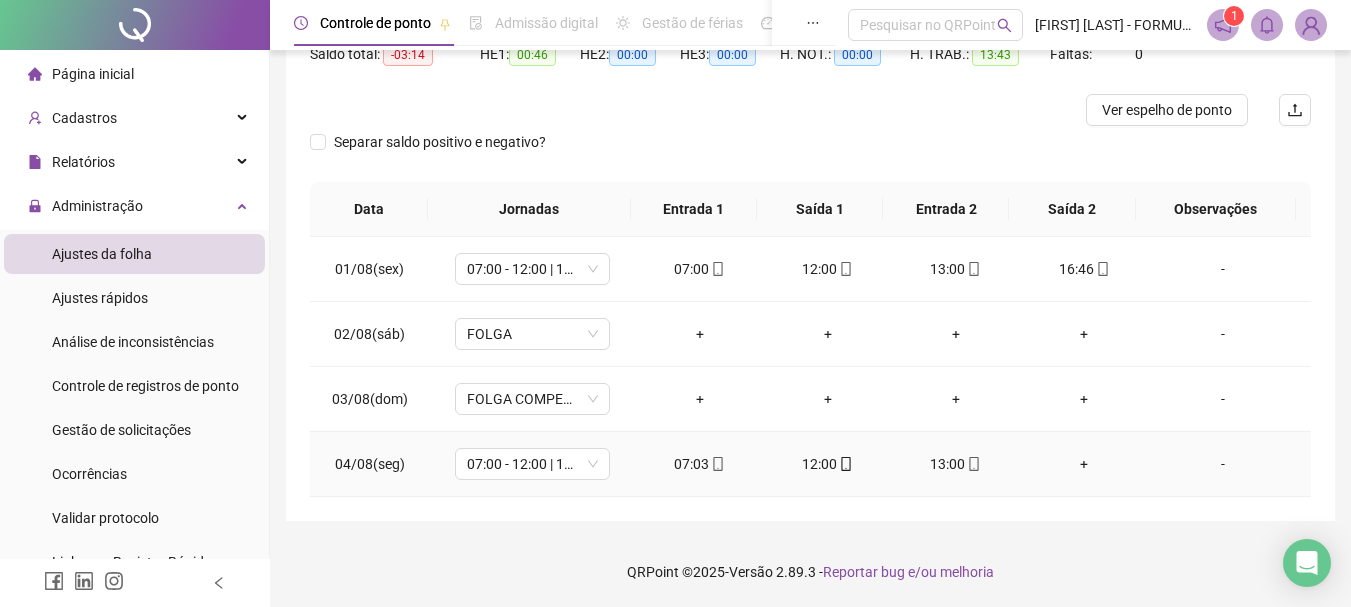 scroll, scrollTop: 124, scrollLeft: 0, axis: vertical 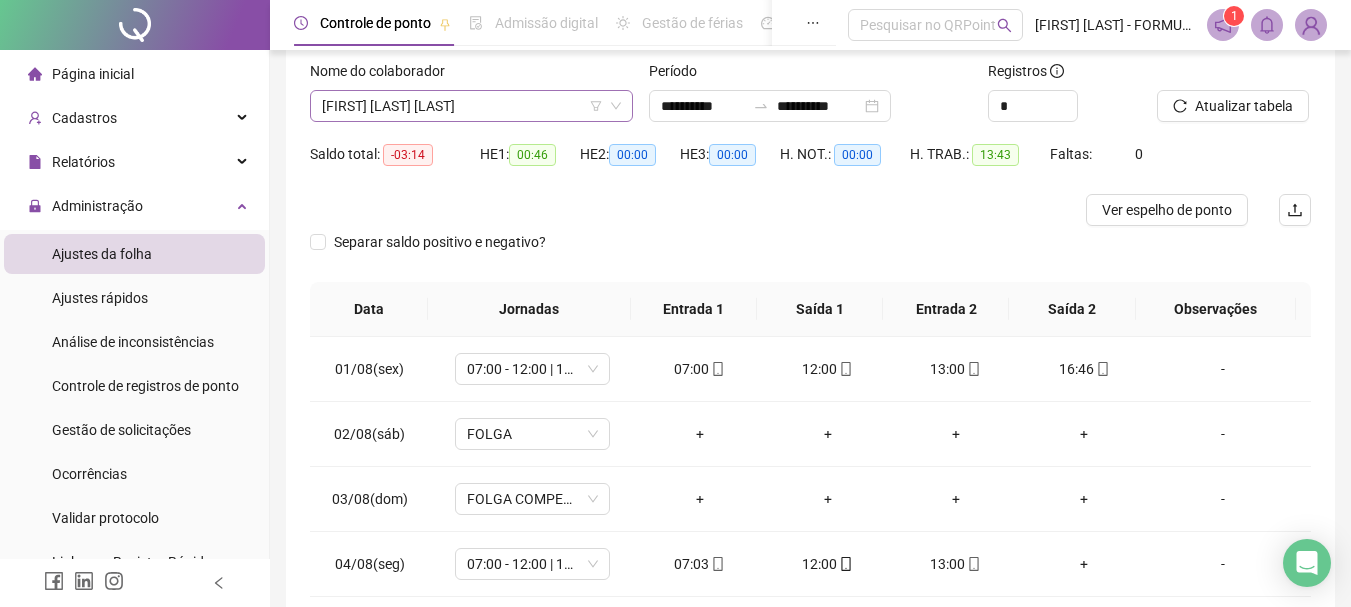 click on "[FIRST] [LAST] [LAST]" at bounding box center [471, 106] 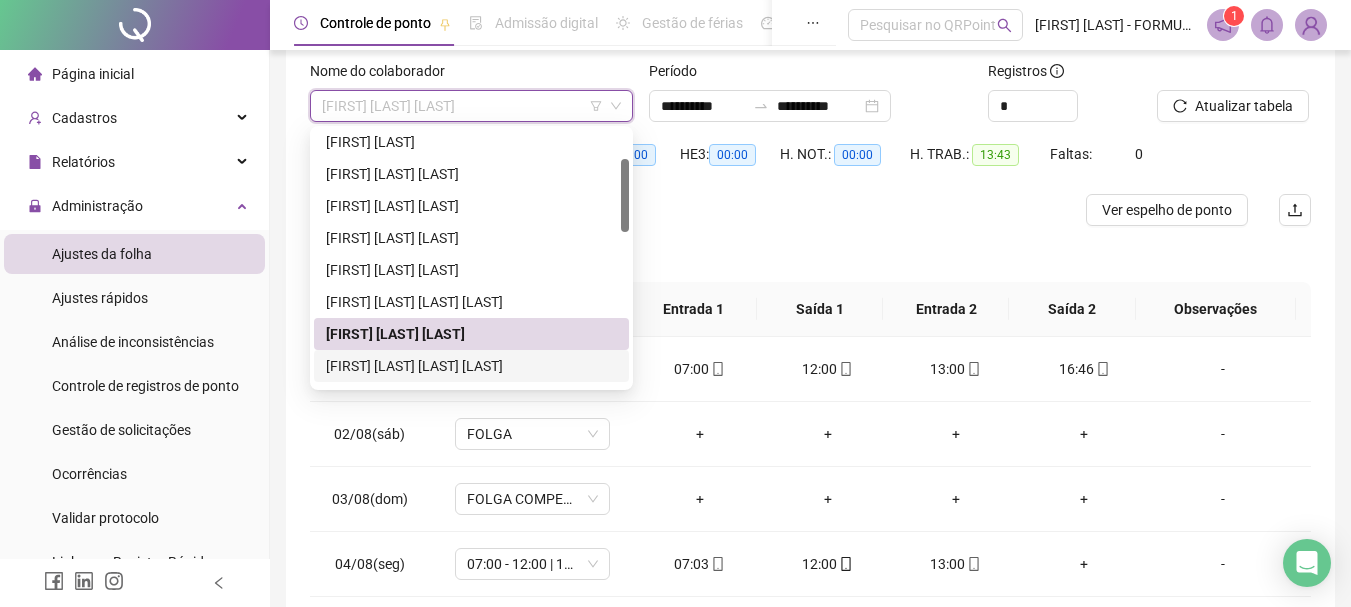 click on "[FIRST] [LAST] [LAST] [LAST]" at bounding box center [471, 366] 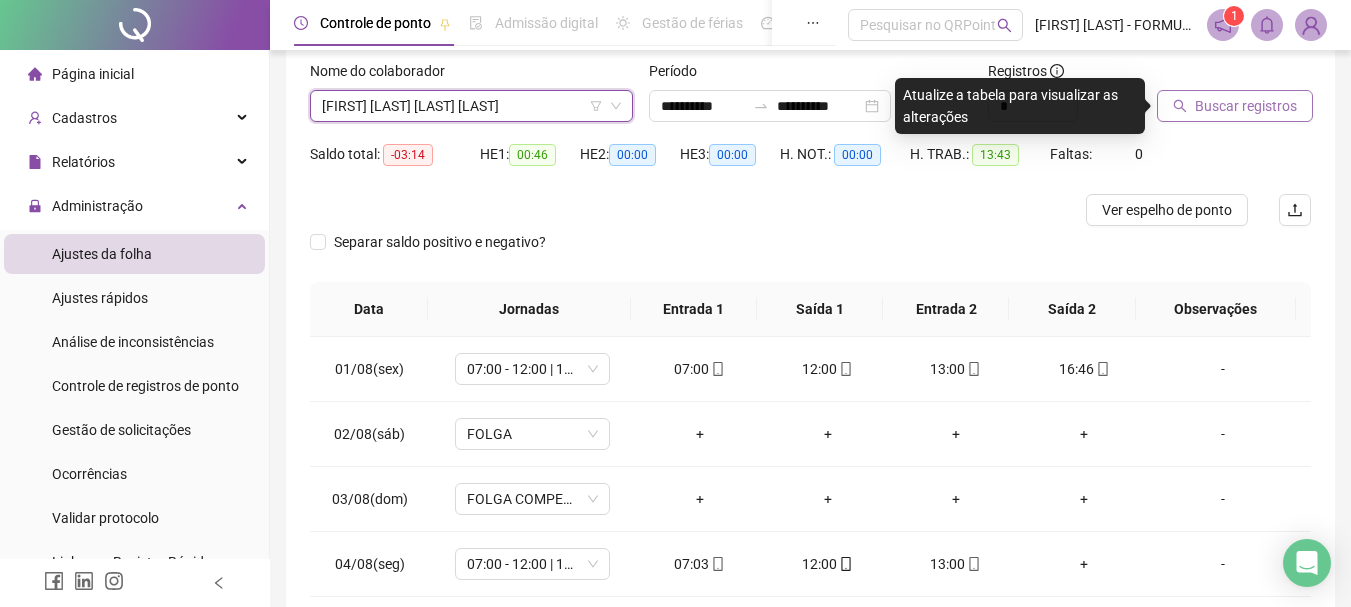 click on "Buscar registros" at bounding box center [1235, 106] 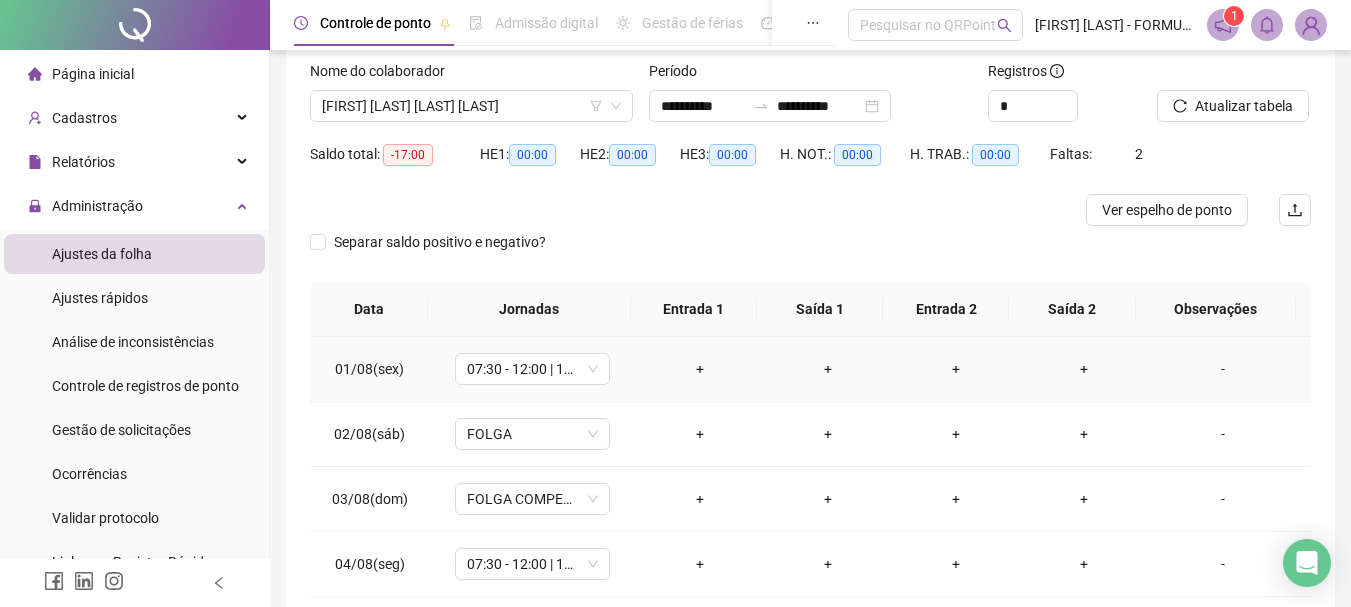 click on "+" at bounding box center (700, 369) 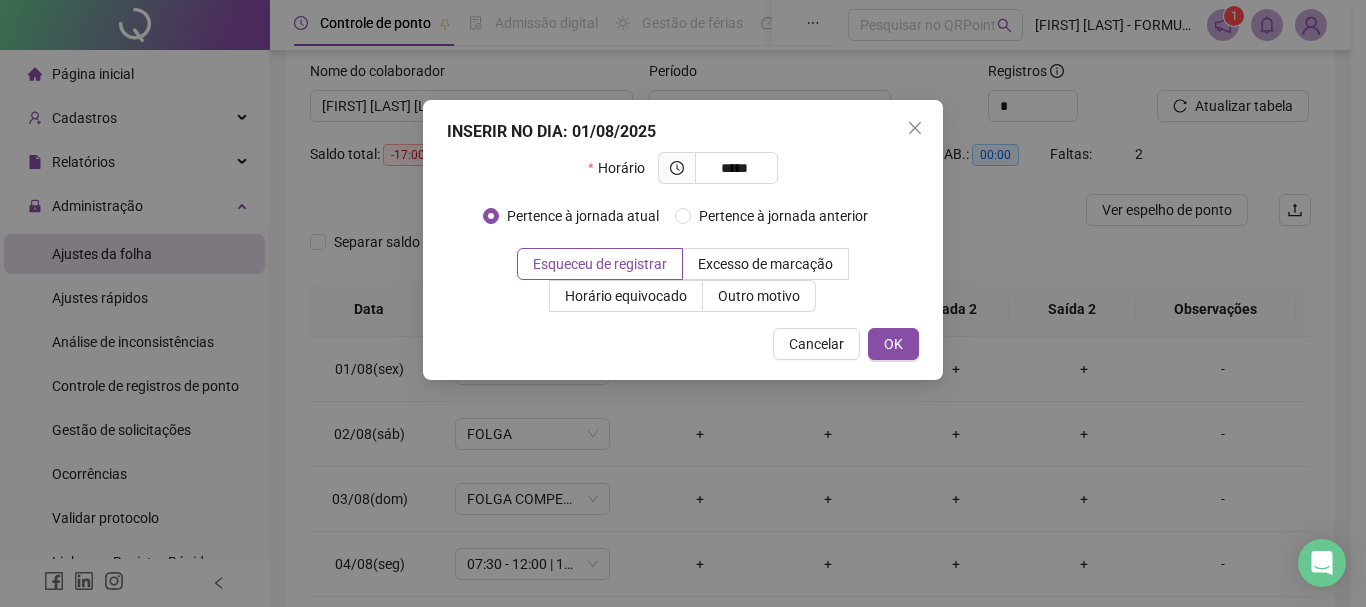type on "*****" 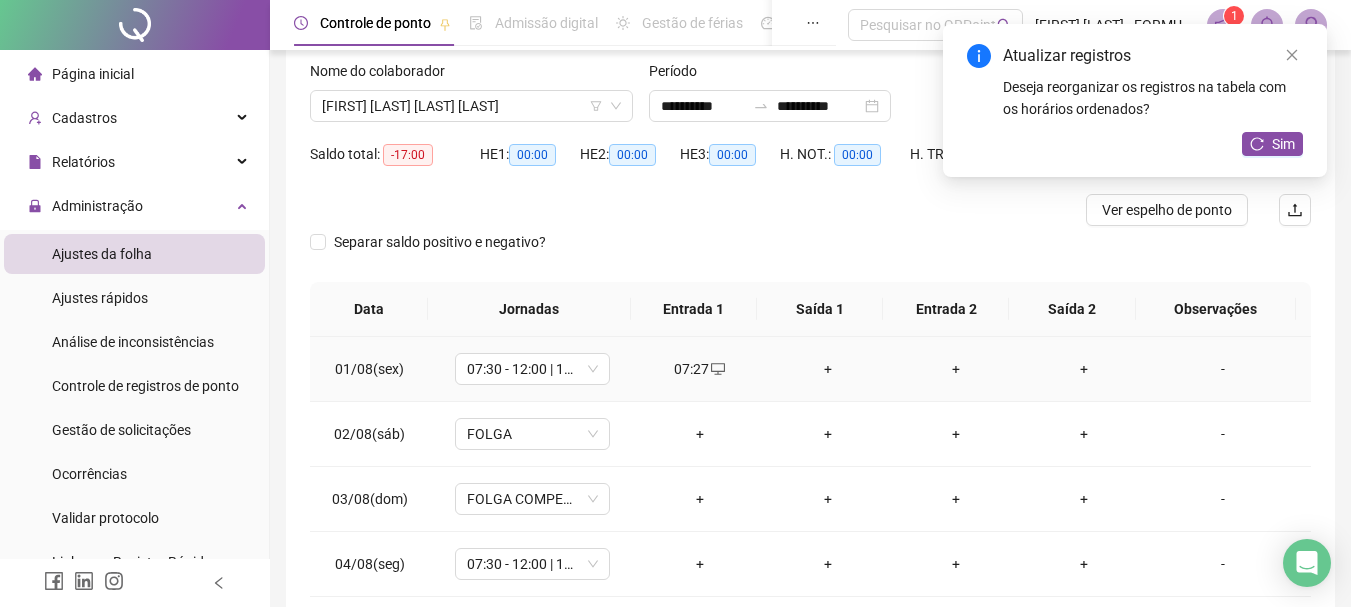 click on "+" at bounding box center [828, 369] 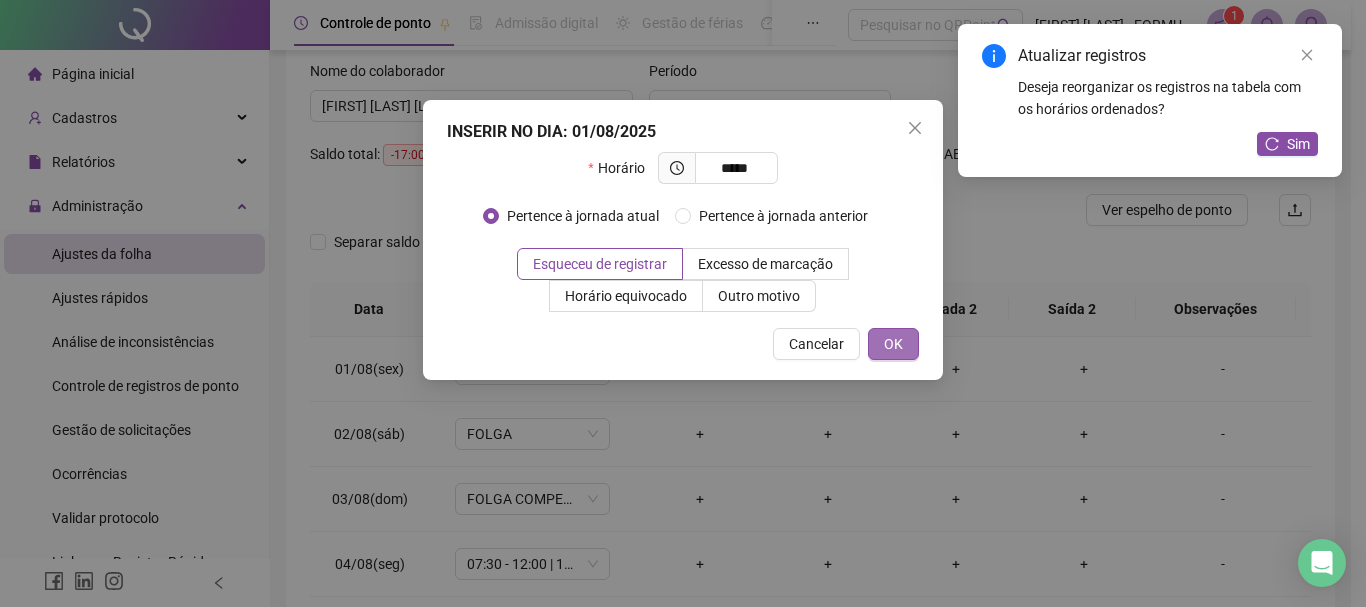 type on "*****" 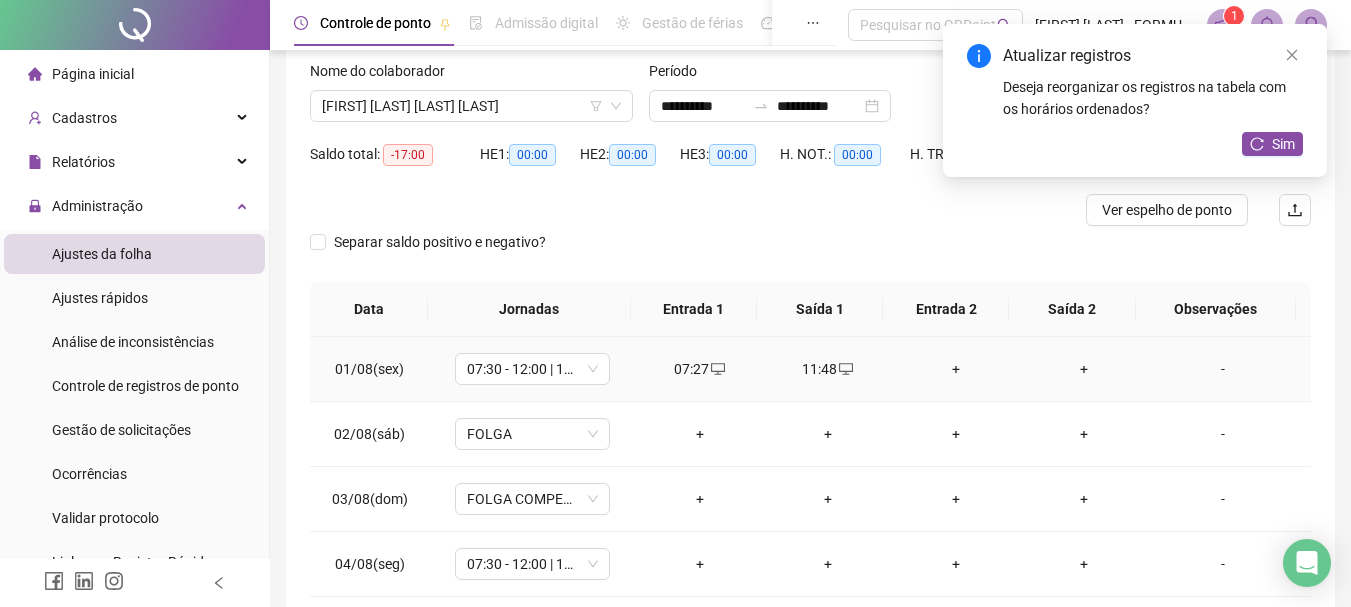 click on "+" at bounding box center (956, 369) 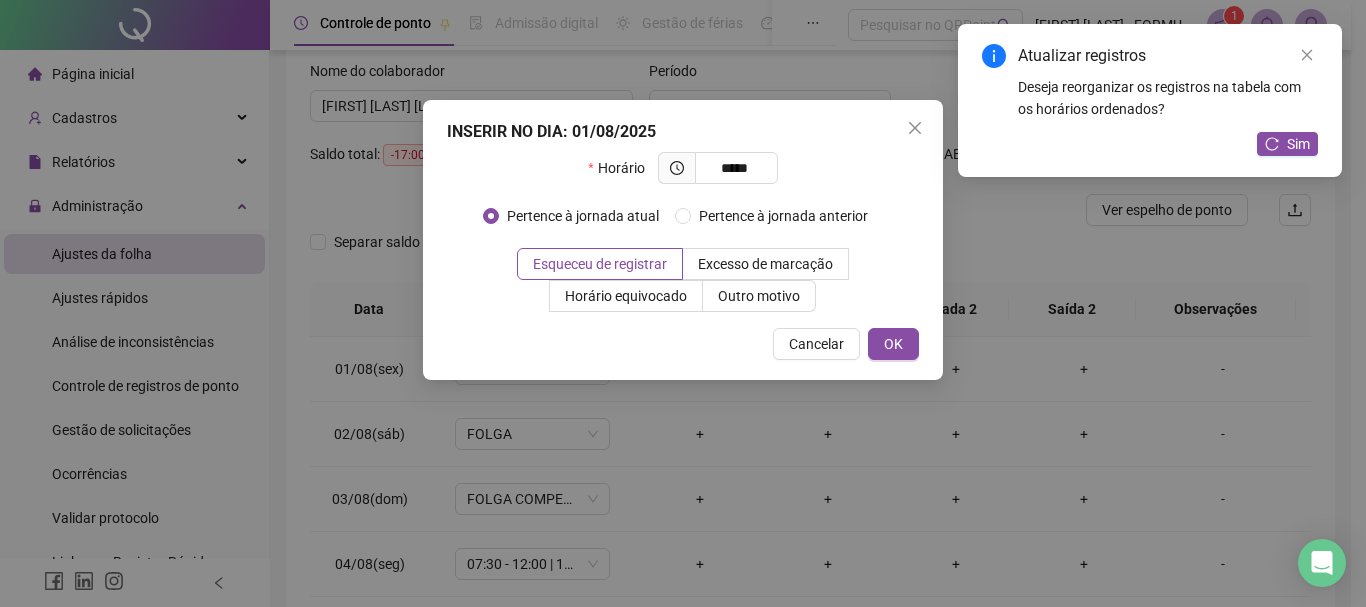 type on "*****" 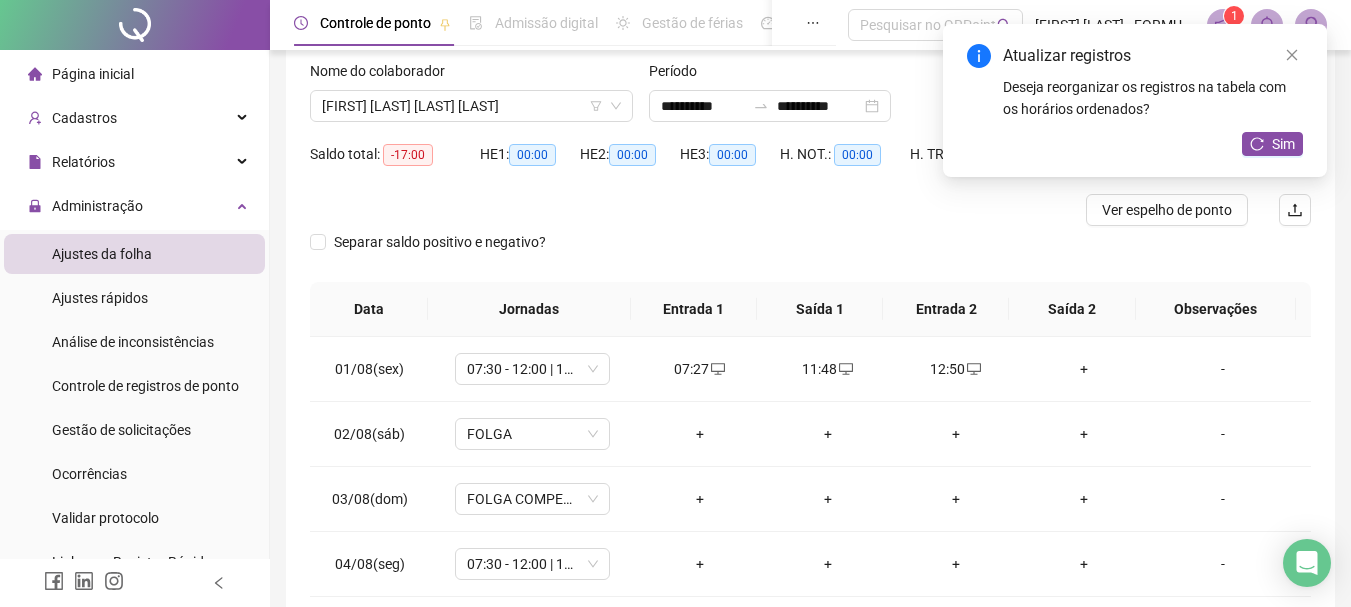 click on "+" at bounding box center [1084, 369] 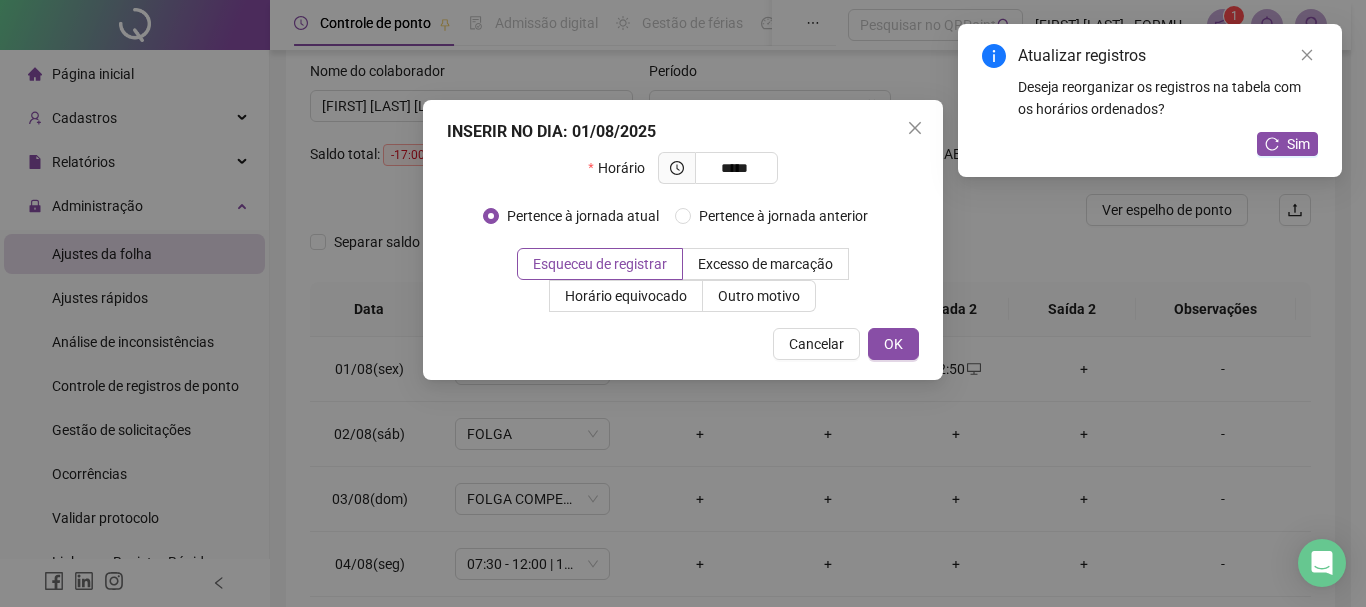 type on "*****" 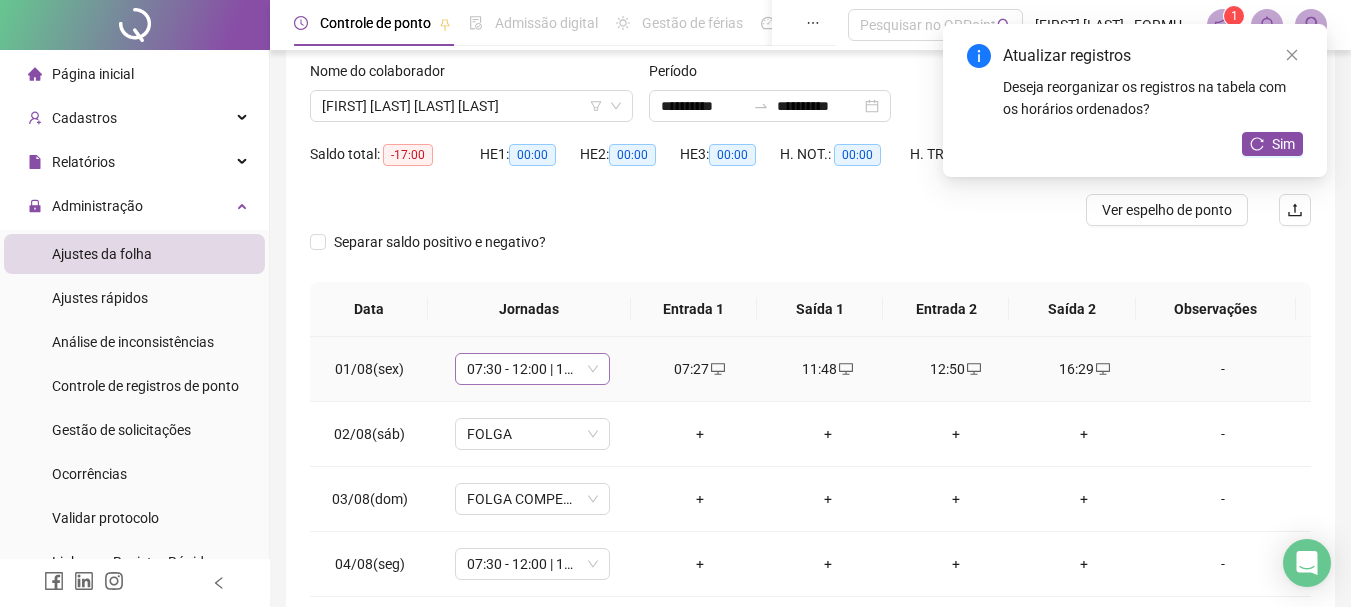 click on "07:30 - 12:00 | 13:00 - 16:30" at bounding box center (532, 369) 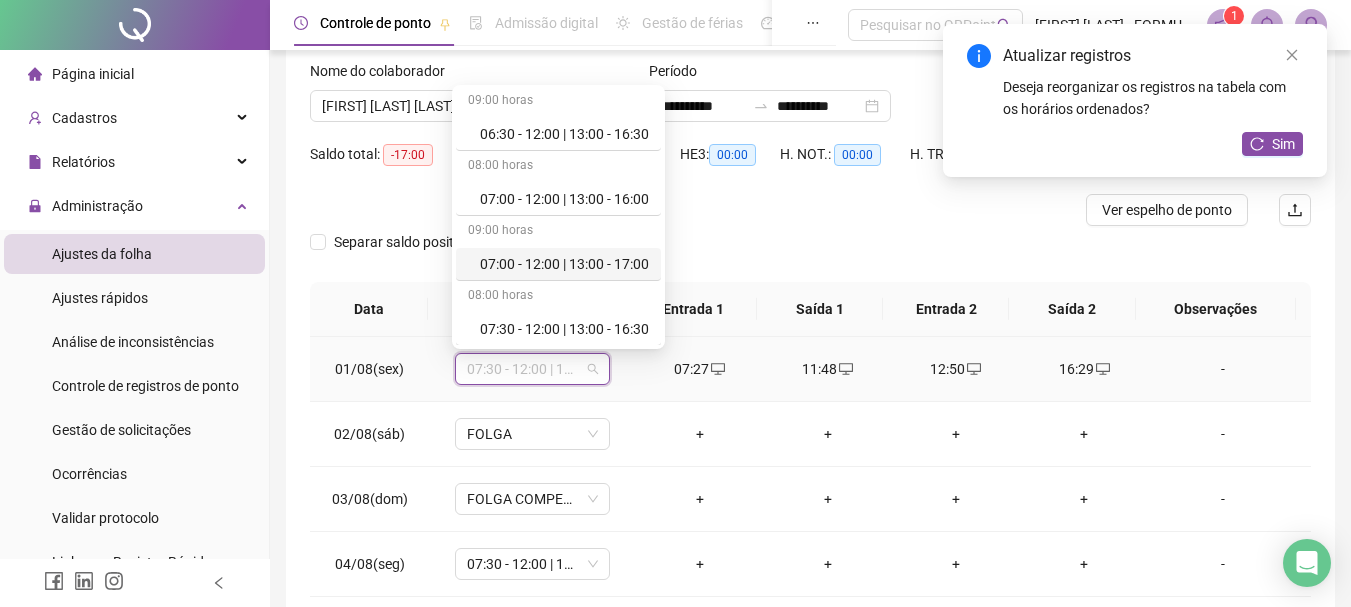 scroll, scrollTop: 100, scrollLeft: 0, axis: vertical 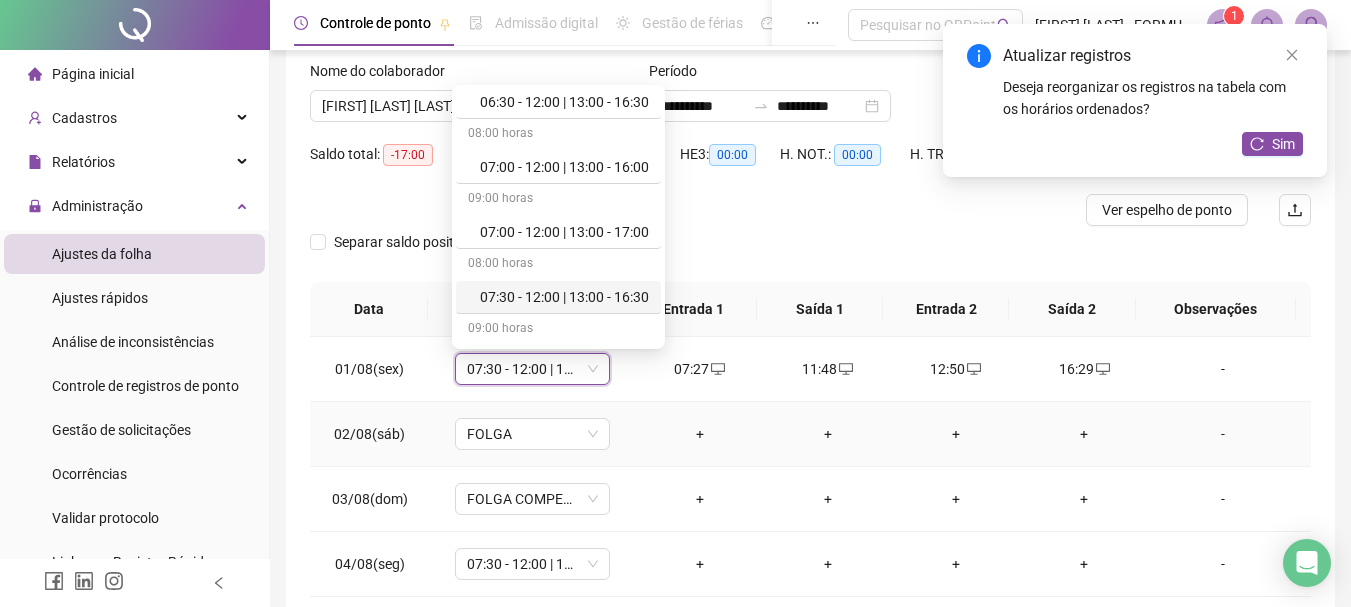 click on "+" at bounding box center [700, 434] 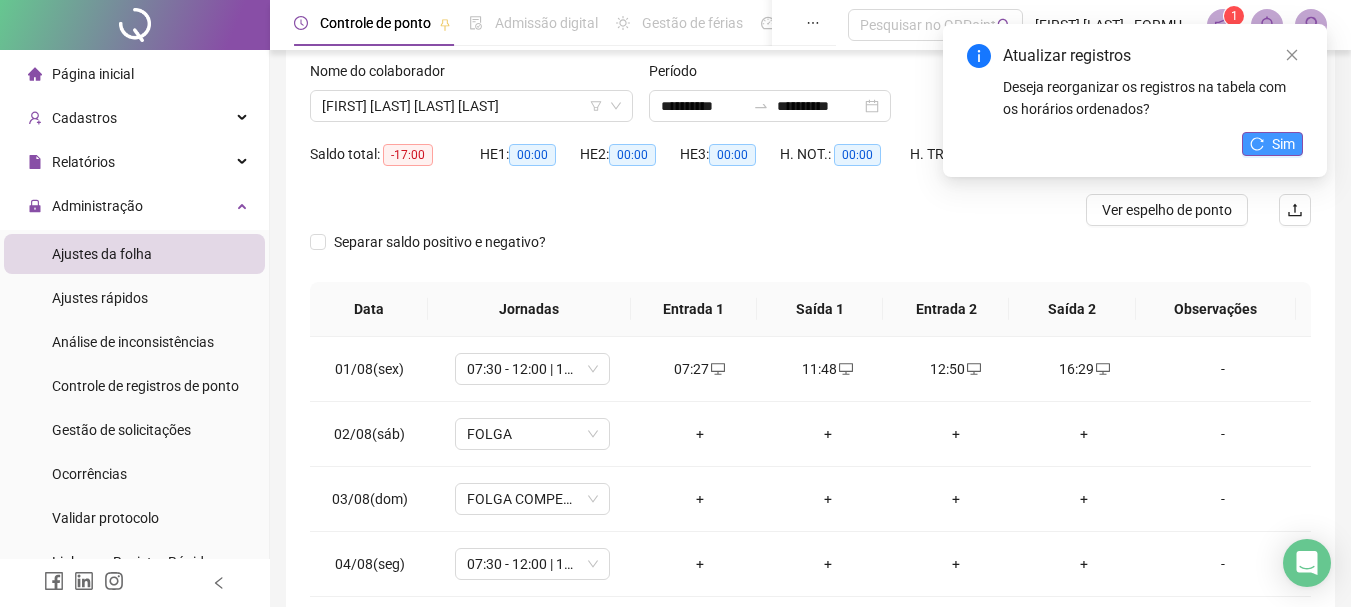 click on "Sim" at bounding box center (1283, 144) 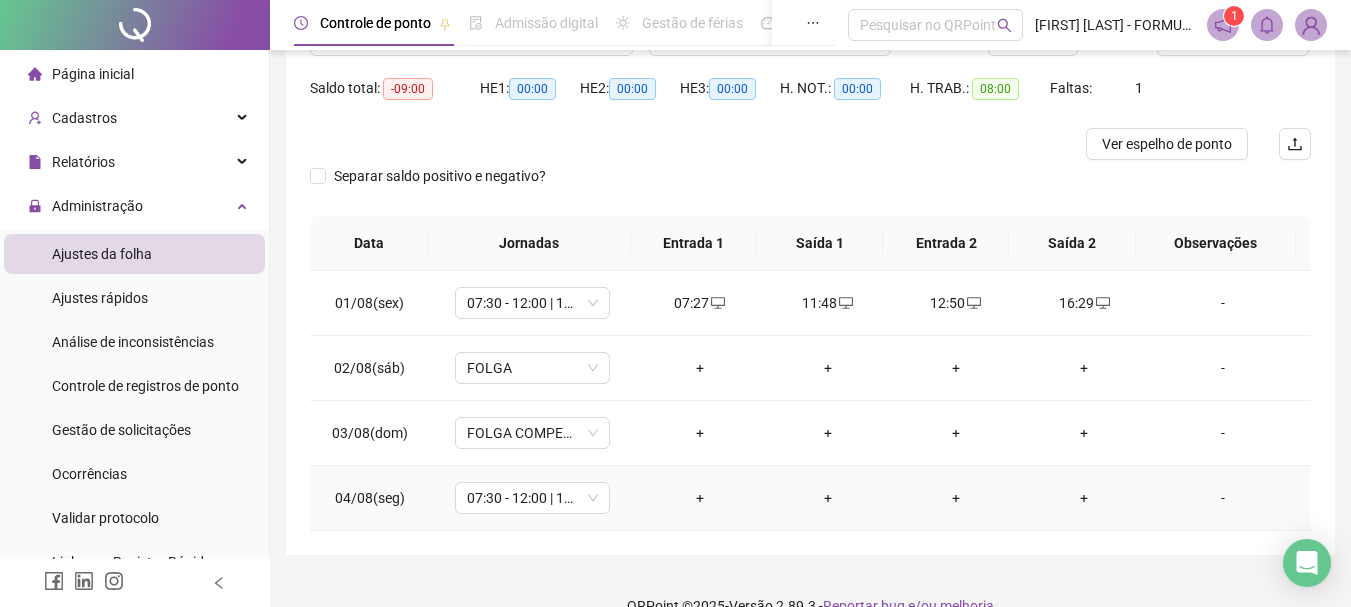 scroll, scrollTop: 224, scrollLeft: 0, axis: vertical 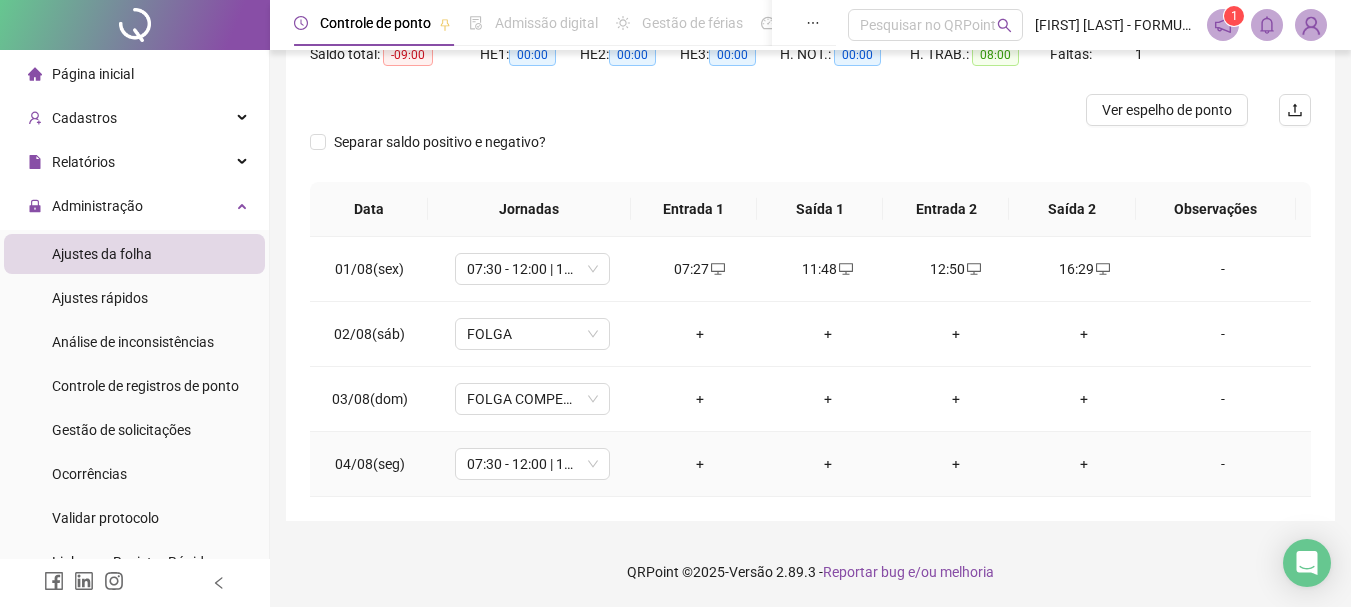click on "+" at bounding box center [700, 464] 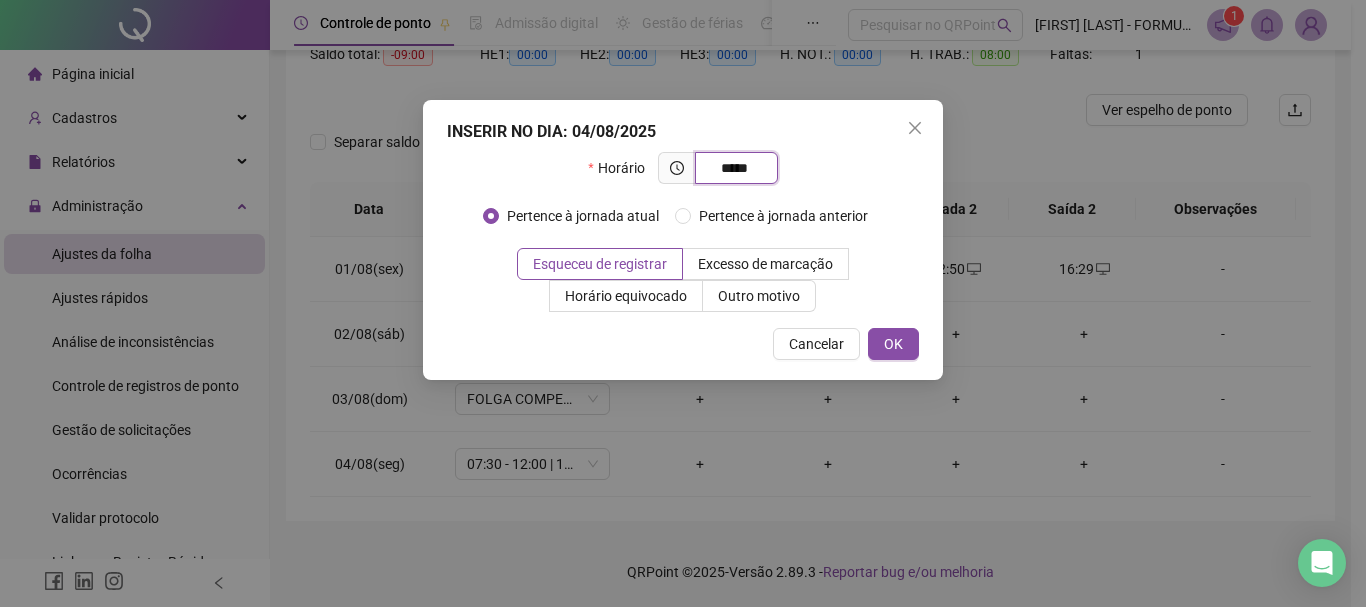 type on "*****" 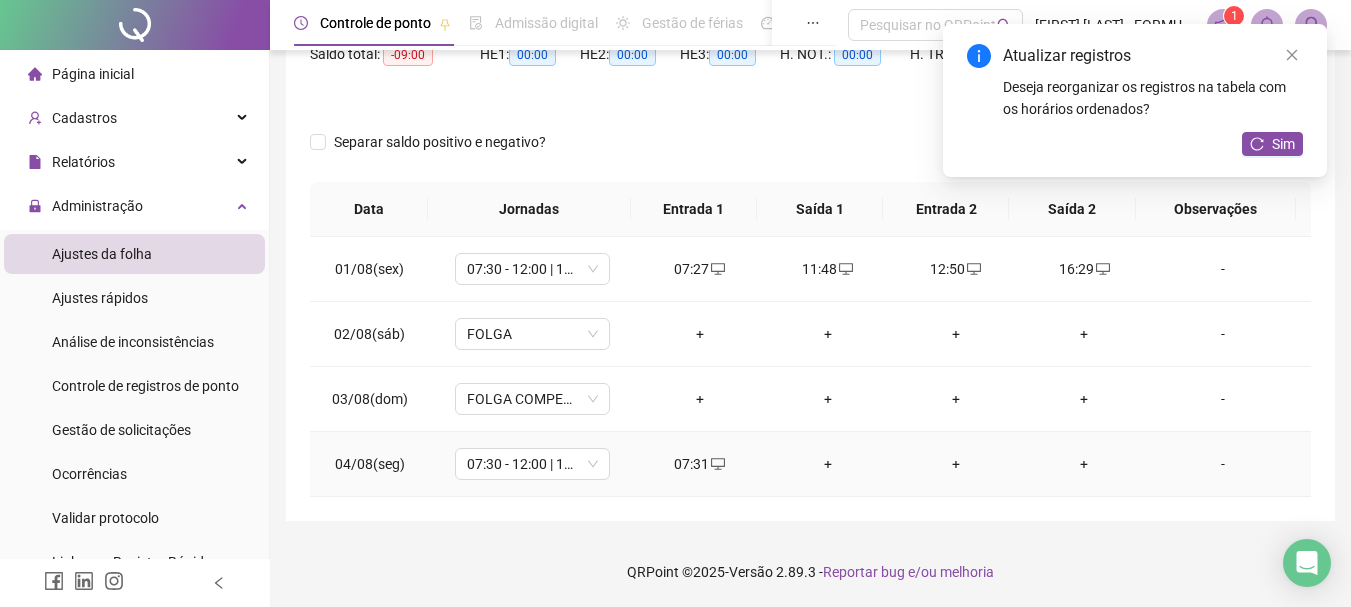 click on "+" at bounding box center (828, 464) 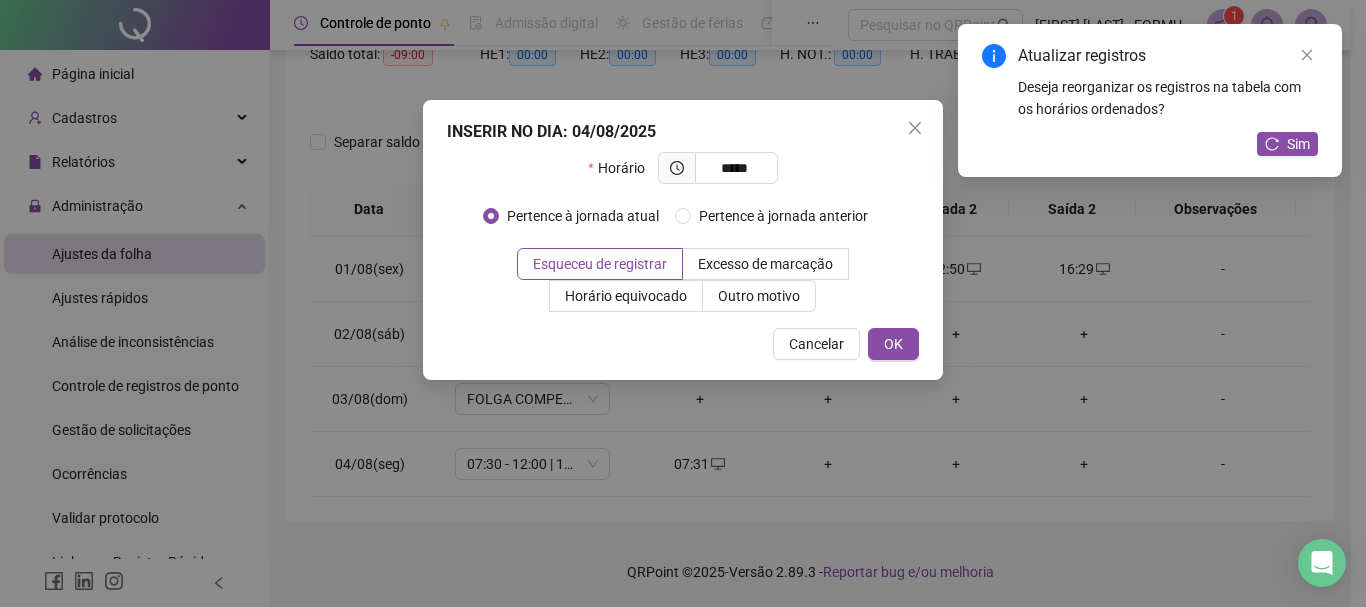type on "*****" 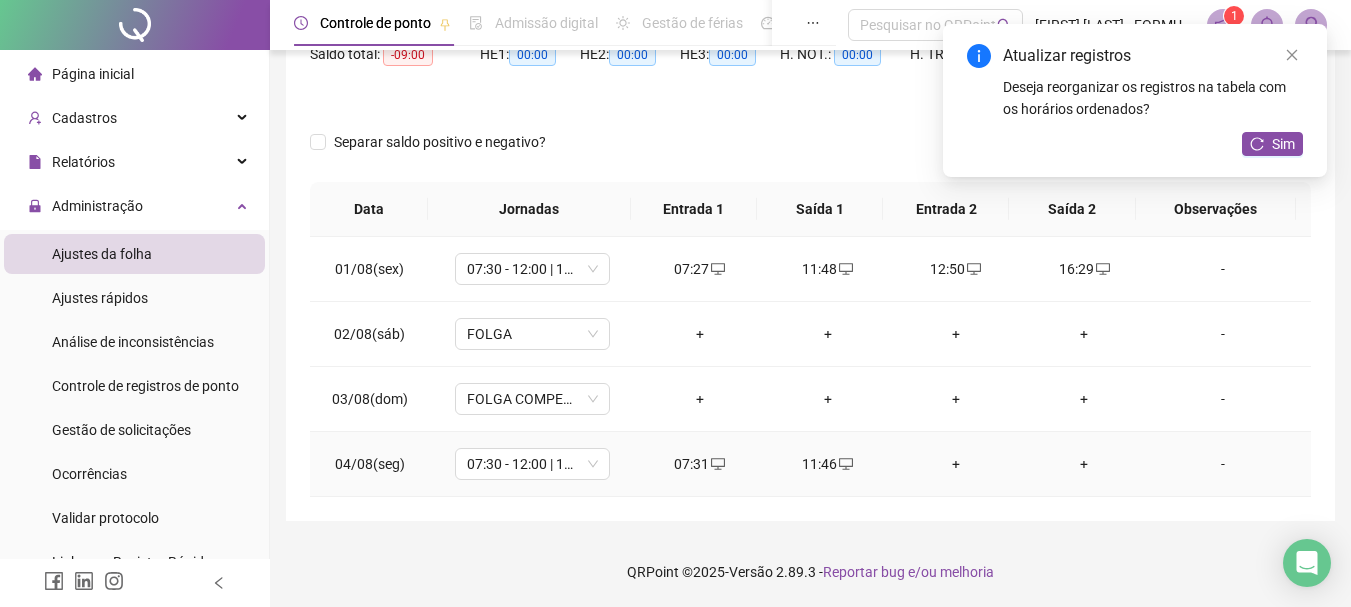 click on "+" at bounding box center [956, 464] 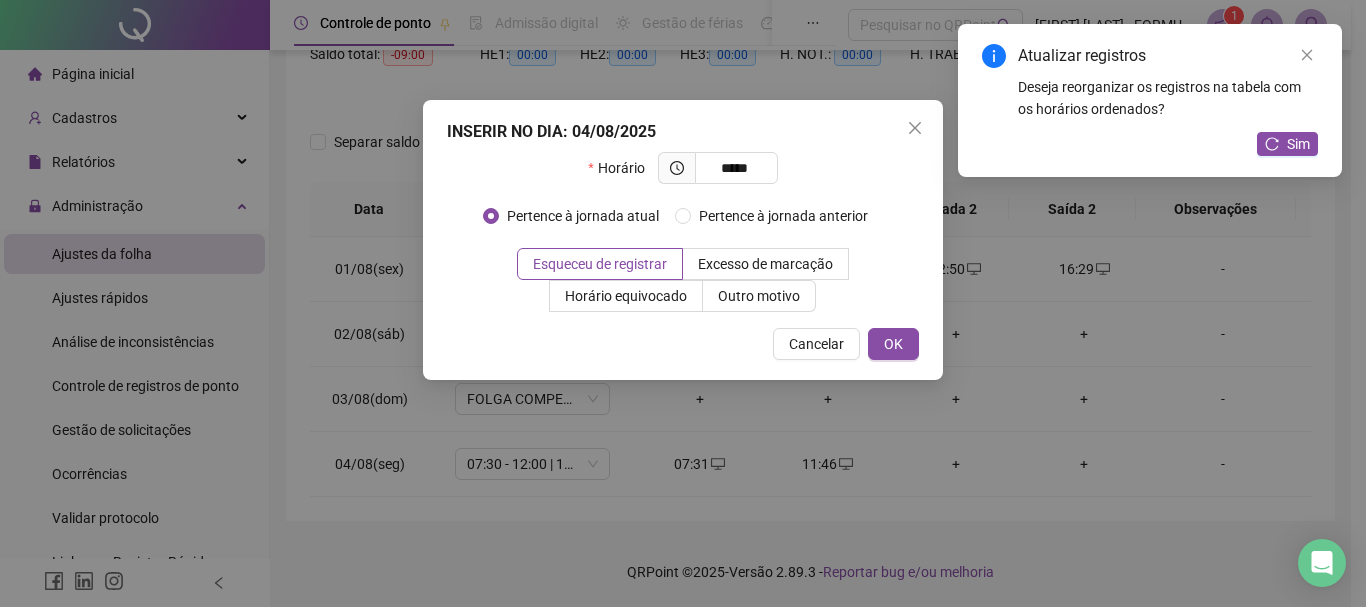 type on "*****" 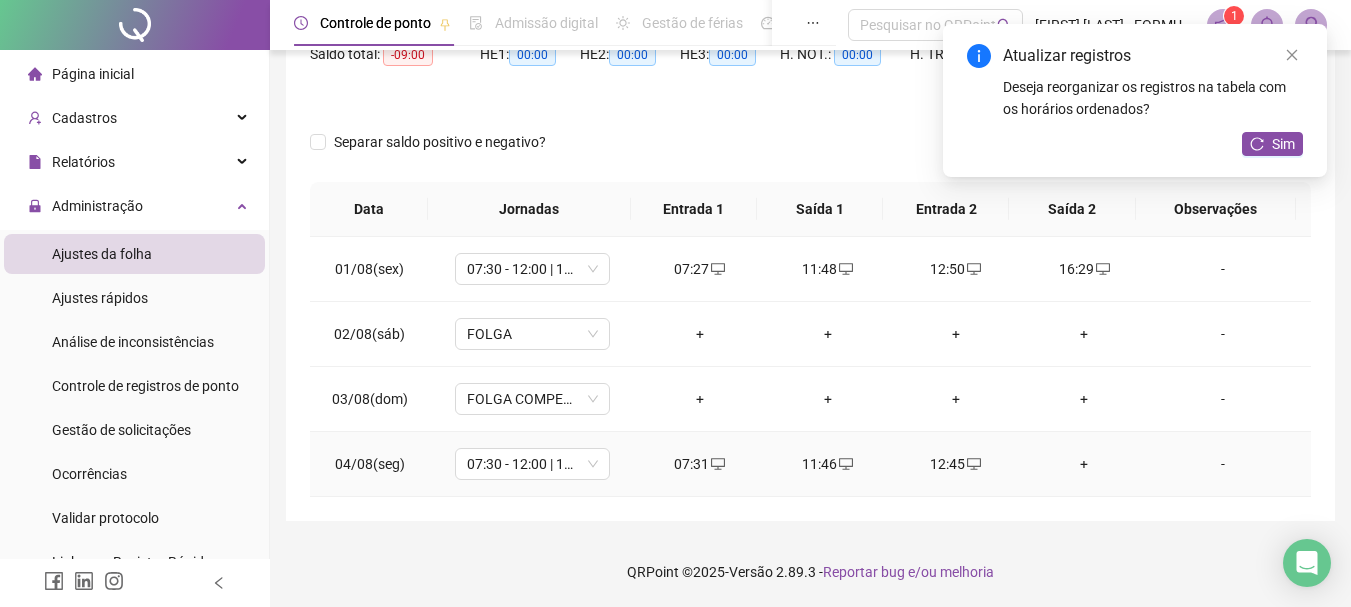 click on "+" at bounding box center [1084, 464] 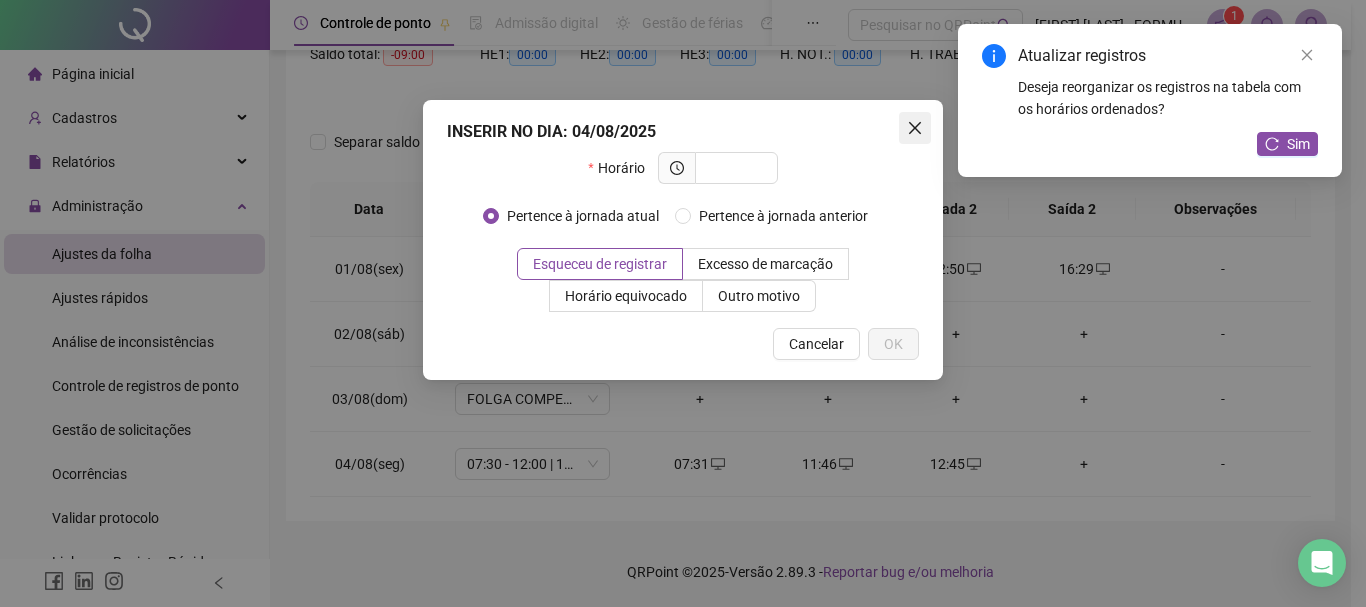 click 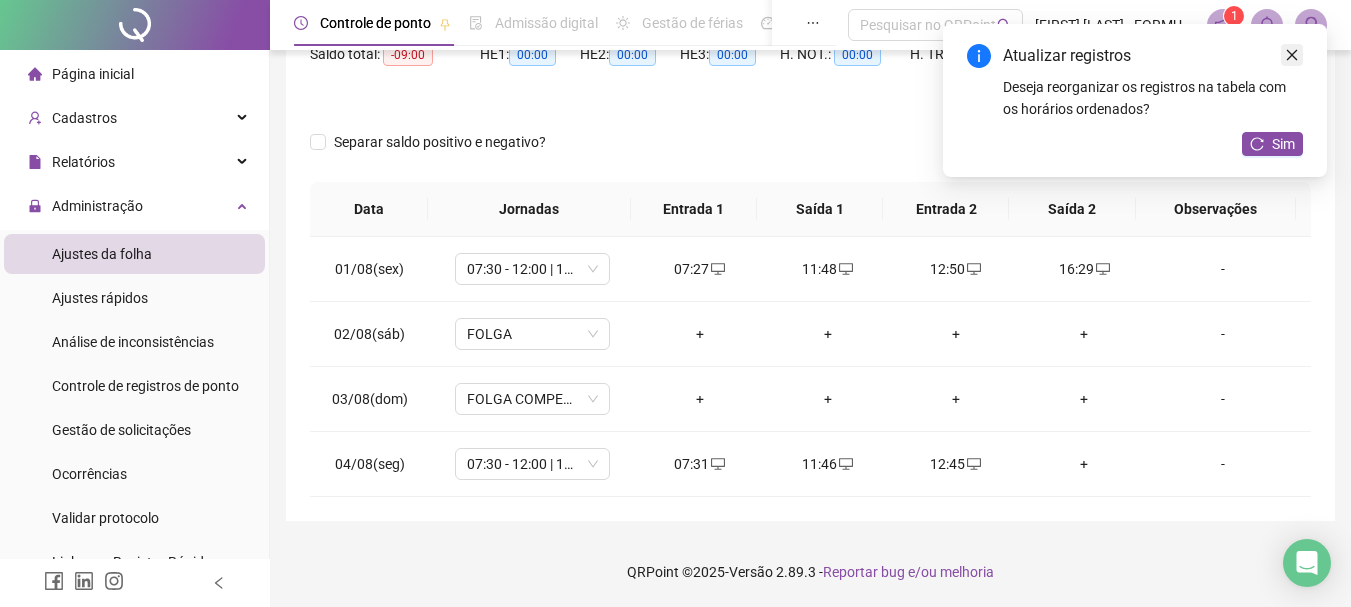 click 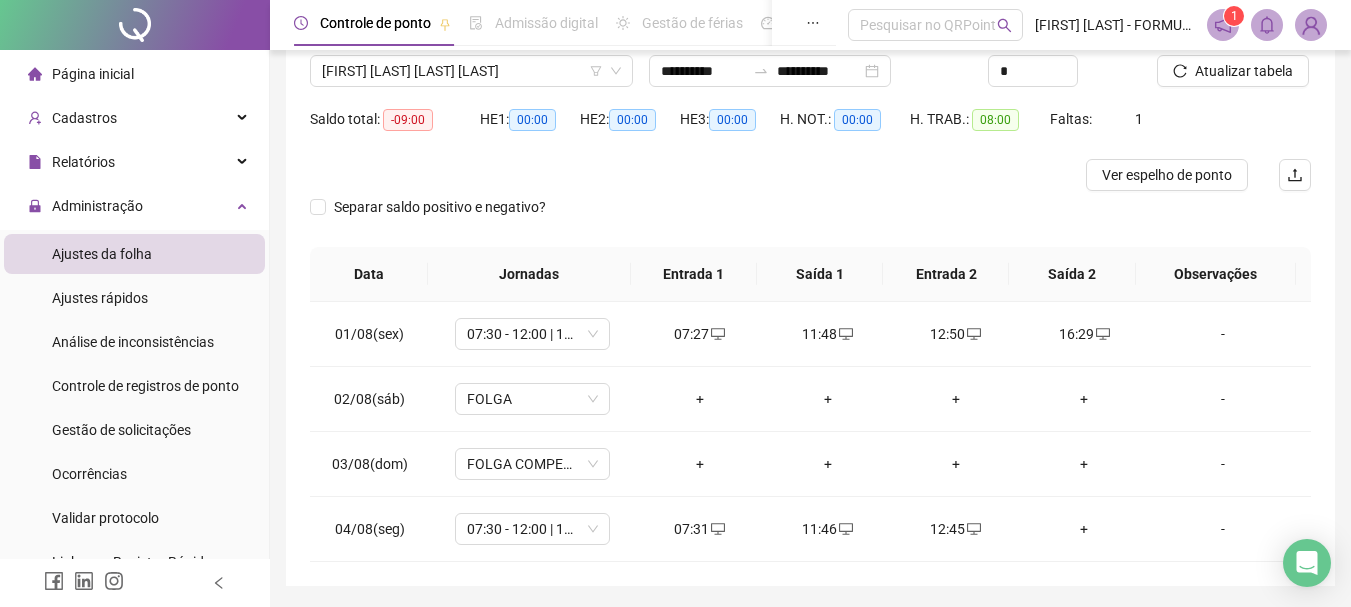 scroll, scrollTop: 124, scrollLeft: 0, axis: vertical 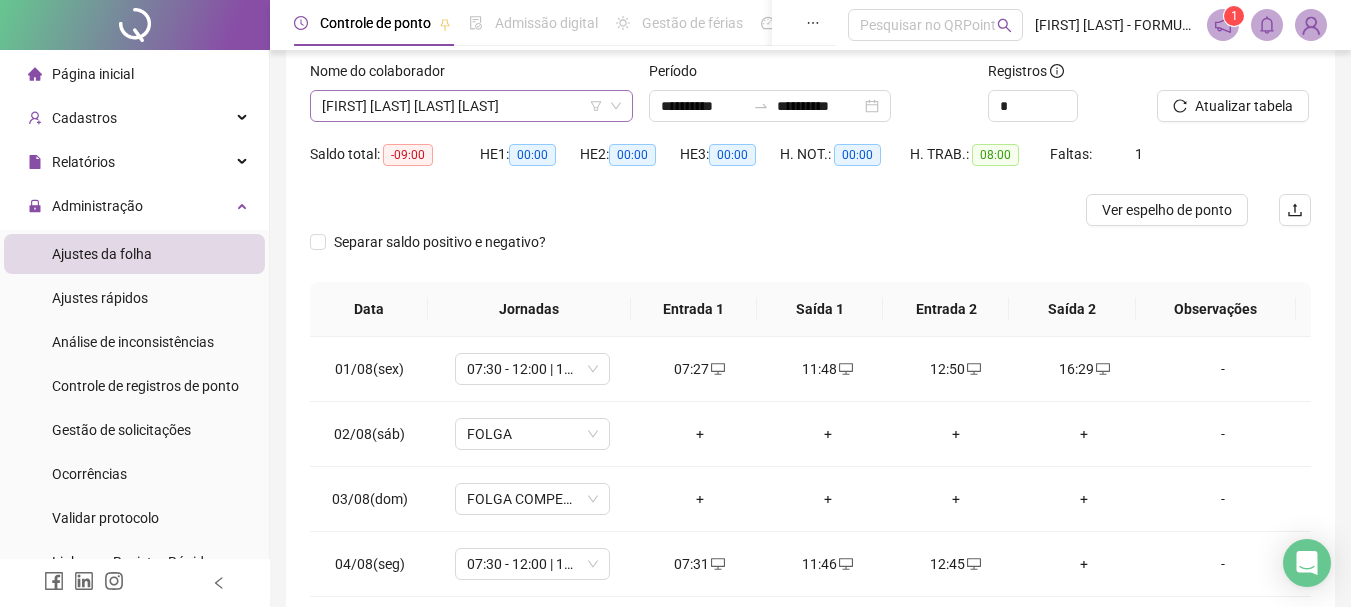 click on "[FIRST] [LAST] [LAST] [LAST]" at bounding box center (471, 106) 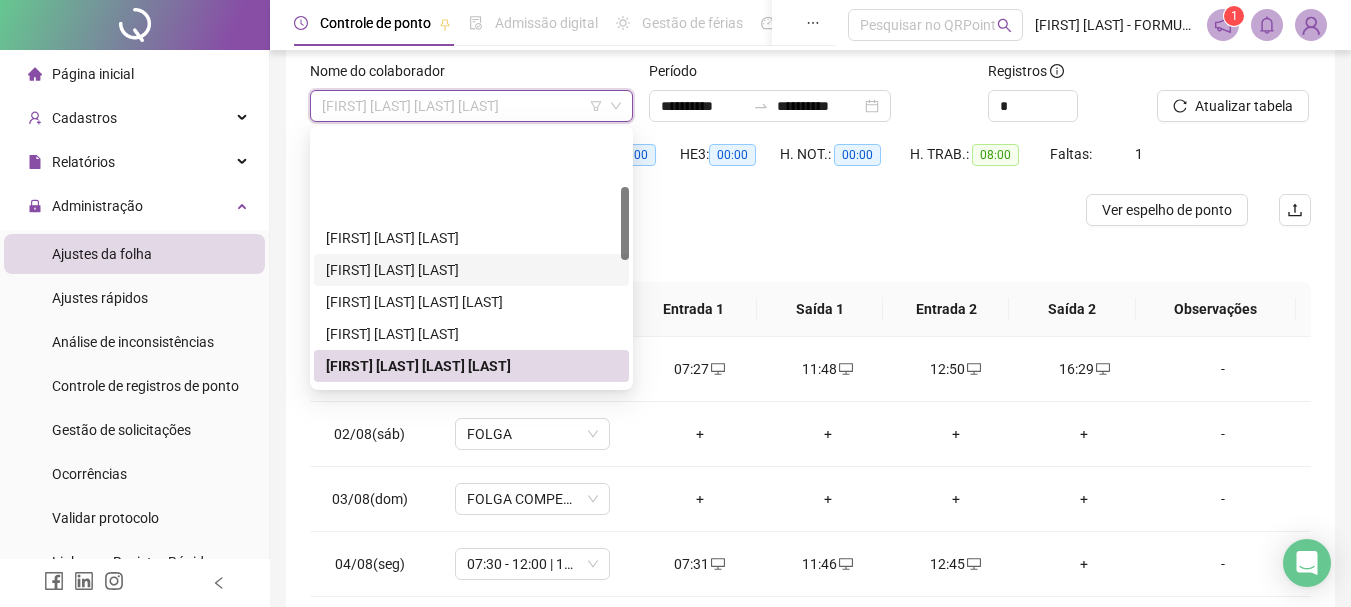 scroll, scrollTop: 200, scrollLeft: 0, axis: vertical 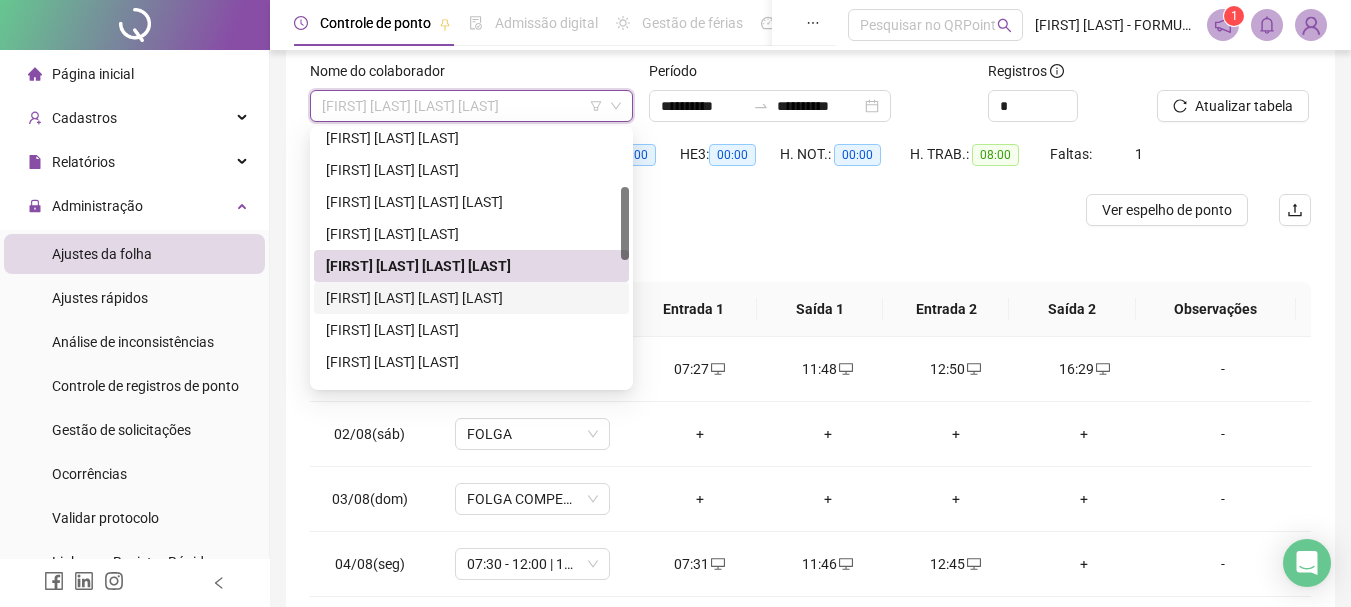 click on "[FIRST] [LAST] [LAST] [LAST]" at bounding box center (471, 298) 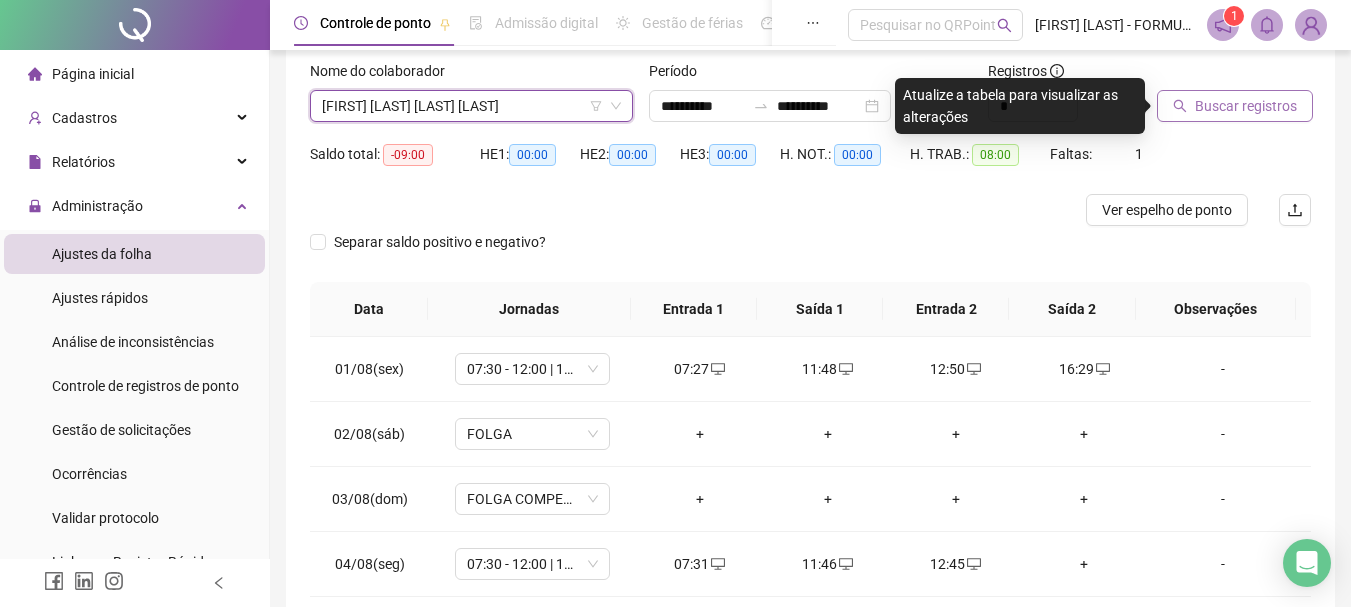 click on "Buscar registros" at bounding box center (1246, 106) 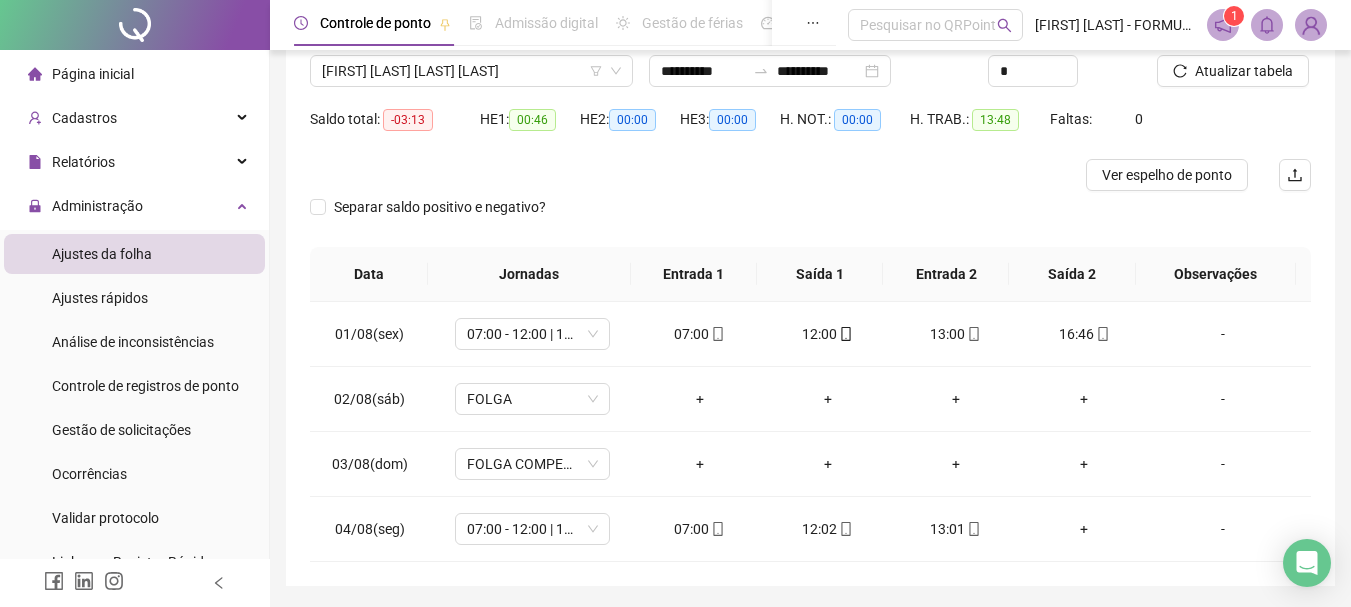 scroll, scrollTop: 124, scrollLeft: 0, axis: vertical 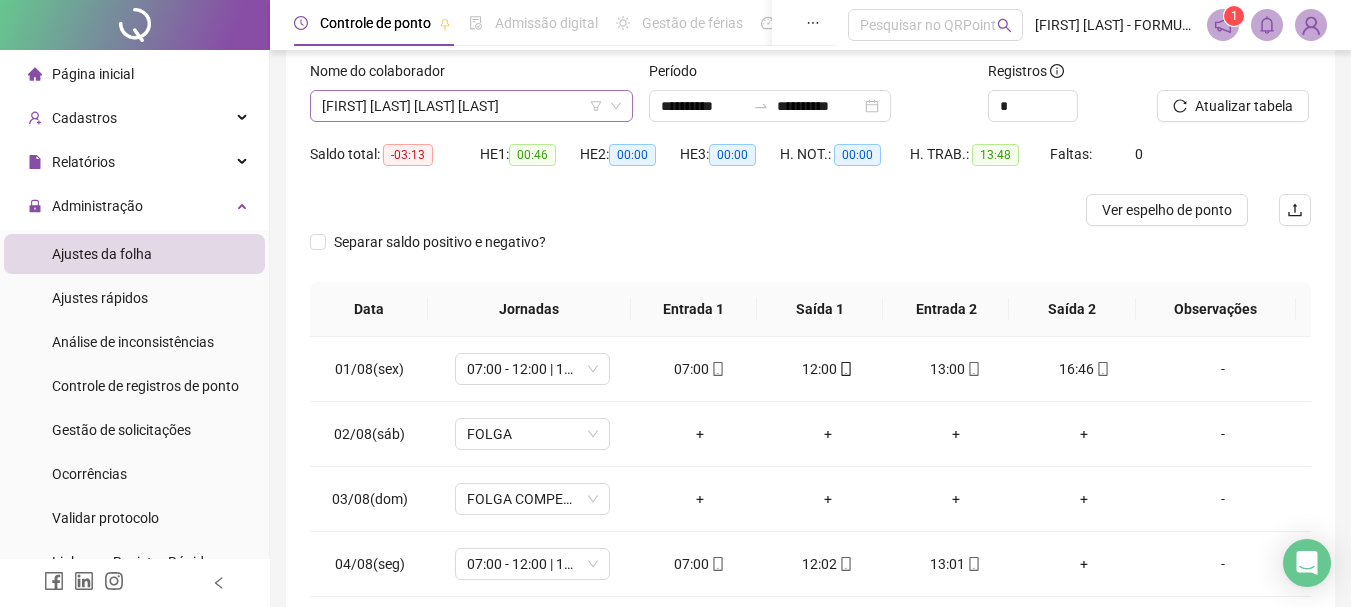 click on "[FIRST] [LAST] [LAST] [LAST]" at bounding box center [471, 106] 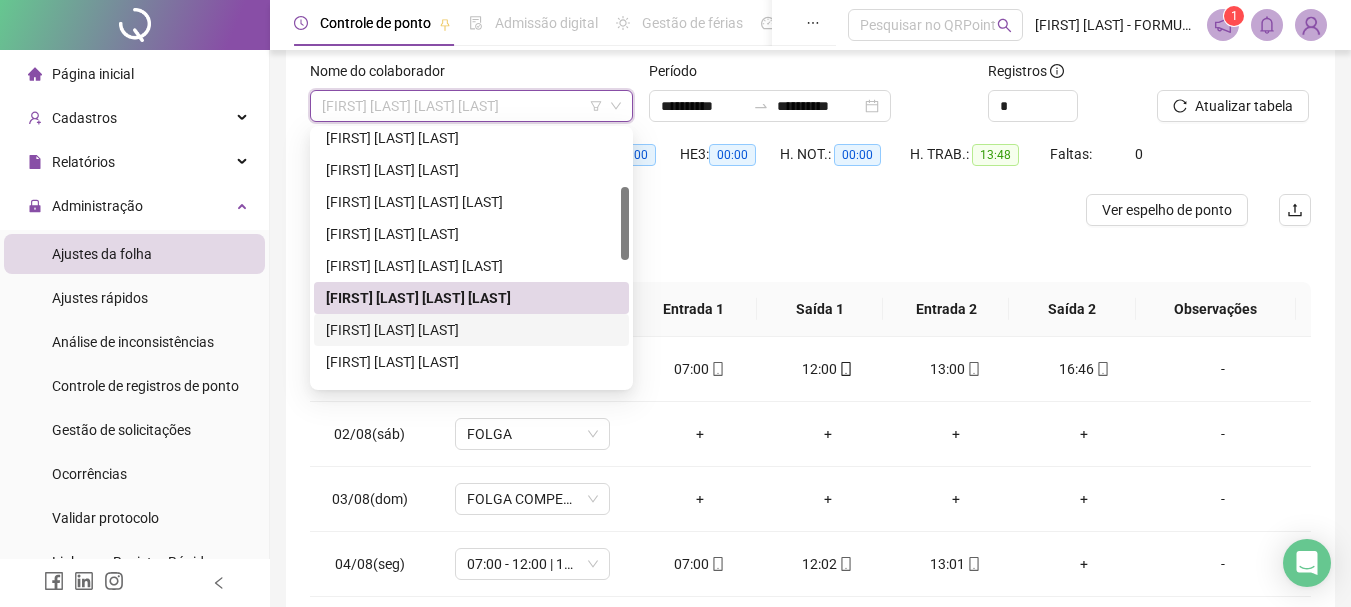 click on "[FIRST] [LAST] [LAST]" at bounding box center (471, 330) 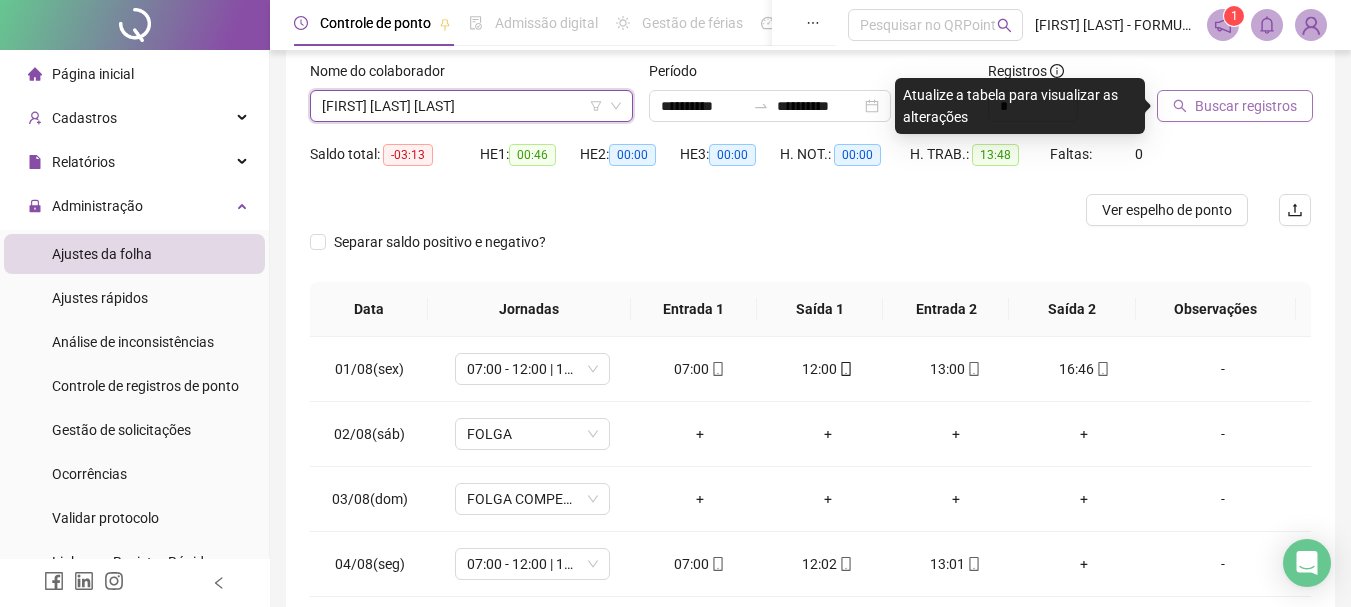 click on "Buscar registros" at bounding box center [1246, 106] 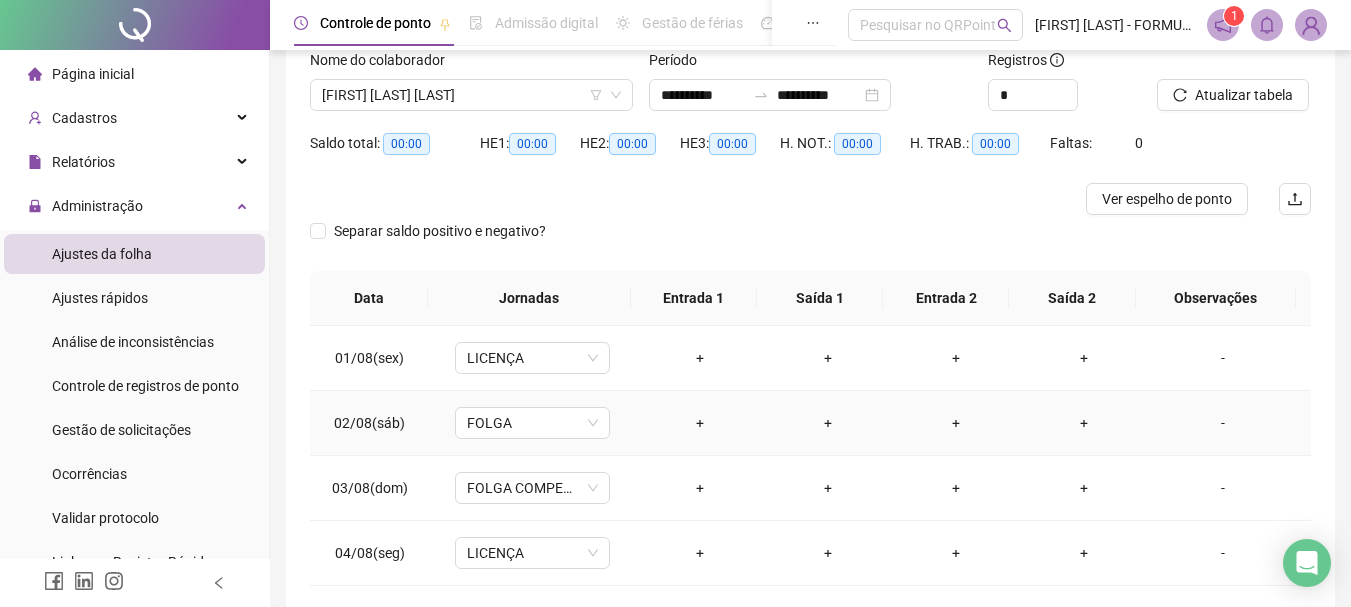 scroll, scrollTop: 24, scrollLeft: 0, axis: vertical 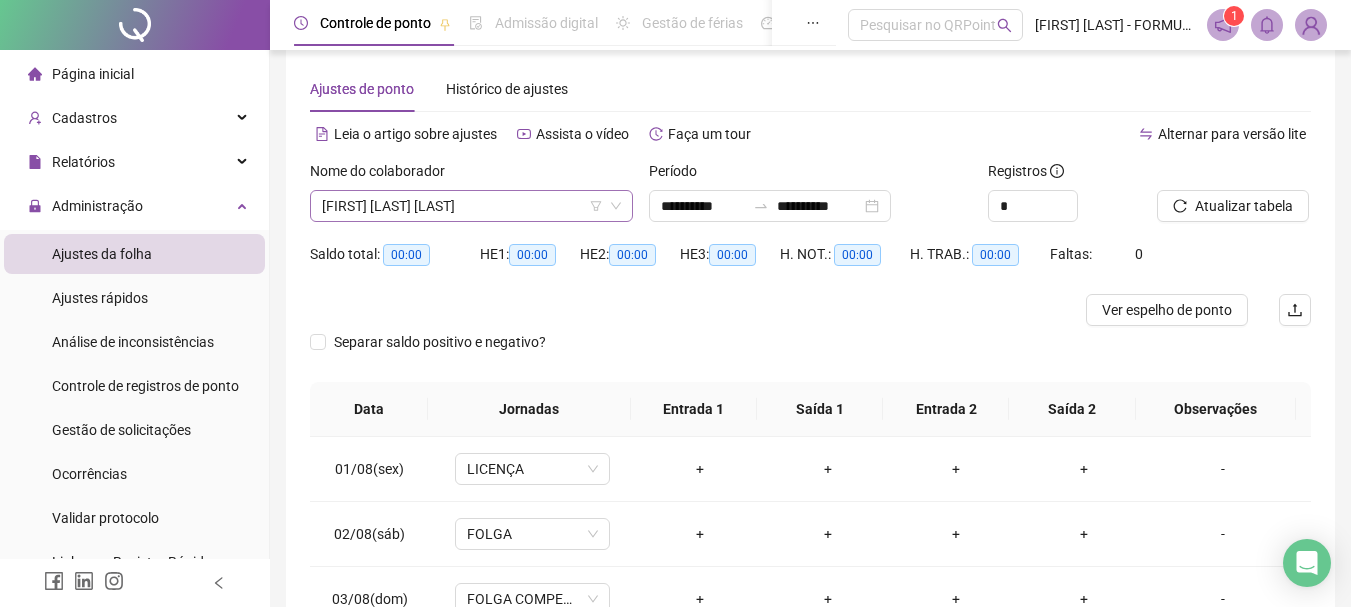 click on "[FIRST] [LAST] [LAST]" at bounding box center (471, 206) 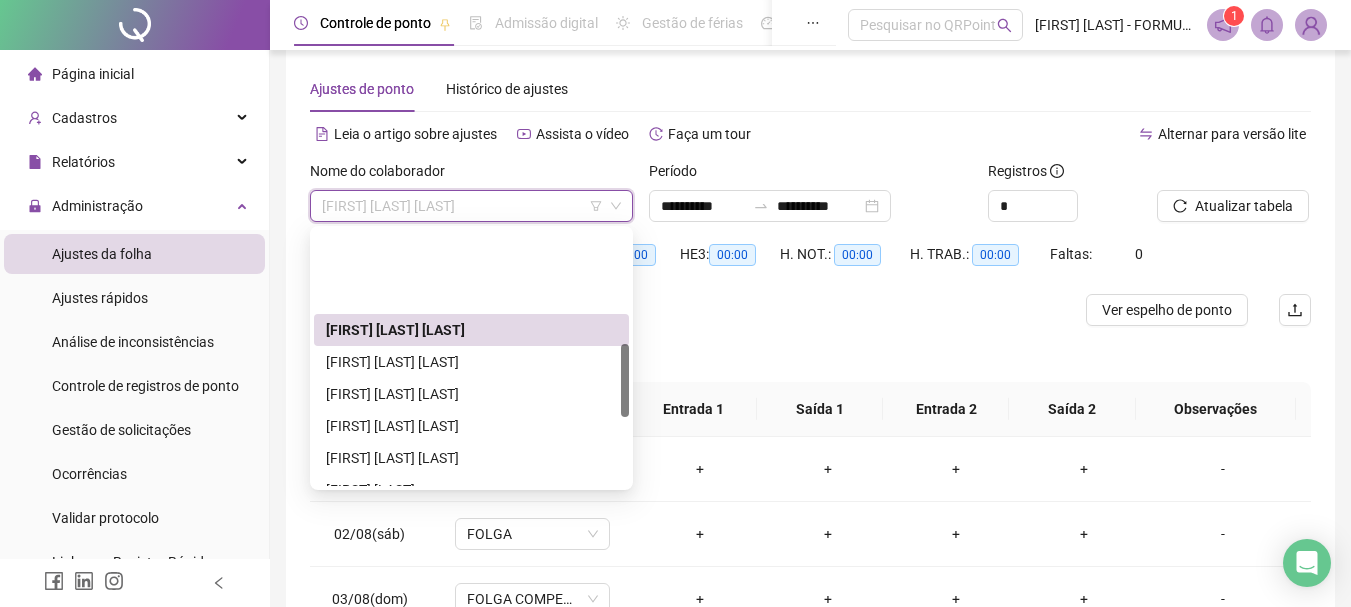 scroll, scrollTop: 400, scrollLeft: 0, axis: vertical 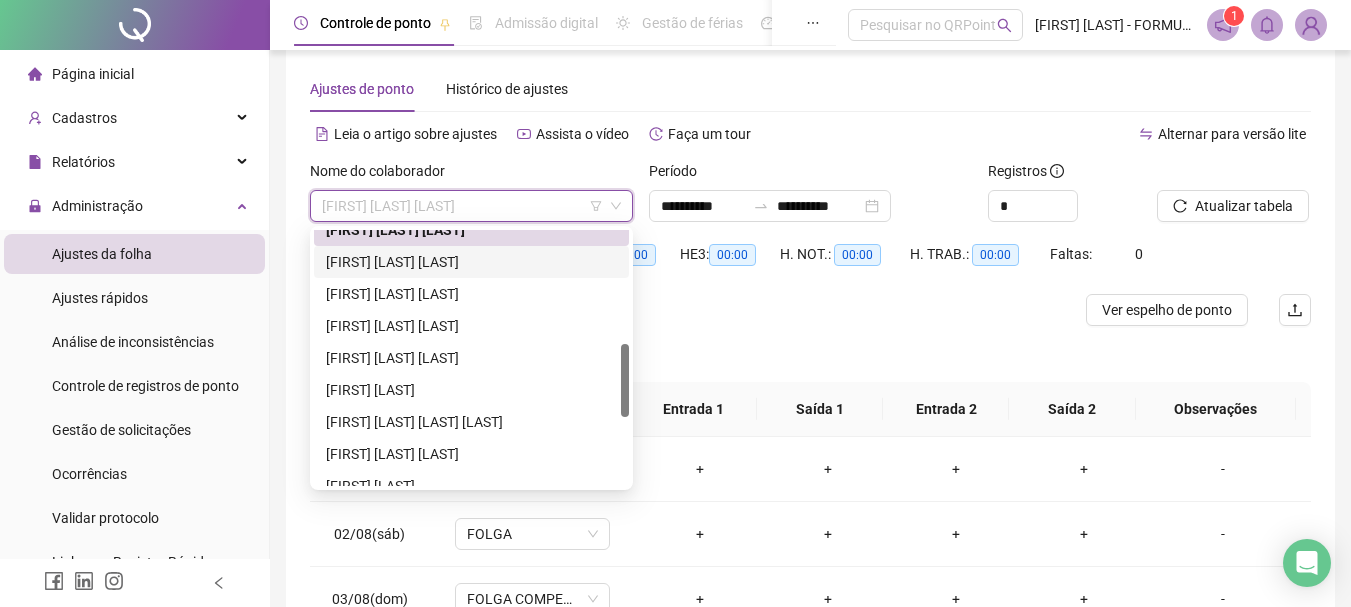 click on "[FIRST] [LAST] [LAST]" at bounding box center [471, 262] 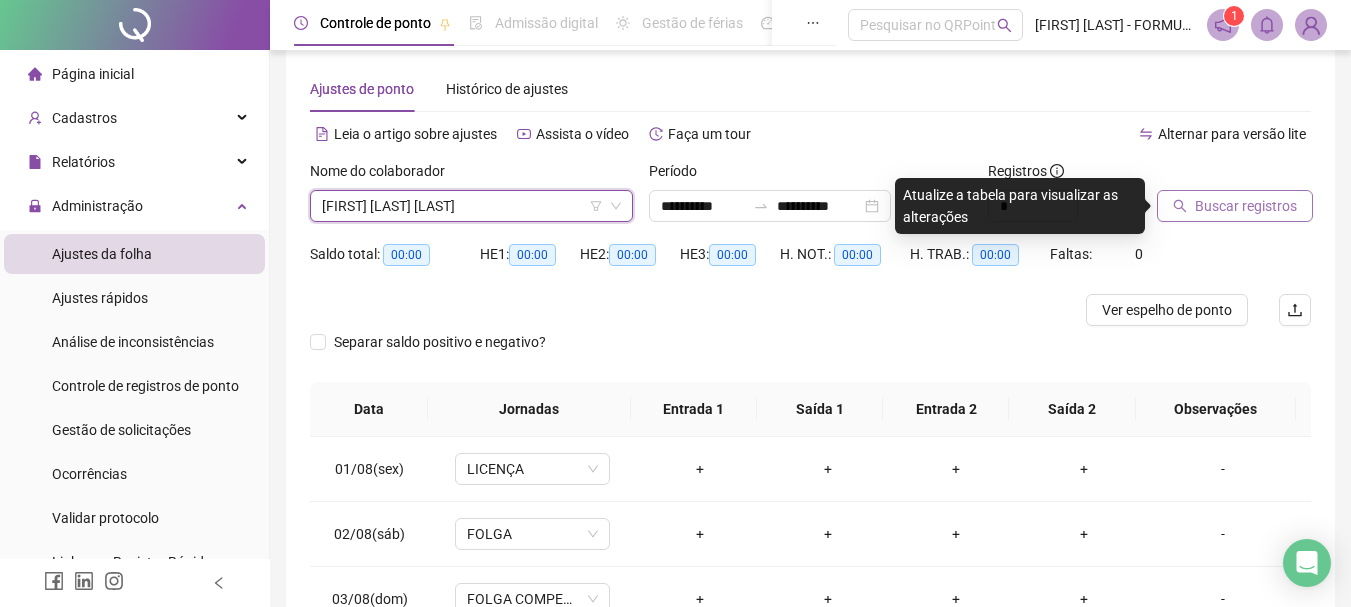 click on "Buscar registros" at bounding box center (1246, 206) 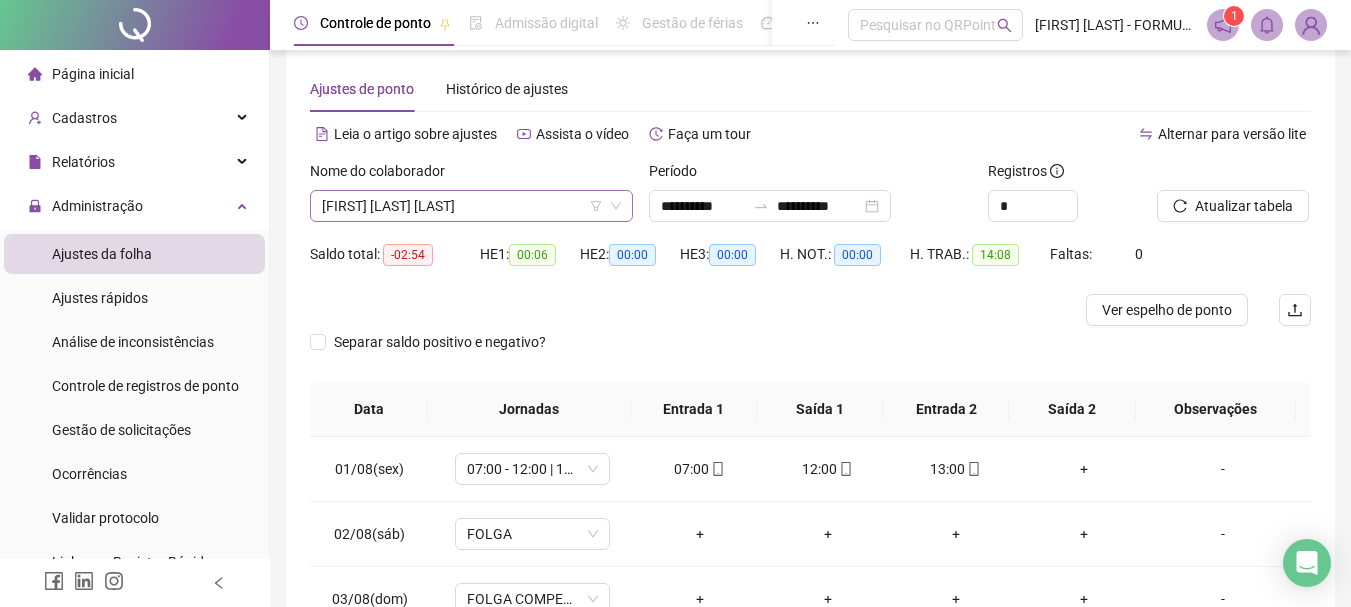 click on "[FIRST] [LAST] [LAST]" at bounding box center [471, 206] 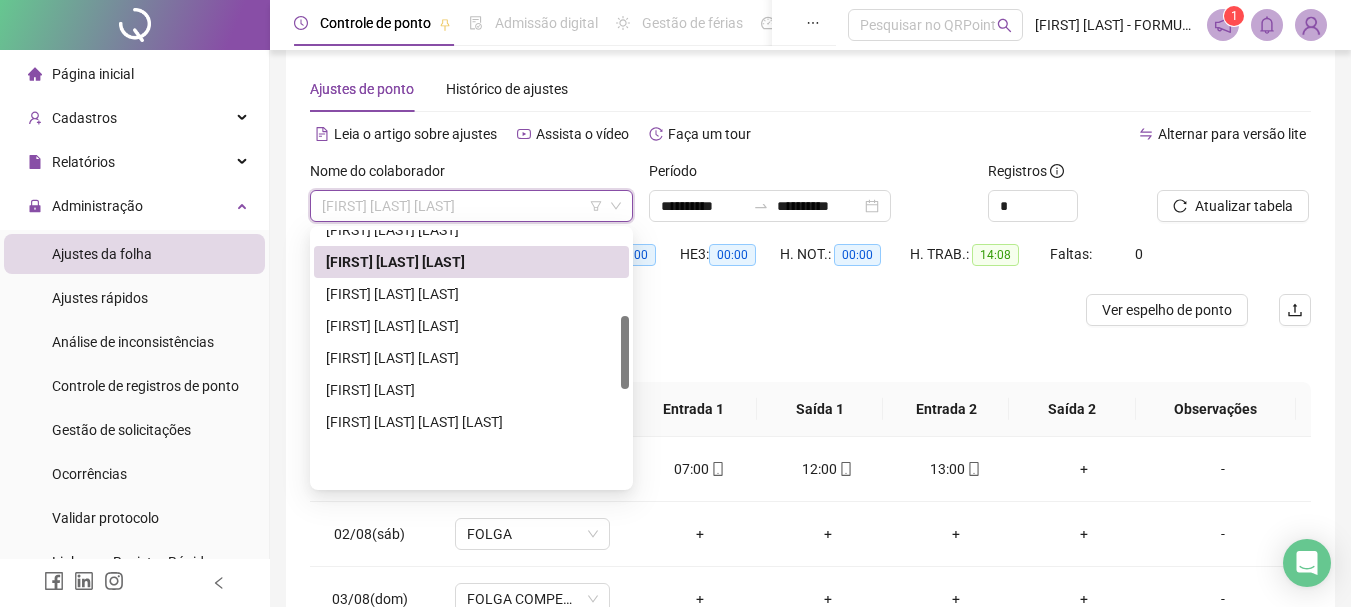 scroll, scrollTop: 300, scrollLeft: 0, axis: vertical 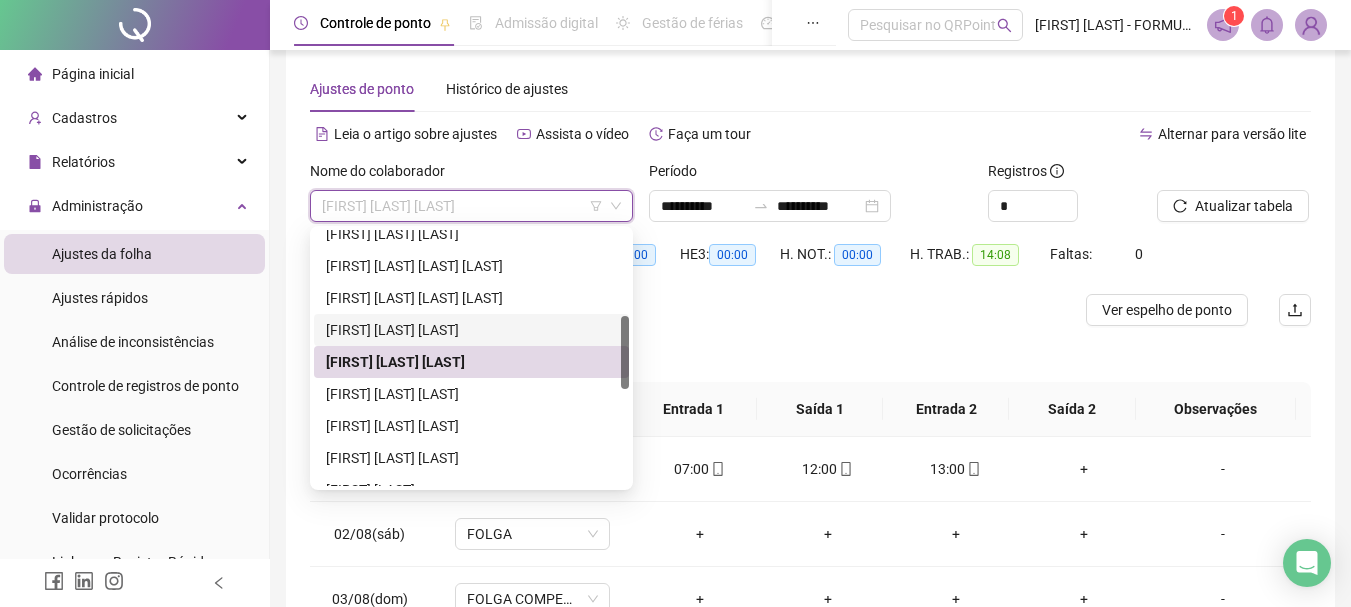 click on "[FIRST] [LAST] [LAST]" at bounding box center (471, 330) 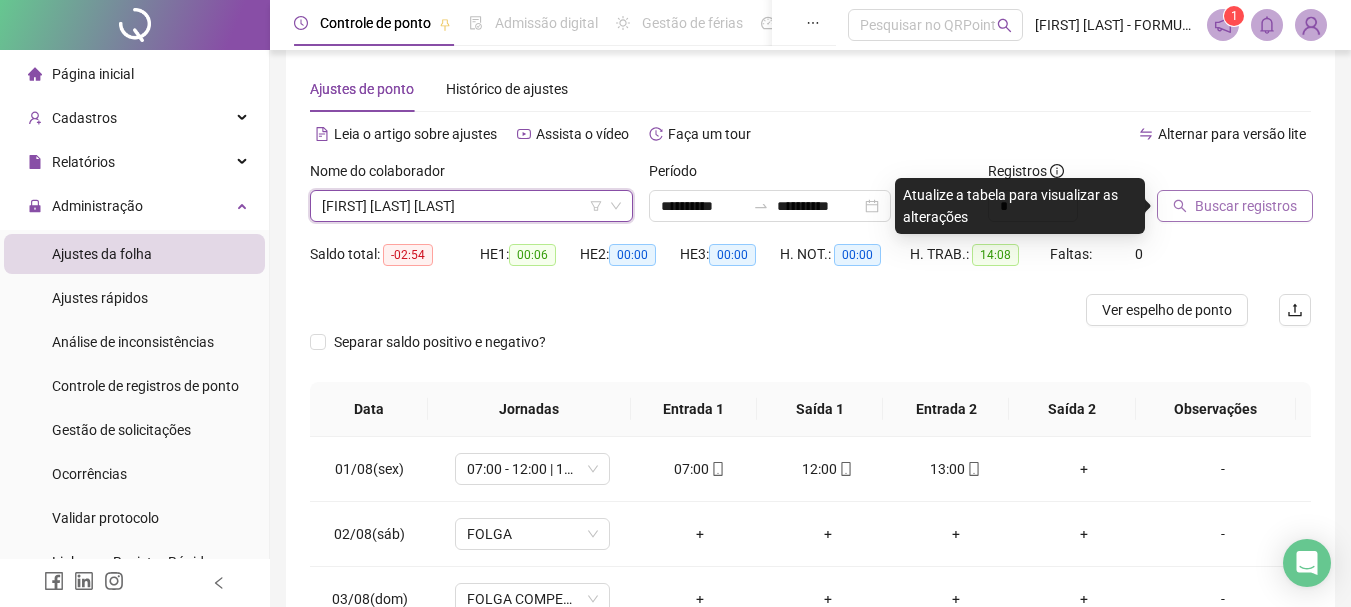 click on "Buscar registros" at bounding box center [1246, 206] 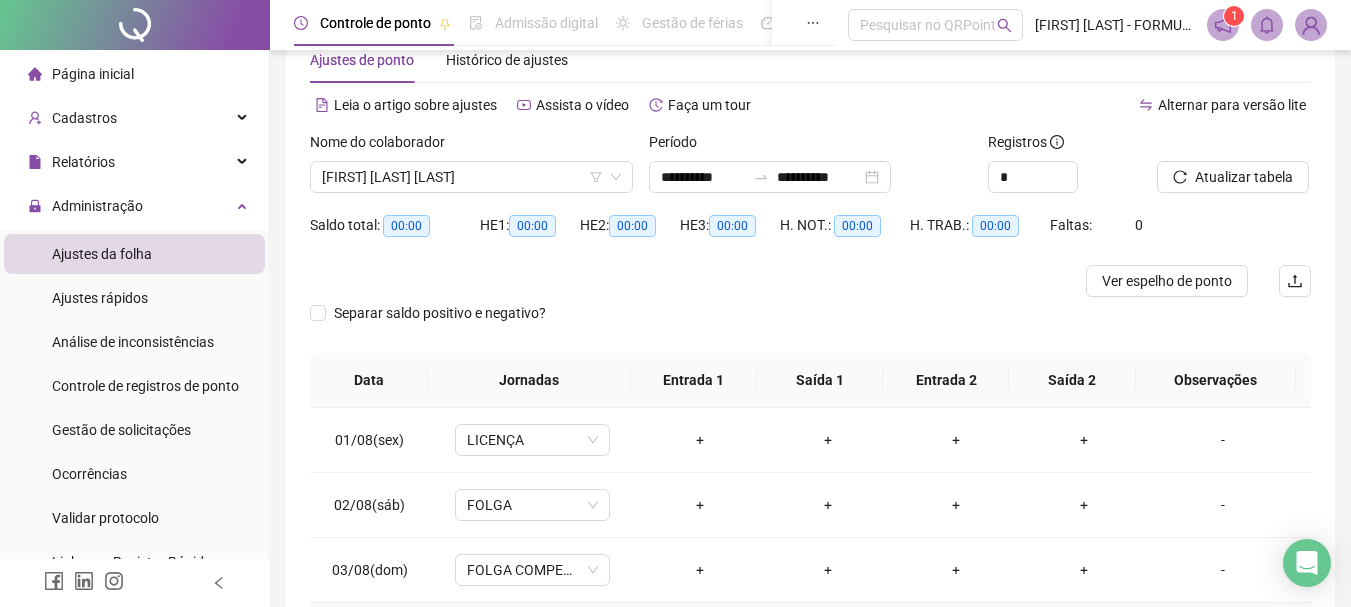 scroll, scrollTop: 24, scrollLeft: 0, axis: vertical 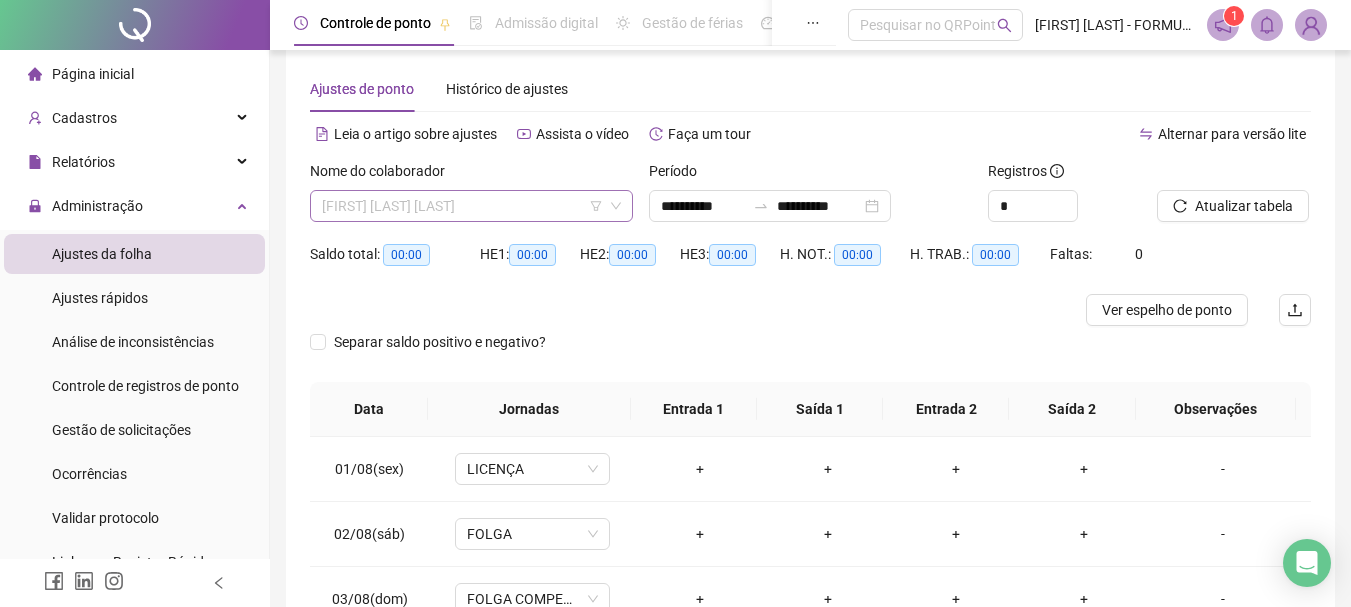 click on "[FIRST] [LAST] [LAST]" at bounding box center [471, 206] 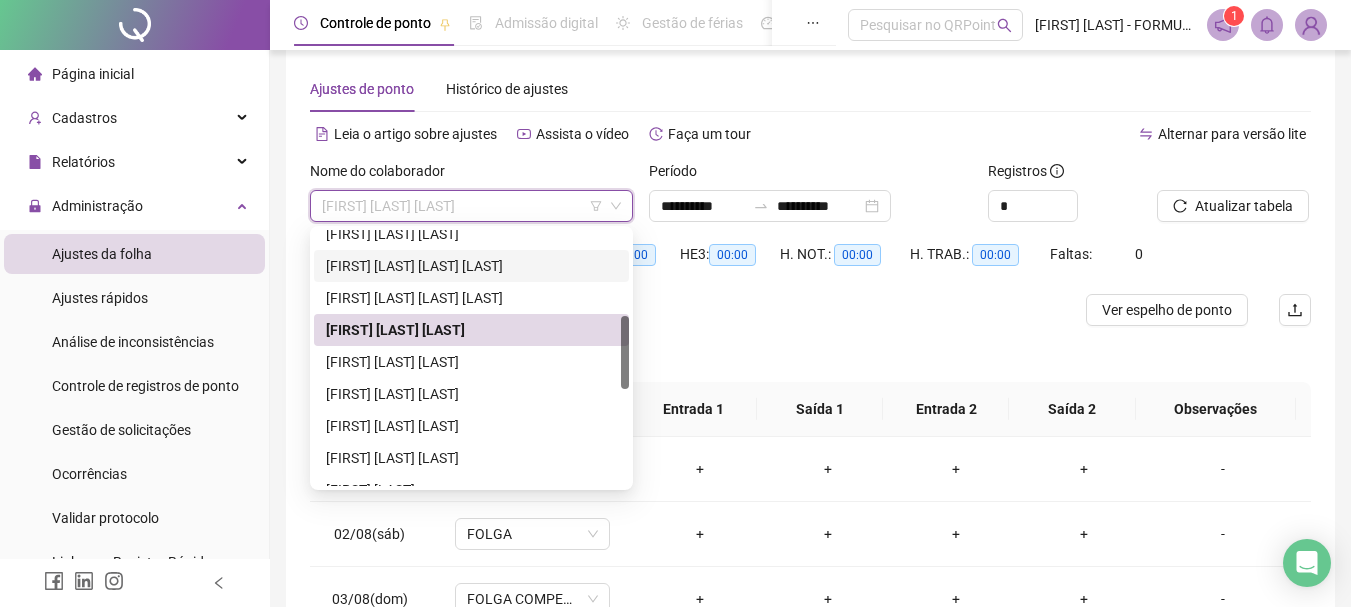 scroll, scrollTop: 200, scrollLeft: 0, axis: vertical 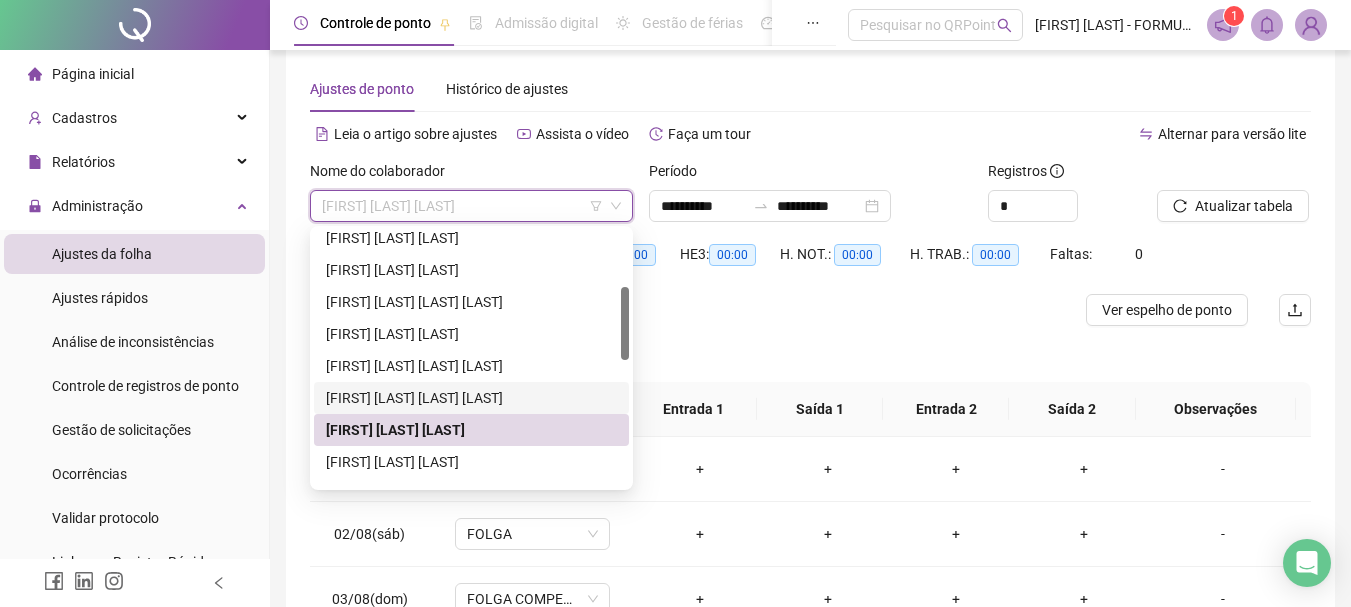 click on "[FIRST] [LAST] [LAST] [LAST]" at bounding box center (471, 398) 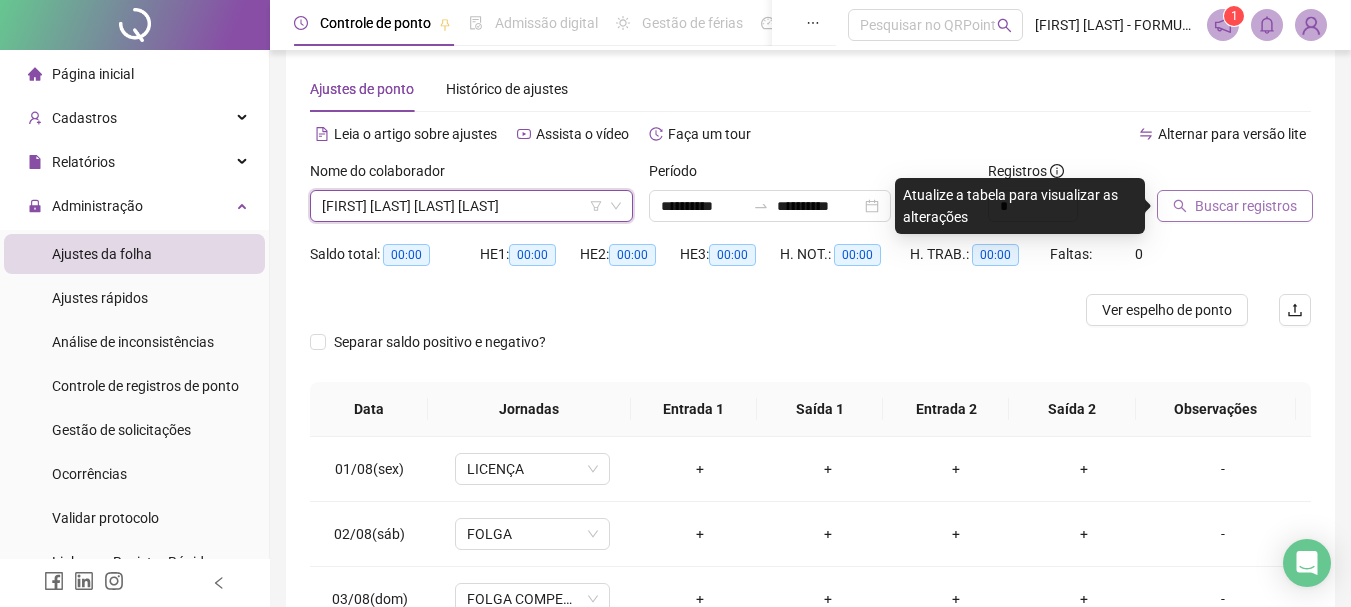 click on "Buscar registros" at bounding box center (1235, 206) 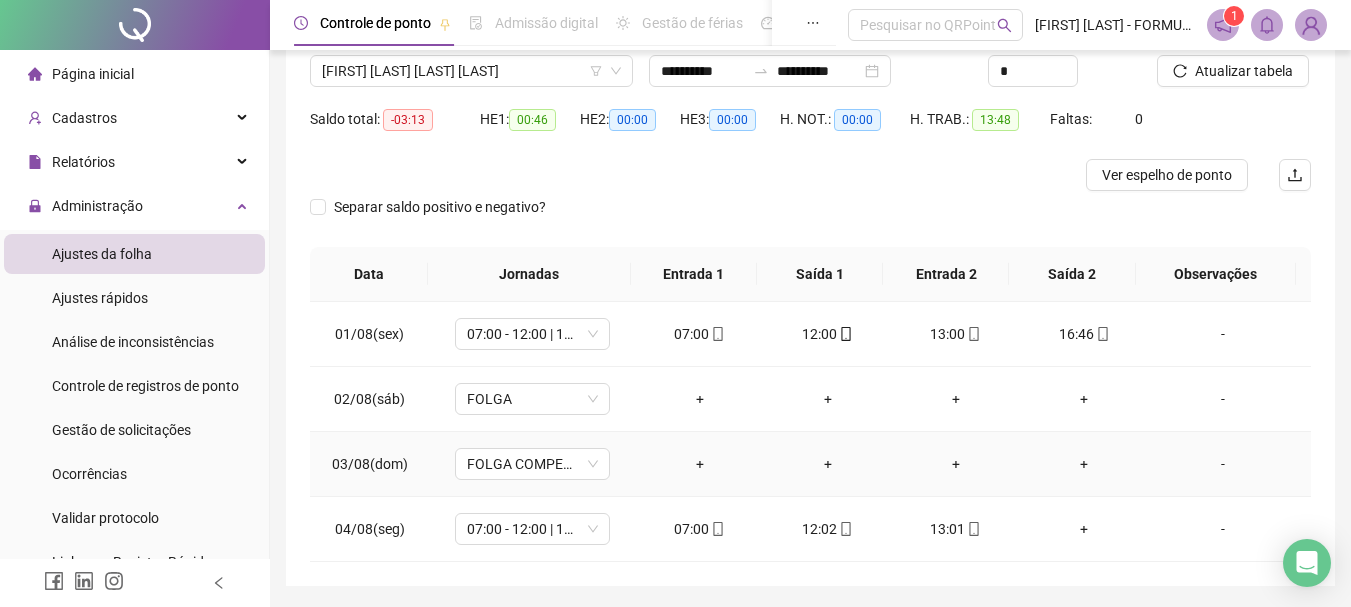 scroll, scrollTop: 124, scrollLeft: 0, axis: vertical 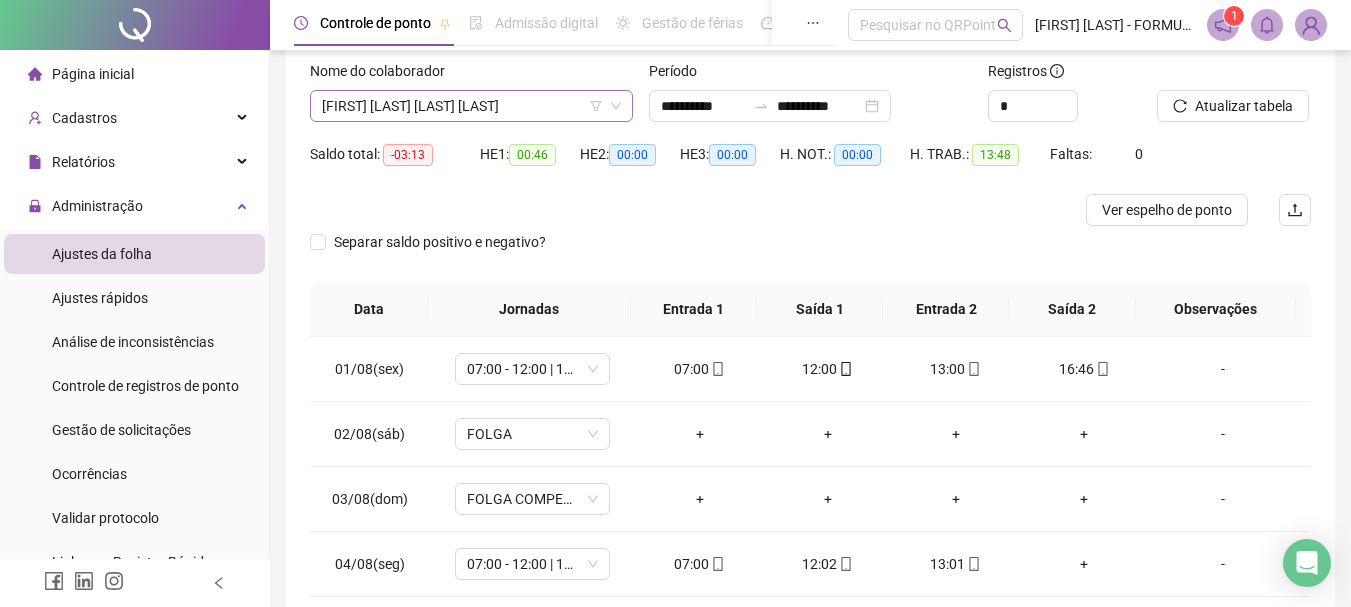 click on "[FIRST] [LAST] [LAST] [LAST]" at bounding box center (471, 106) 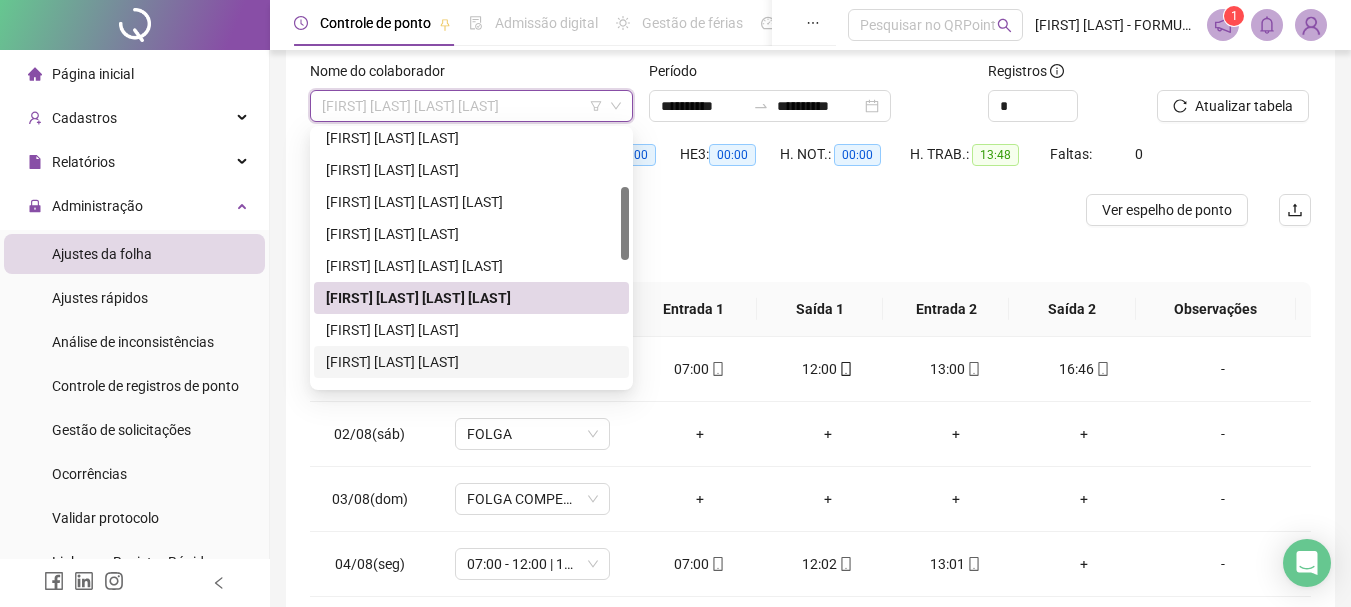 click on "[FIRST] [LAST] [LAST]" at bounding box center (471, 362) 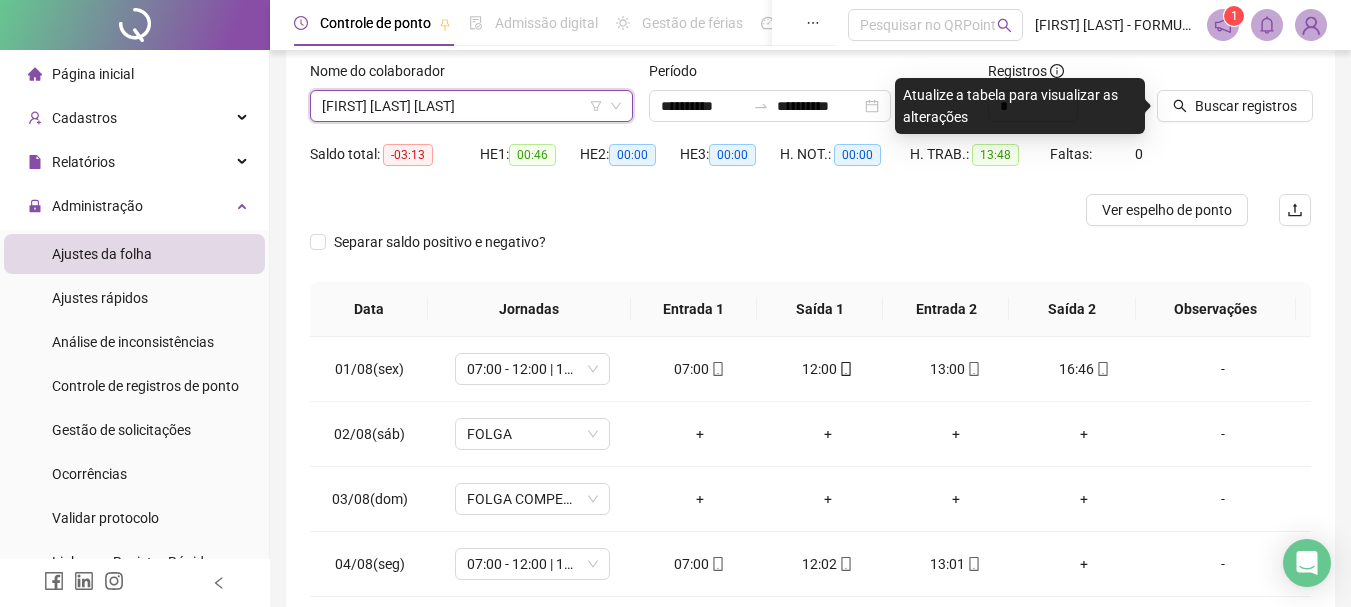 drag, startPoint x: 1250, startPoint y: 90, endPoint x: 1232, endPoint y: 143, distance: 55.97321 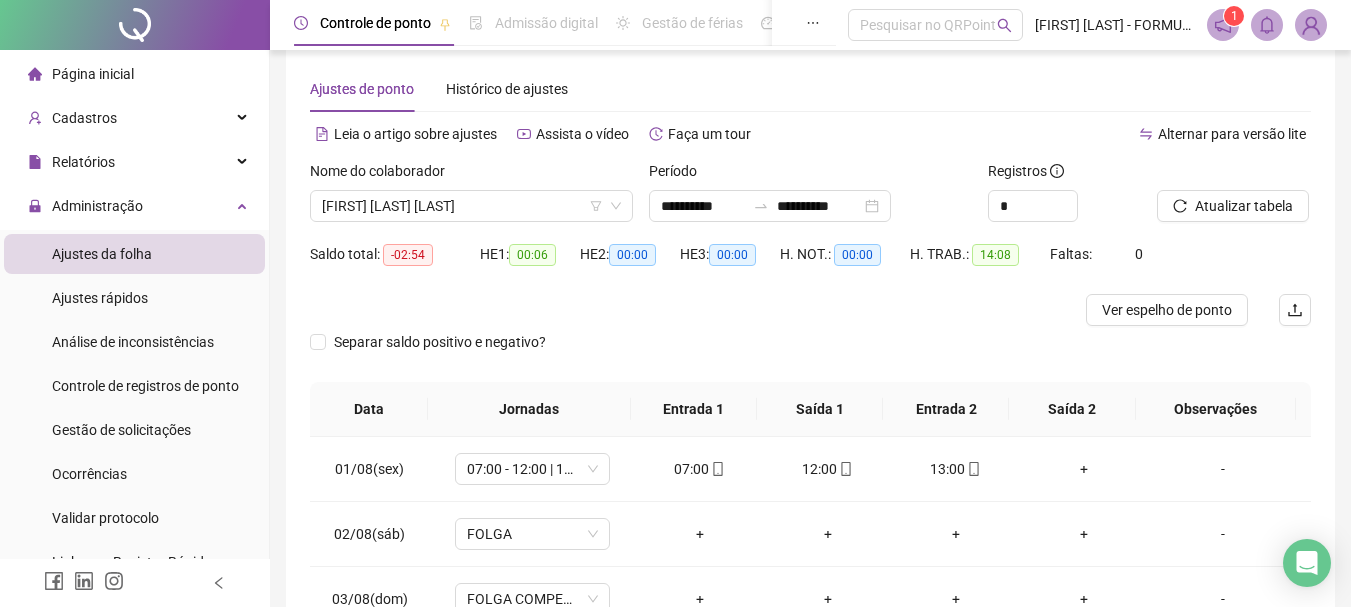 scroll, scrollTop: 124, scrollLeft: 0, axis: vertical 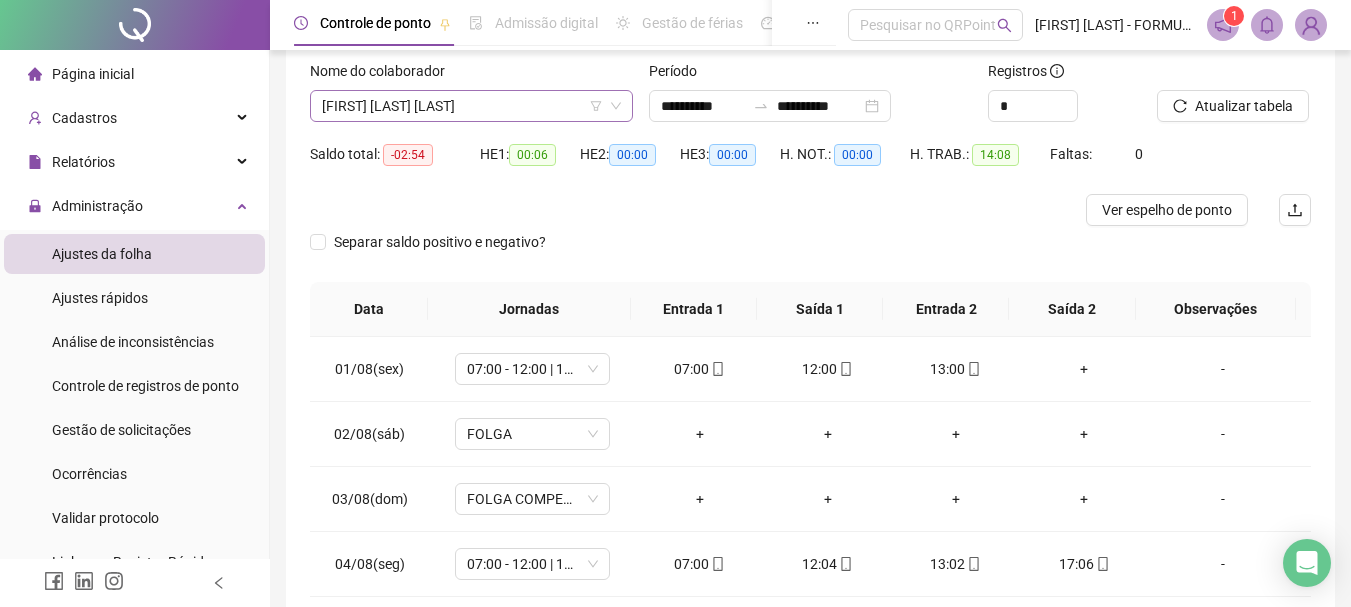 click on "[FIRST] [LAST] [LAST]" at bounding box center [471, 106] 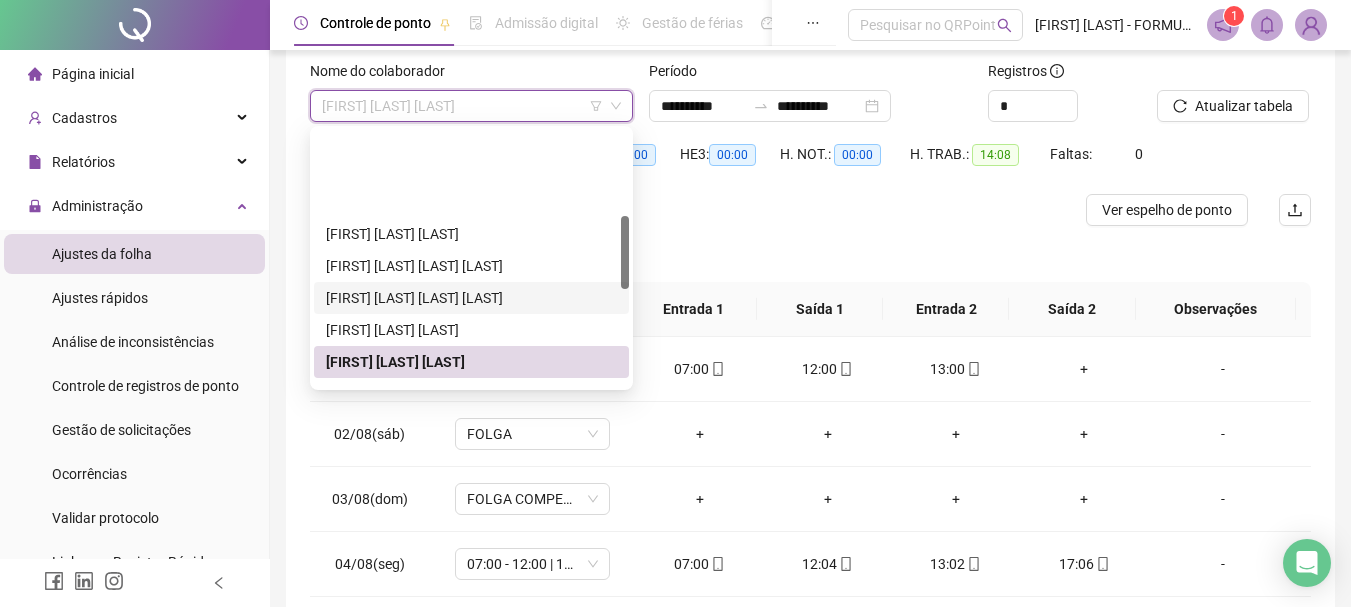 scroll, scrollTop: 300, scrollLeft: 0, axis: vertical 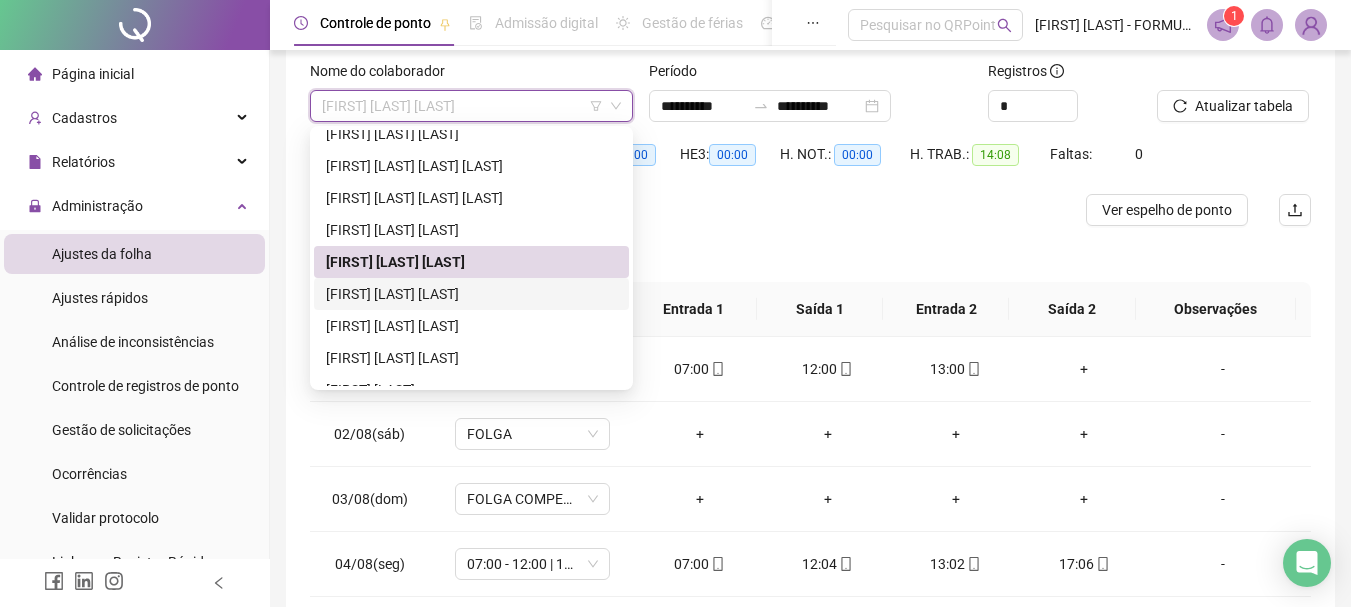 click on "[FIRST] [LAST] [LAST]" at bounding box center (471, 294) 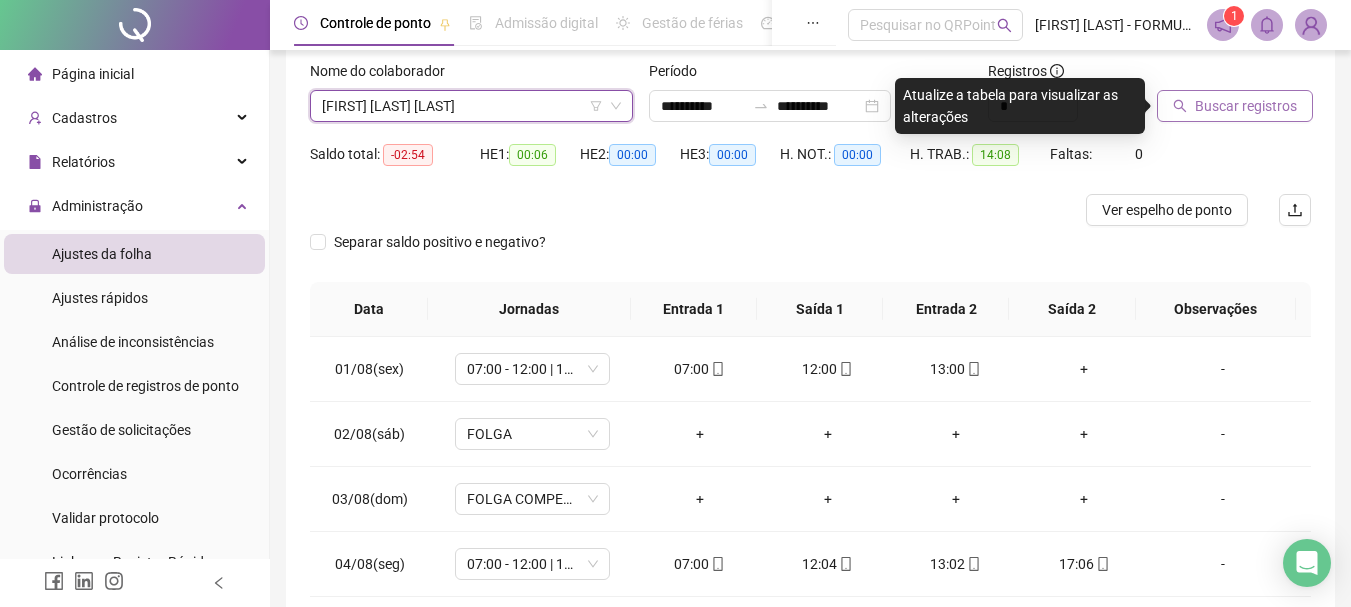 click on "Buscar registros" at bounding box center (1246, 106) 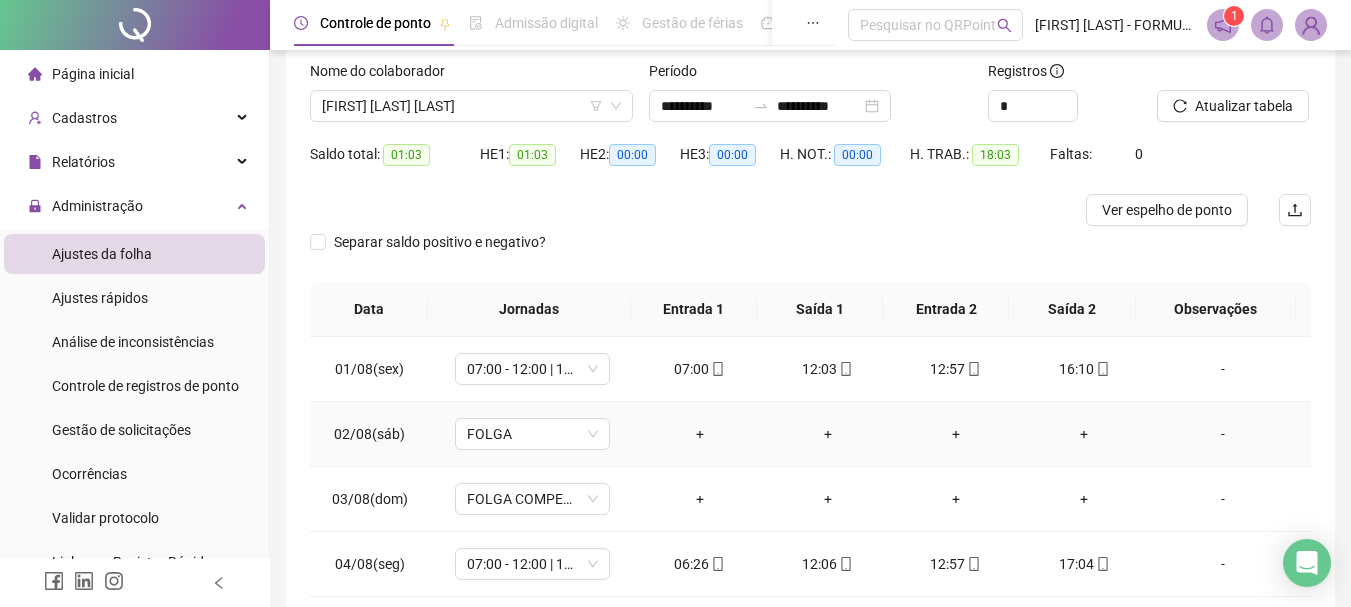 scroll, scrollTop: 224, scrollLeft: 0, axis: vertical 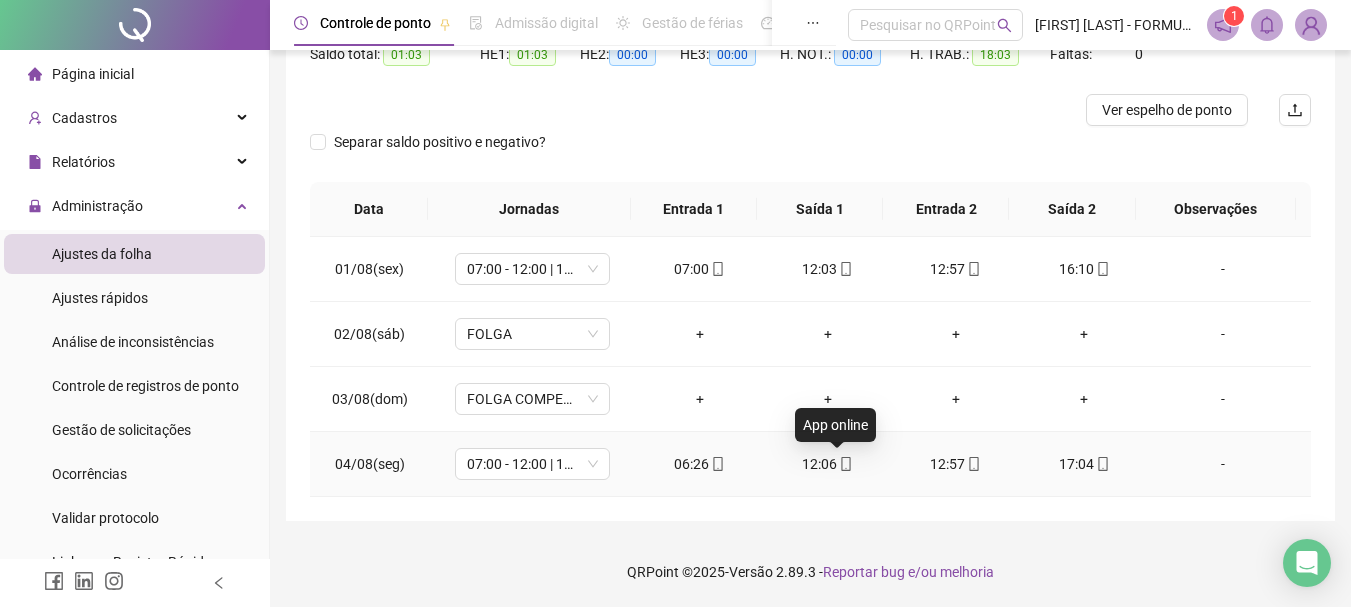 click 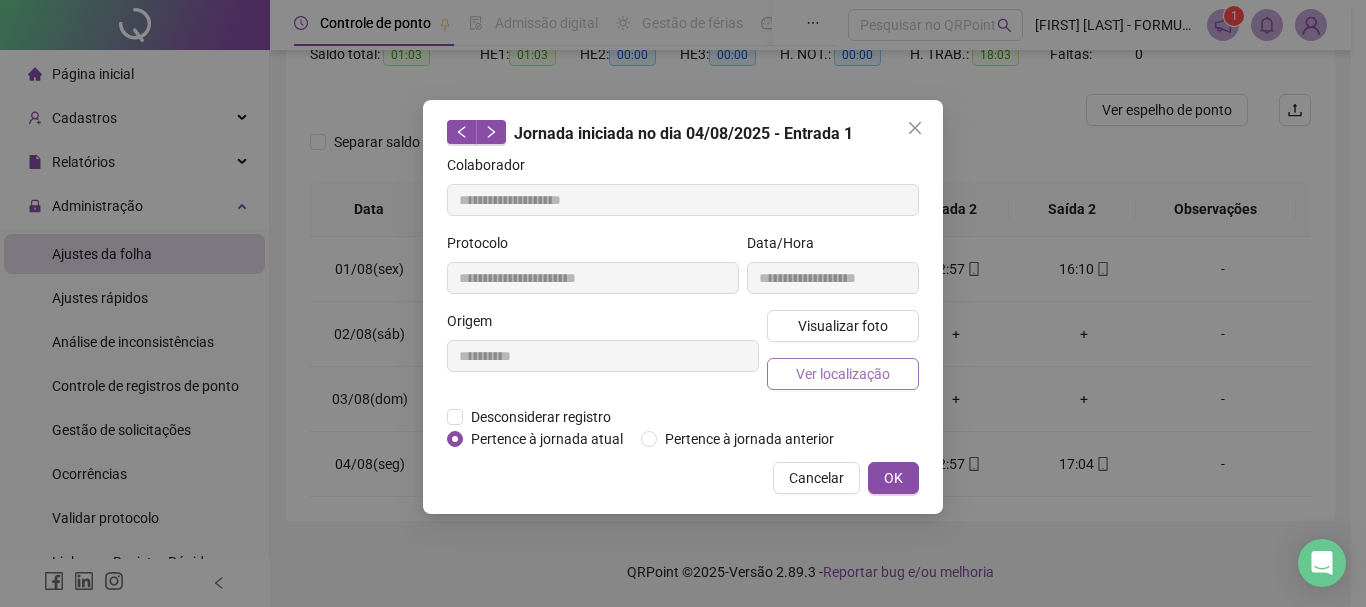 type on "**********" 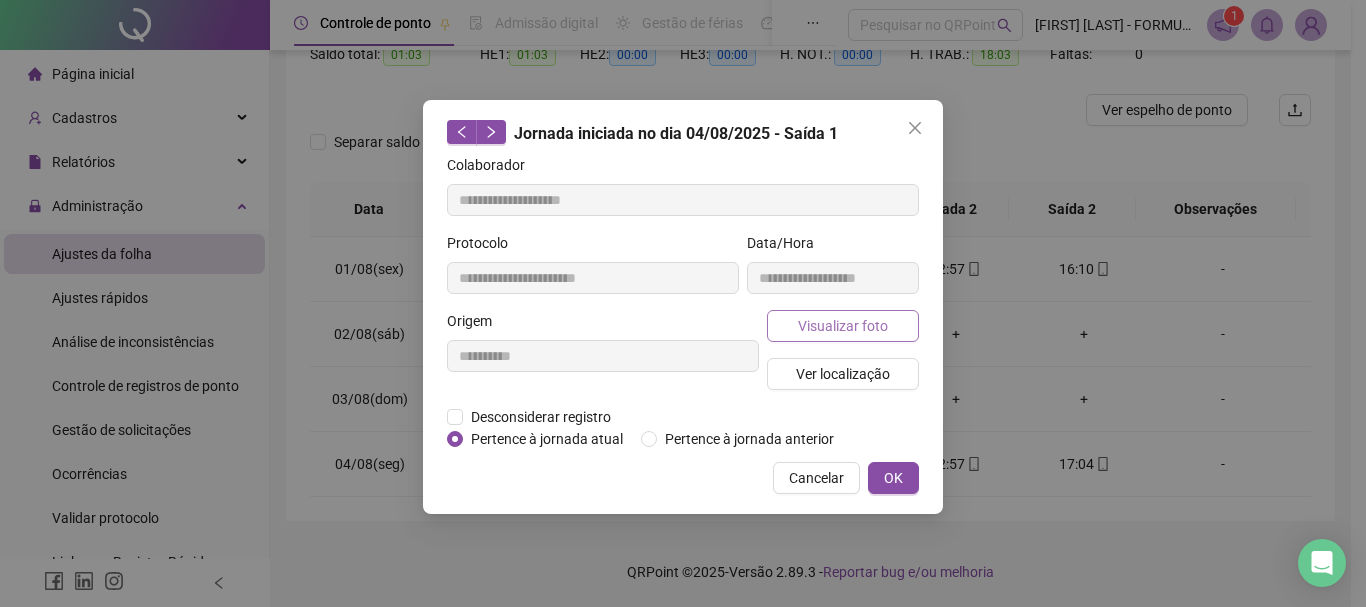 click on "Visualizar foto" at bounding box center (843, 326) 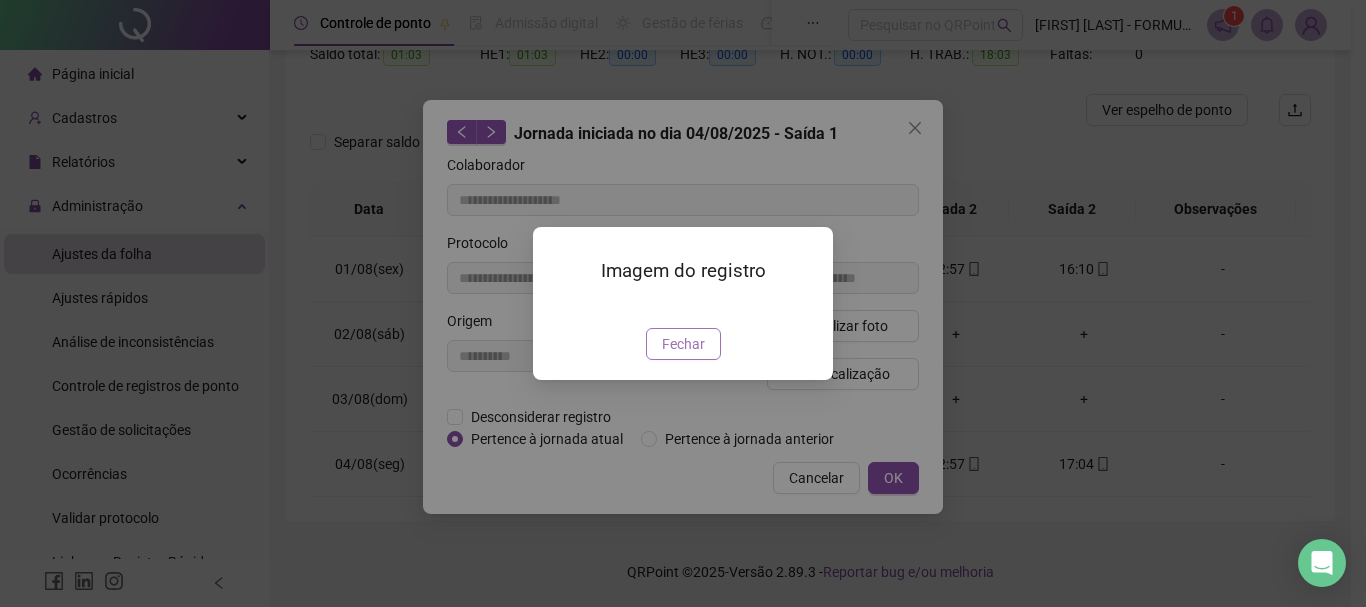 click on "Fechar" at bounding box center [683, 344] 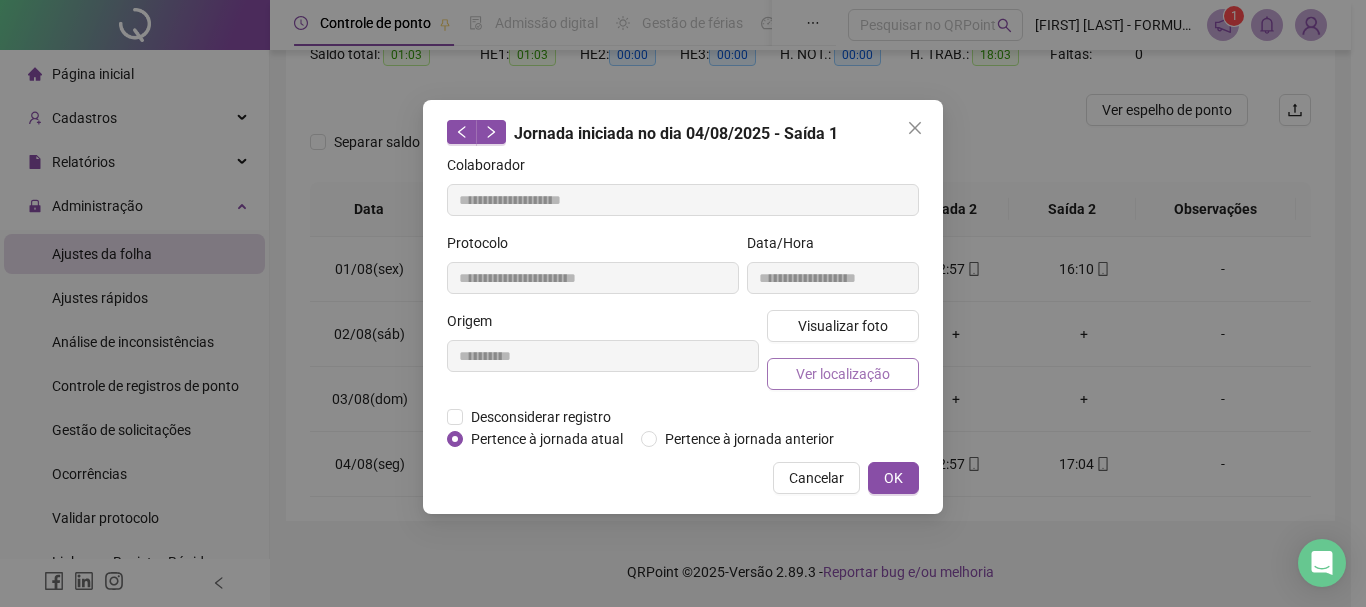 click on "Ver localização" at bounding box center [843, 374] 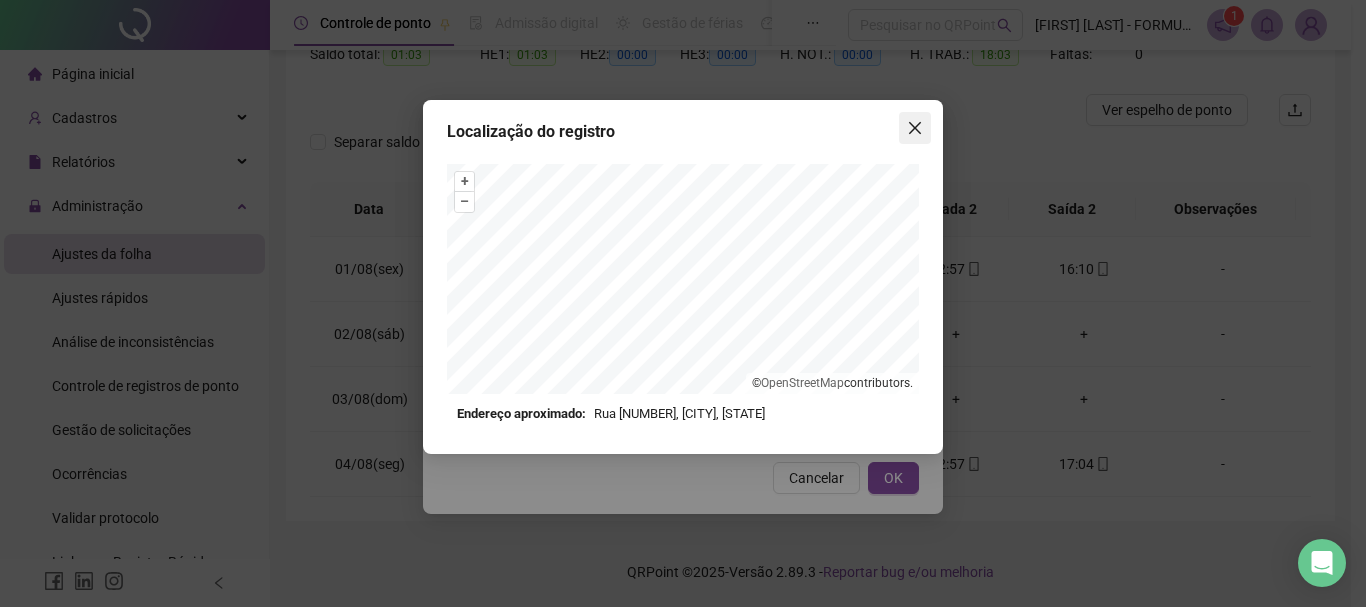 click 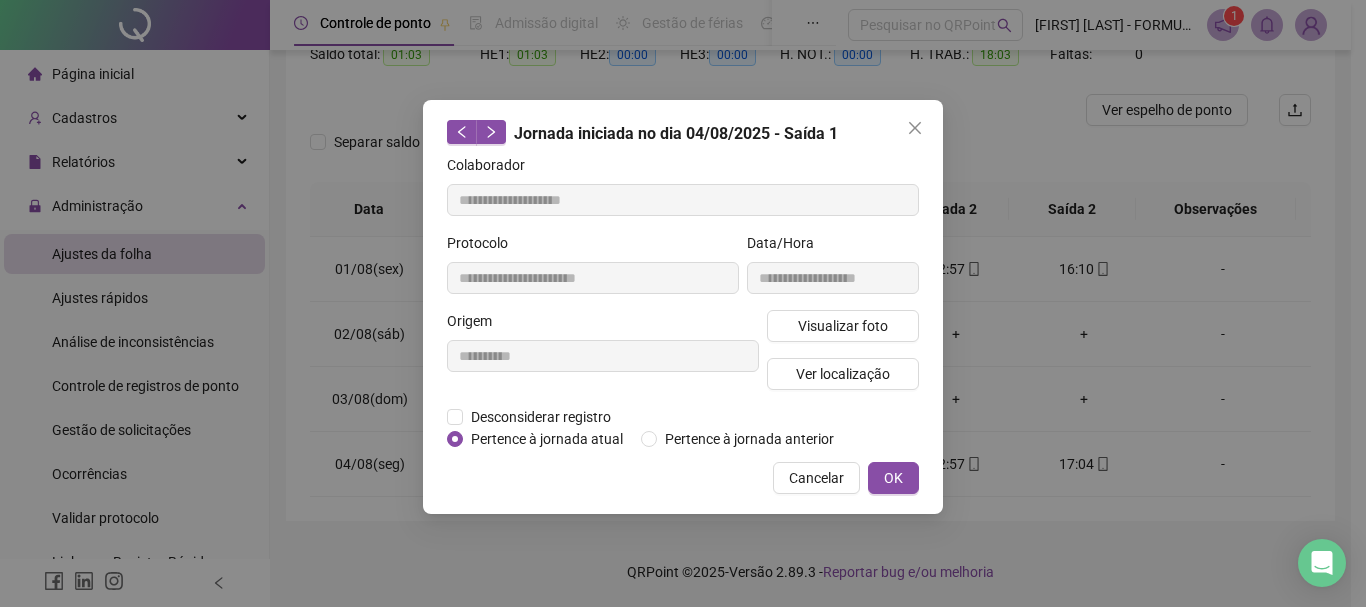 click on "OK" at bounding box center [893, 478] 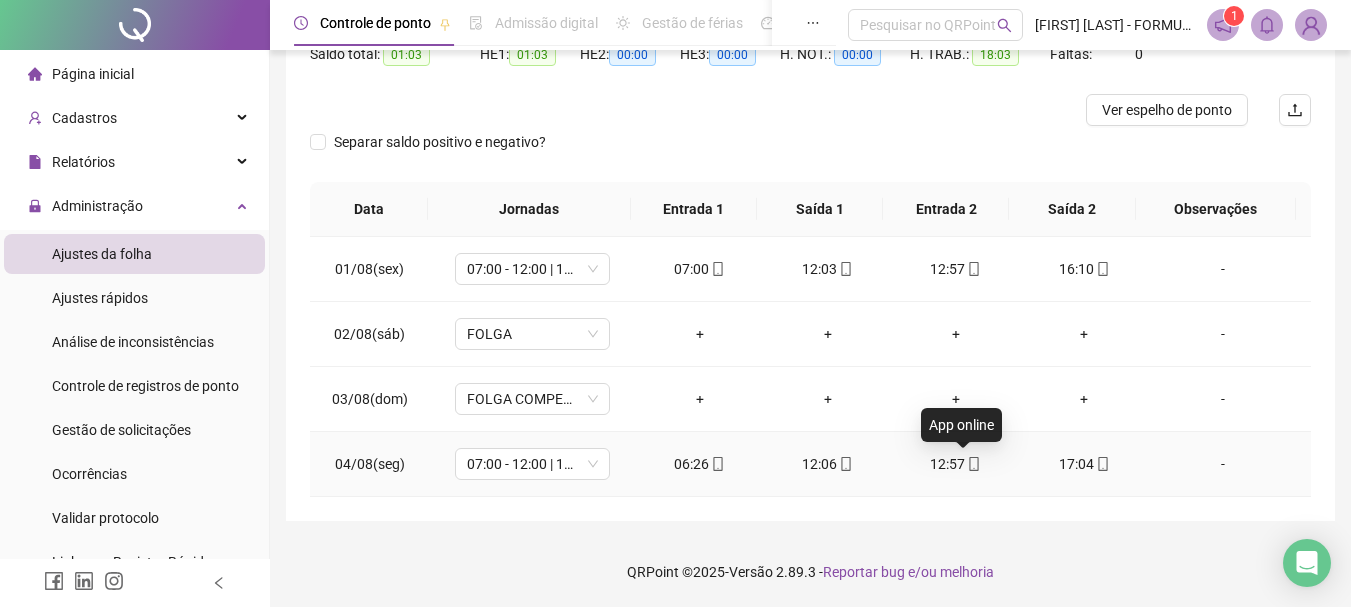 click on "12:57" at bounding box center [956, 464] 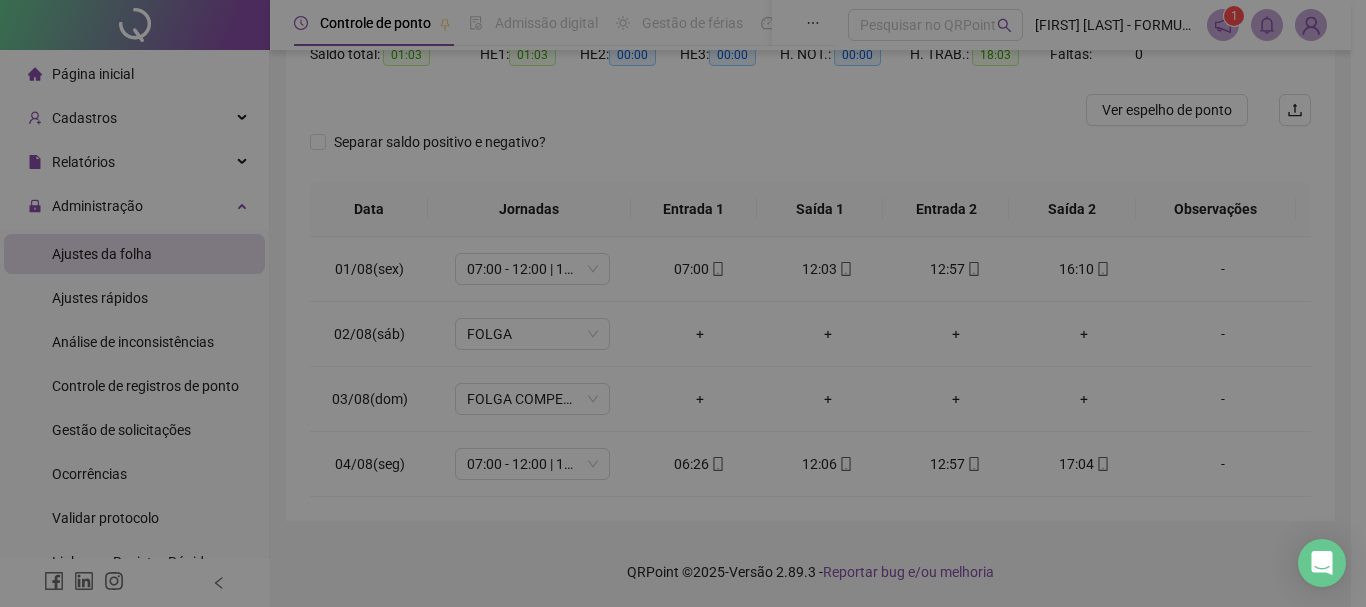type on "**********" 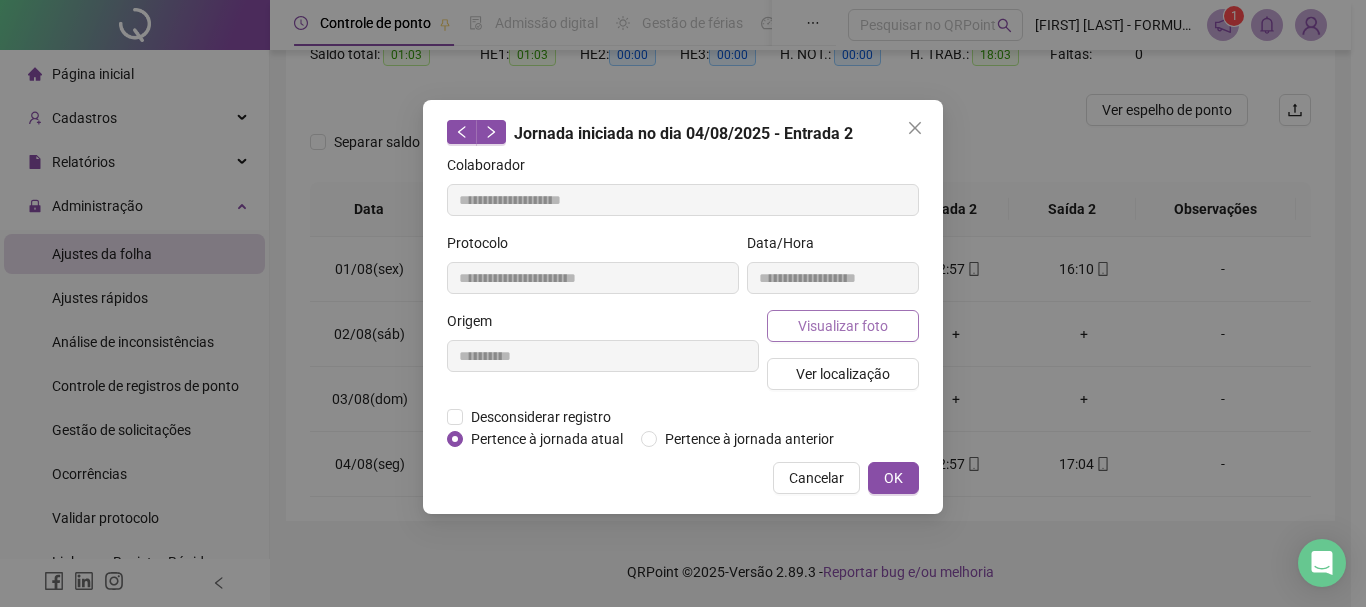 click on "Visualizar foto" at bounding box center [843, 326] 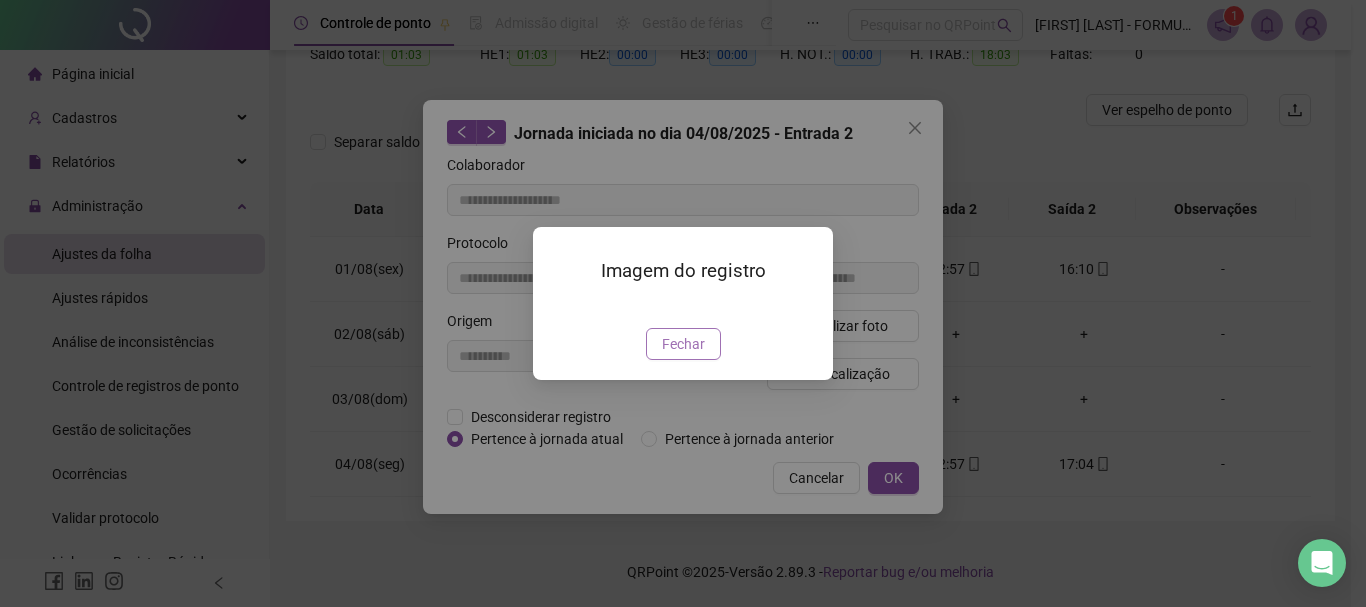 click on "Fechar" at bounding box center [683, 344] 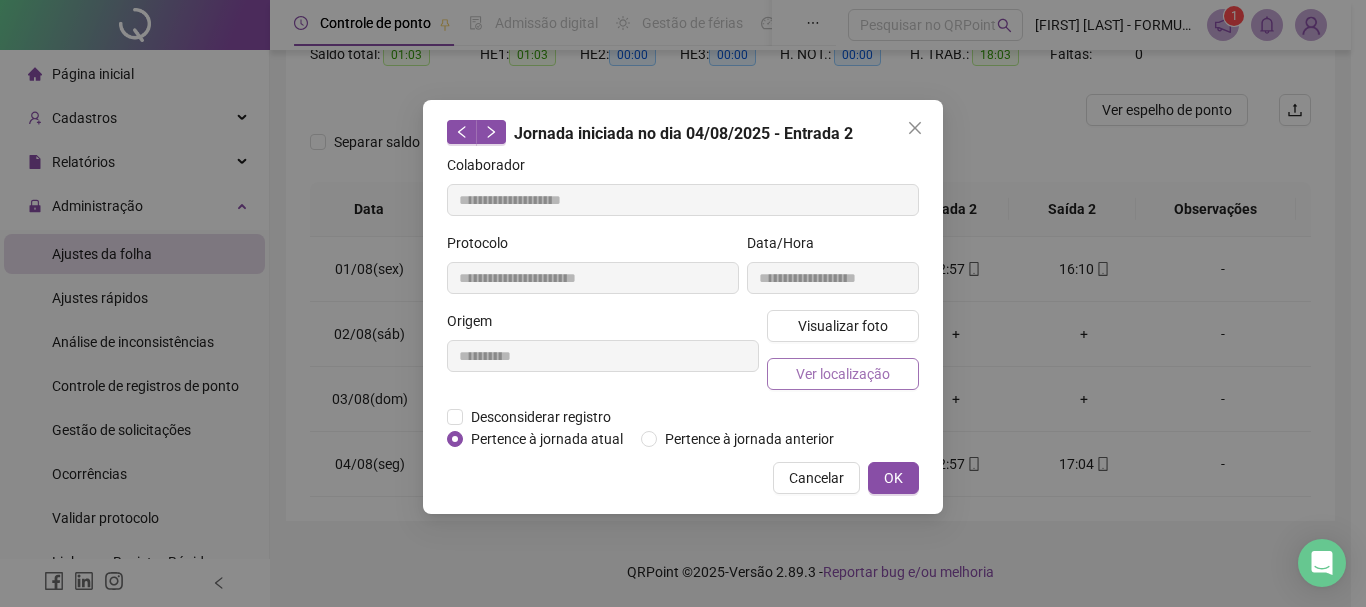 click on "Ver localização" at bounding box center [843, 374] 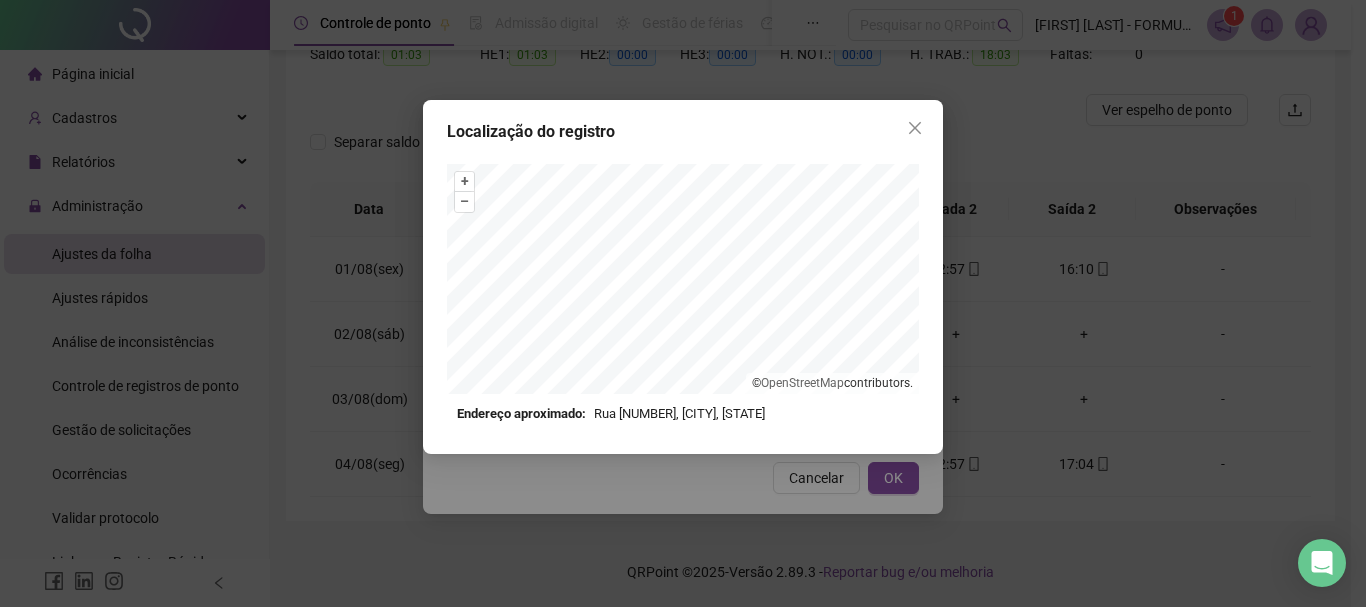click on "Localização do registro + – ⇧ › ©  OpenStreetMap  contributors. Endereço aproximado:   Rua [NUMBER], [CITY], [STATE] *OBS Os registros de ponto executados através da web utilizam uma tecnologia menos precisa para obter a geolocalização do colaborador, o que poderá resultar em localizações distintas." at bounding box center [683, 303] 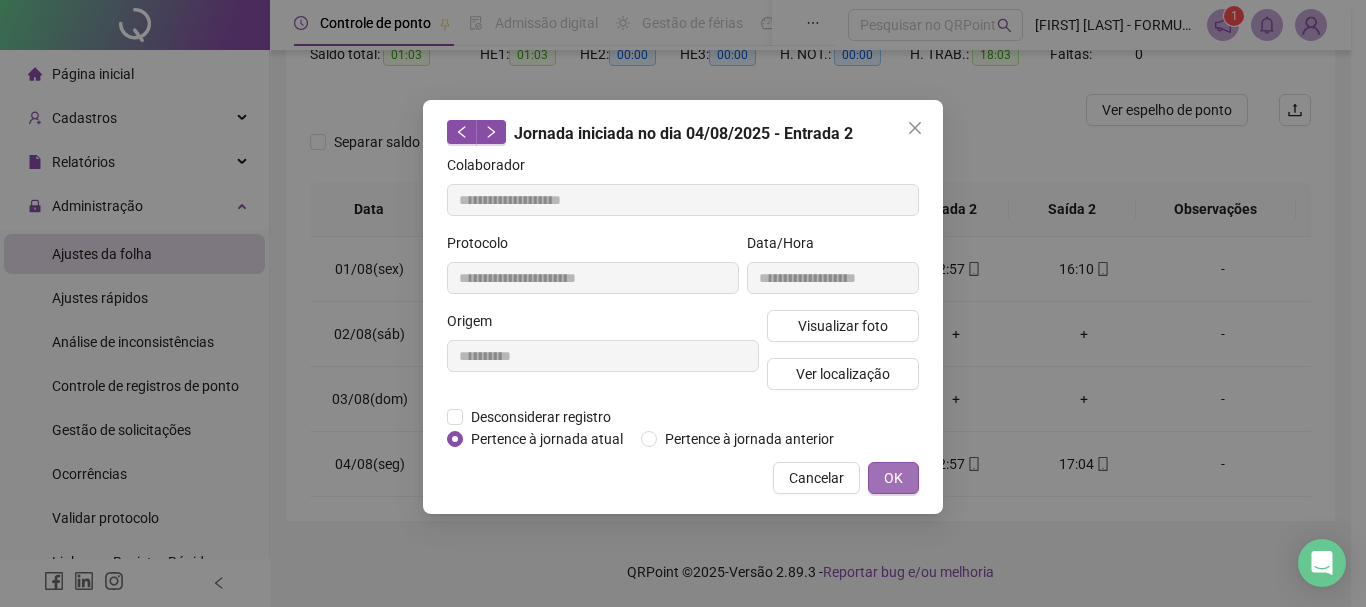 click on "OK" at bounding box center [893, 478] 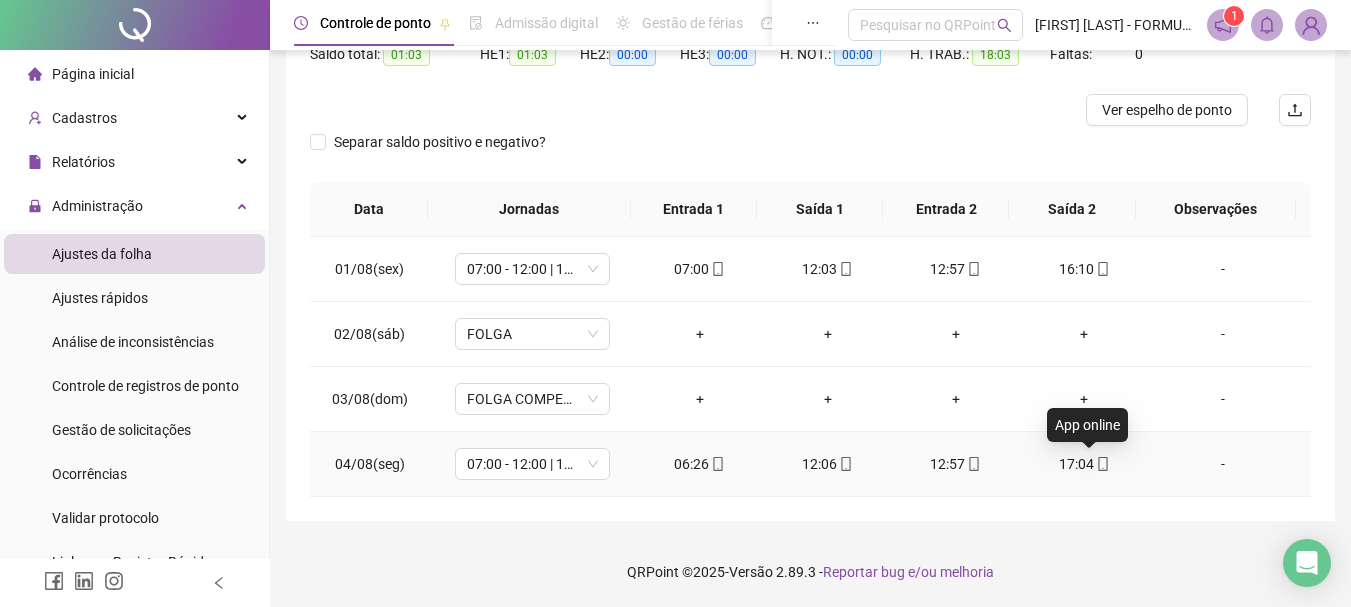 click 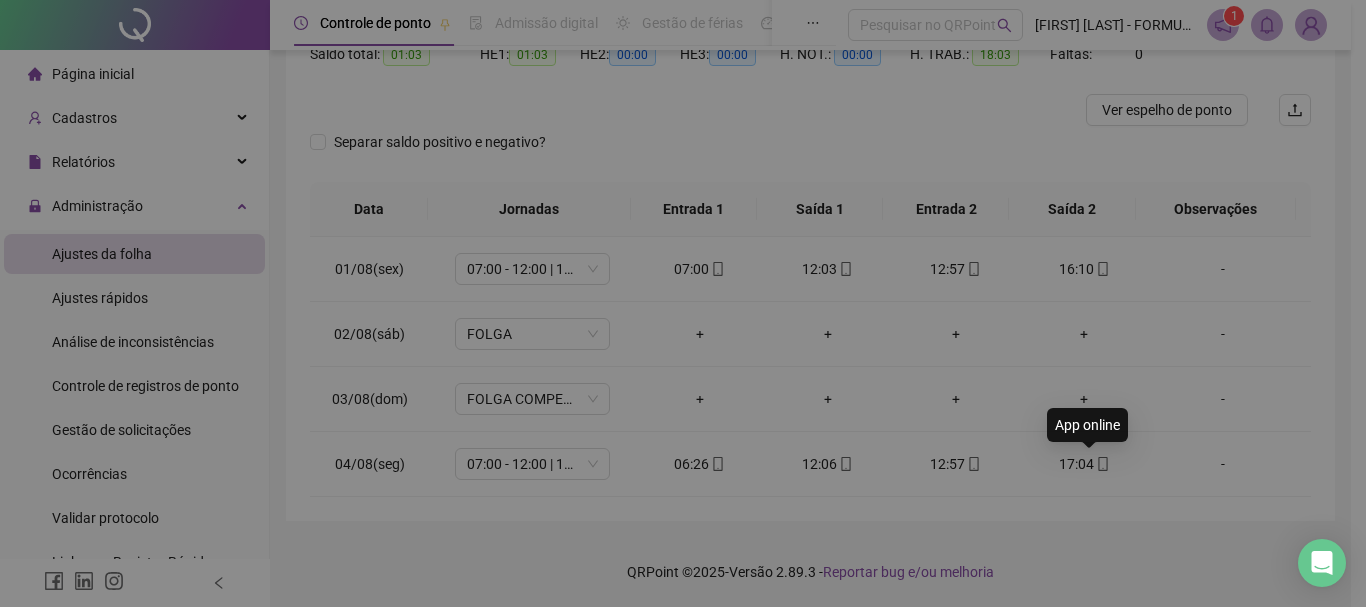 type on "**********" 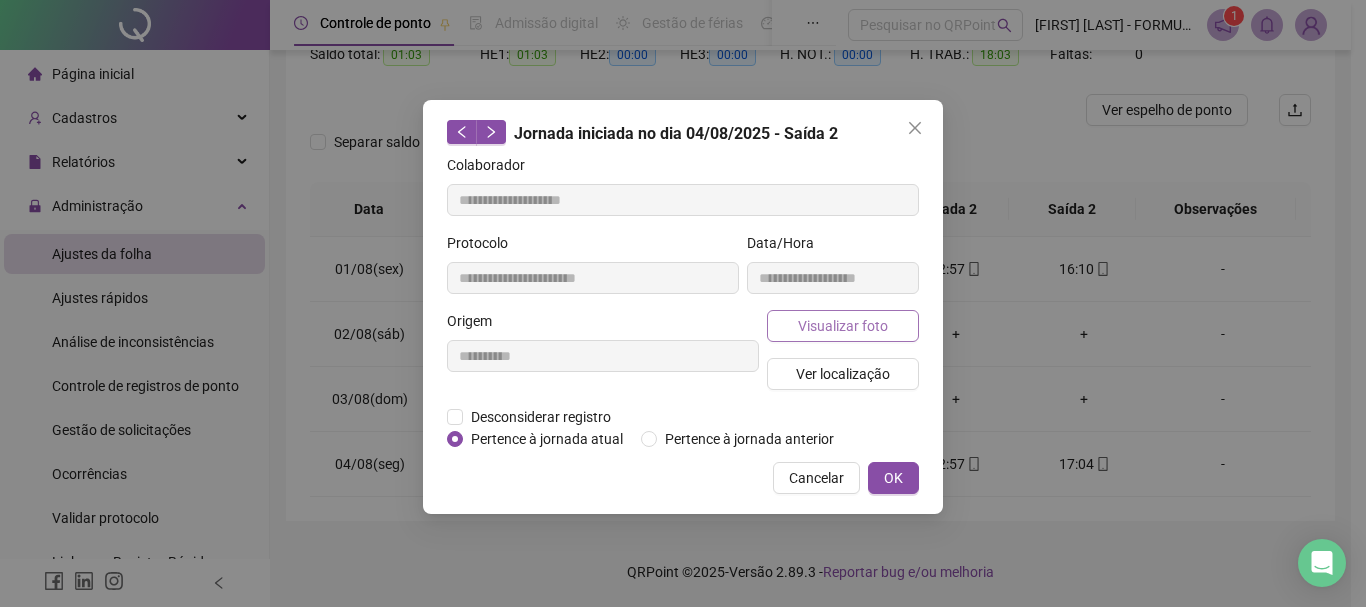 click on "Visualizar foto" at bounding box center [843, 326] 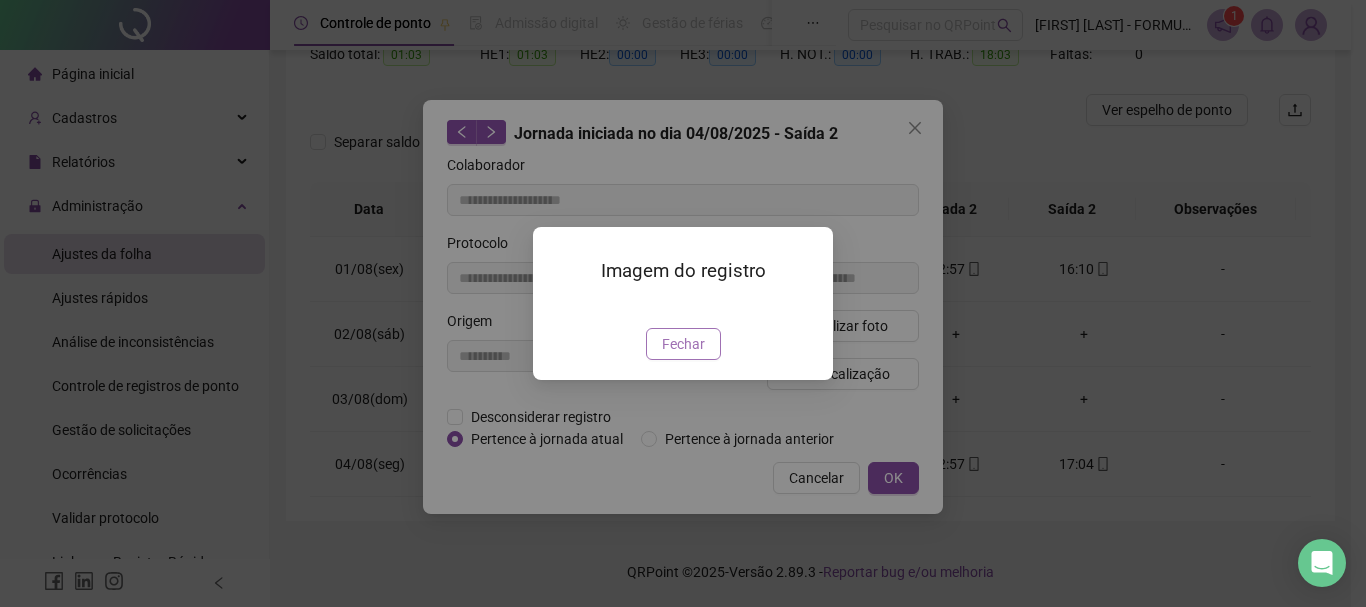 click on "Fechar" at bounding box center (683, 344) 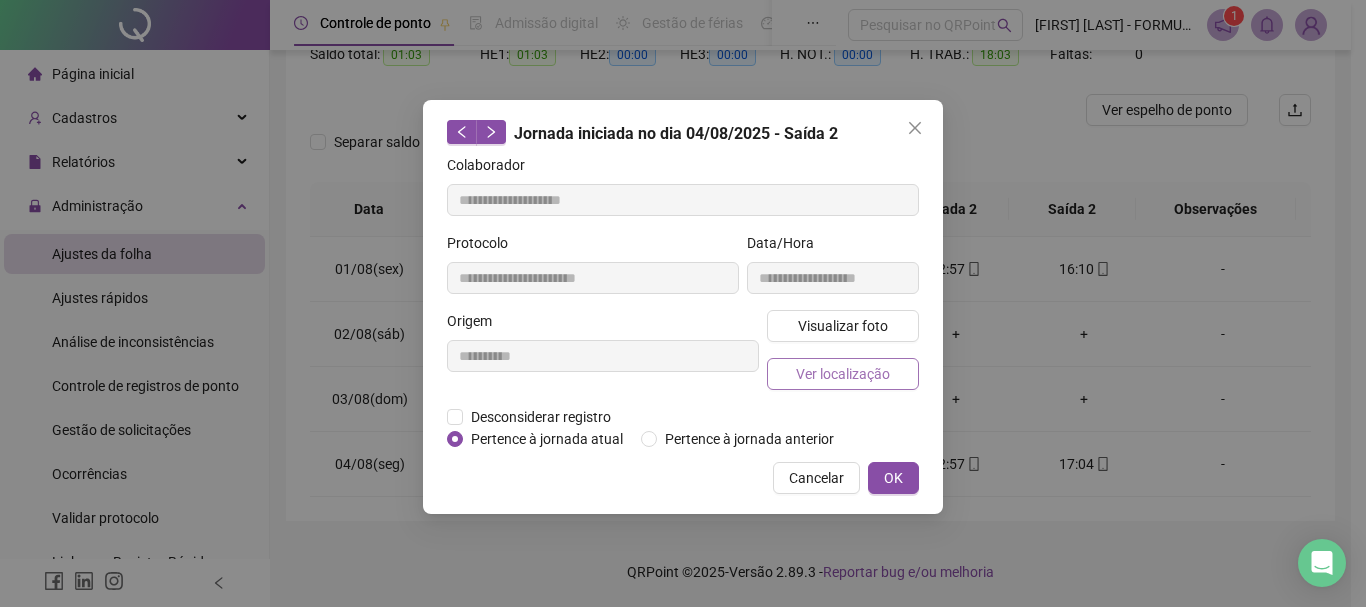 click on "Ver localização" at bounding box center (843, 374) 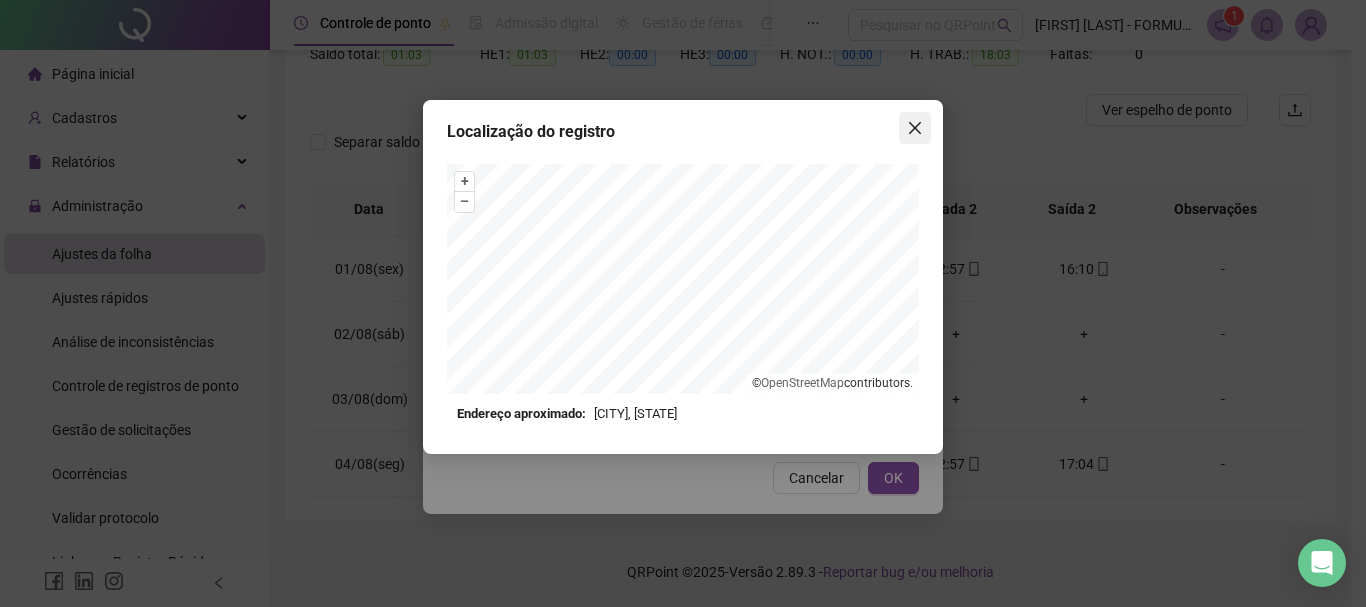 click 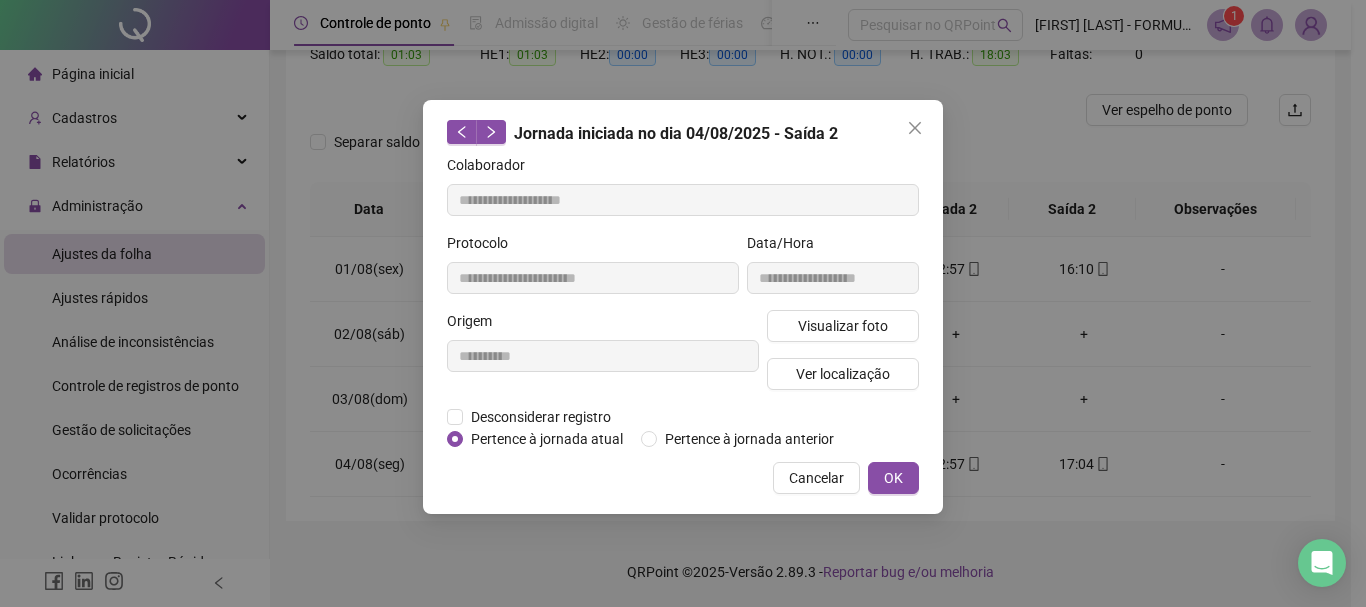 click on "**********" at bounding box center [683, 303] 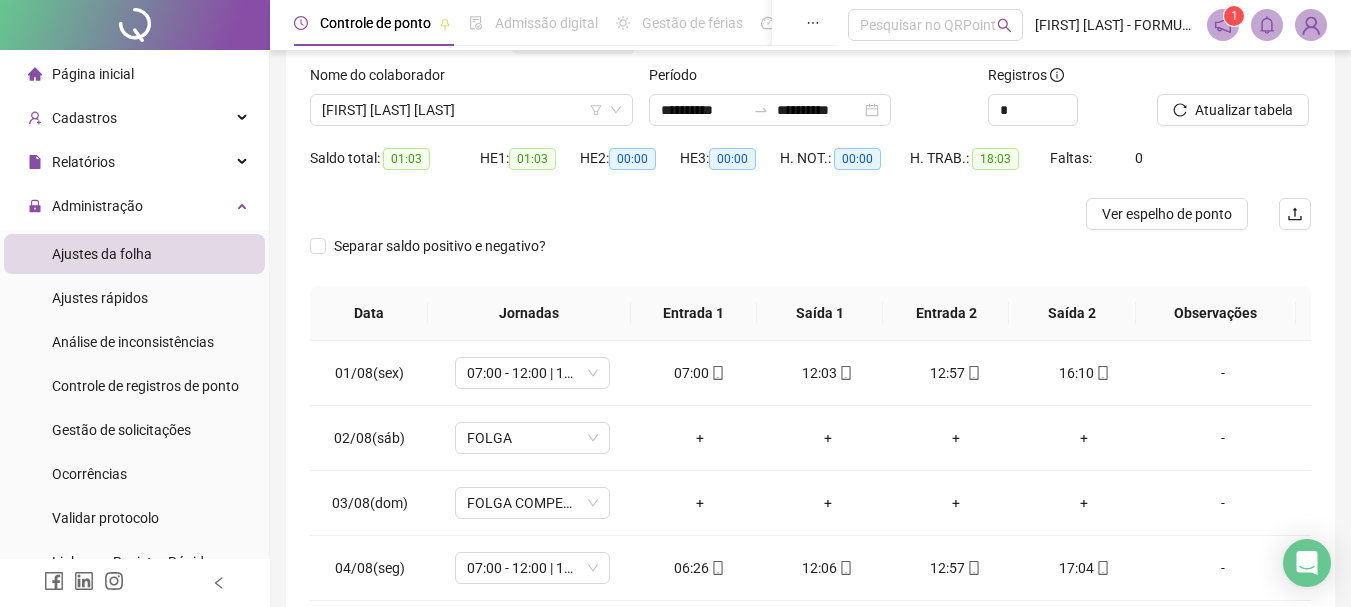 scroll, scrollTop: 24, scrollLeft: 0, axis: vertical 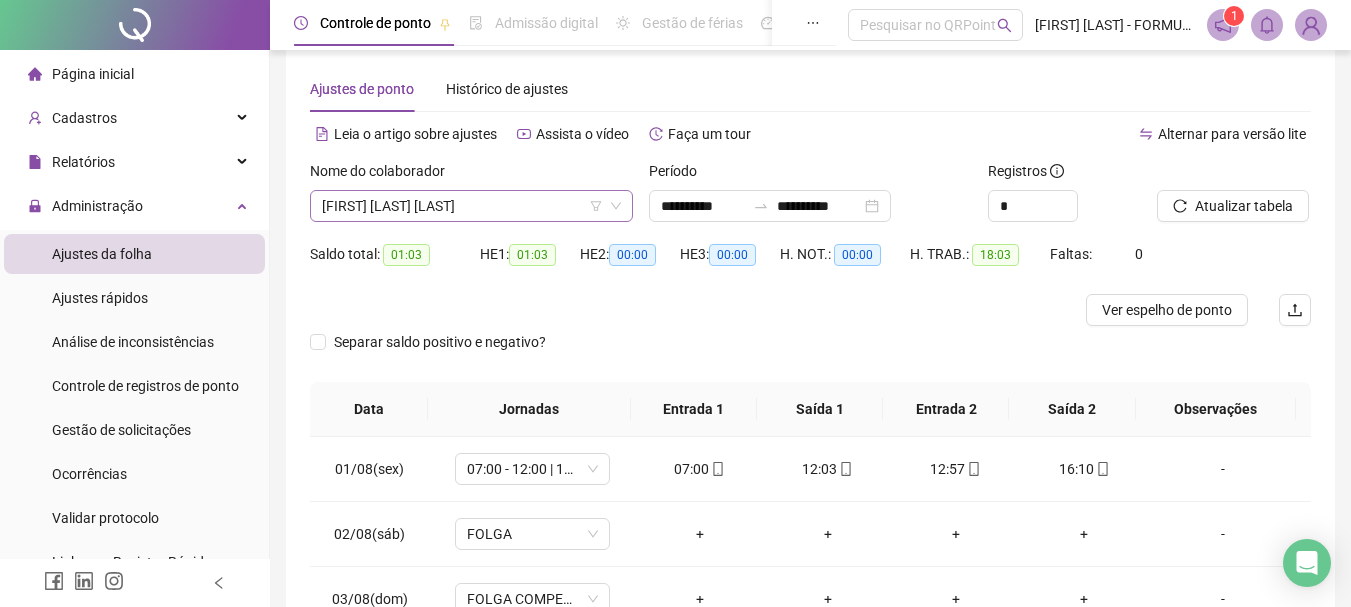 click on "[FIRST] [LAST] [LAST]" at bounding box center [471, 206] 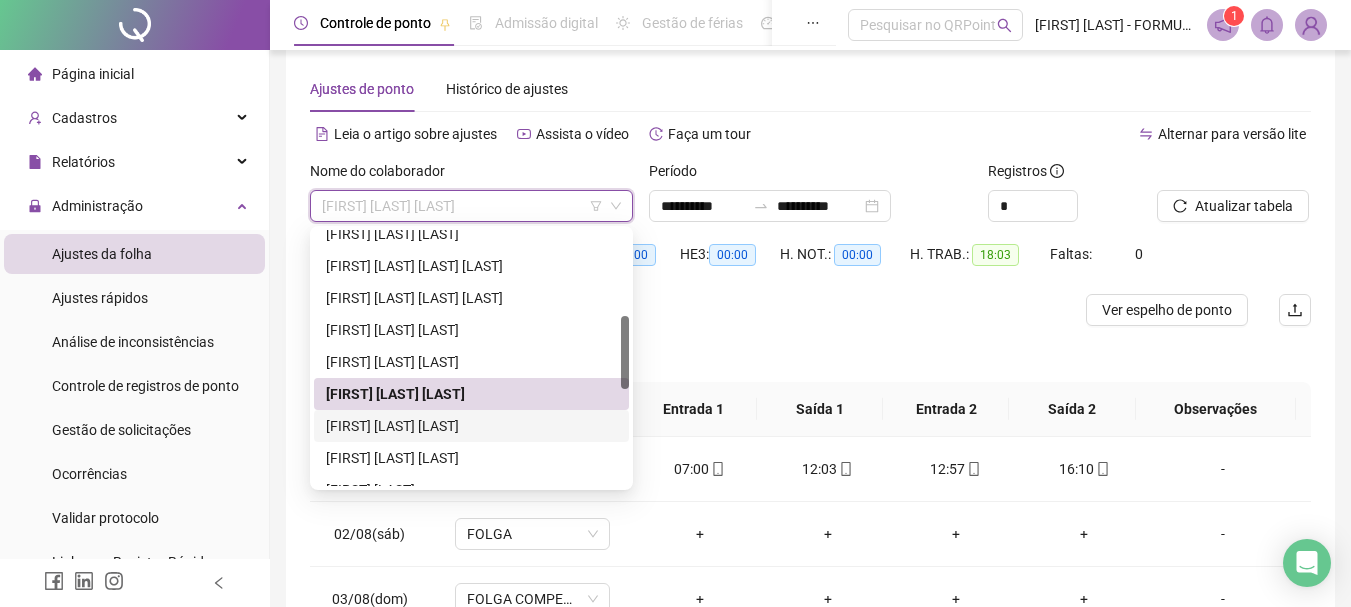 drag, startPoint x: 403, startPoint y: 425, endPoint x: 431, endPoint y: 426, distance: 28.01785 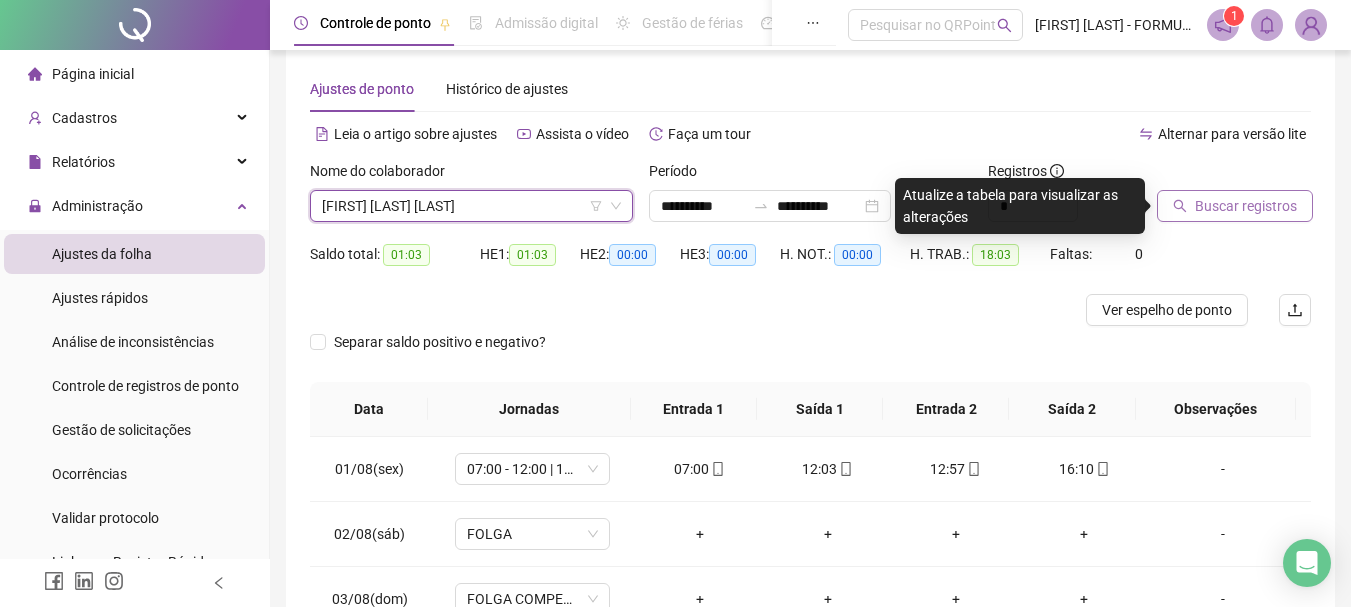 click on "Buscar registros" at bounding box center (1246, 206) 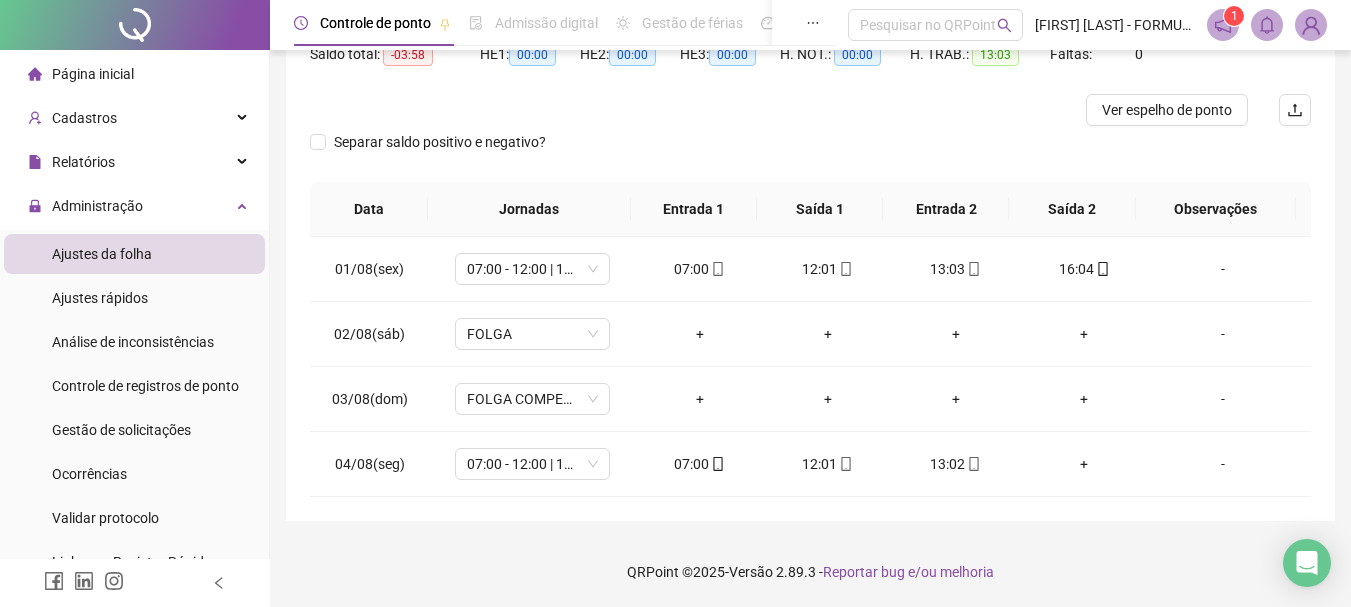 scroll, scrollTop: 24, scrollLeft: 0, axis: vertical 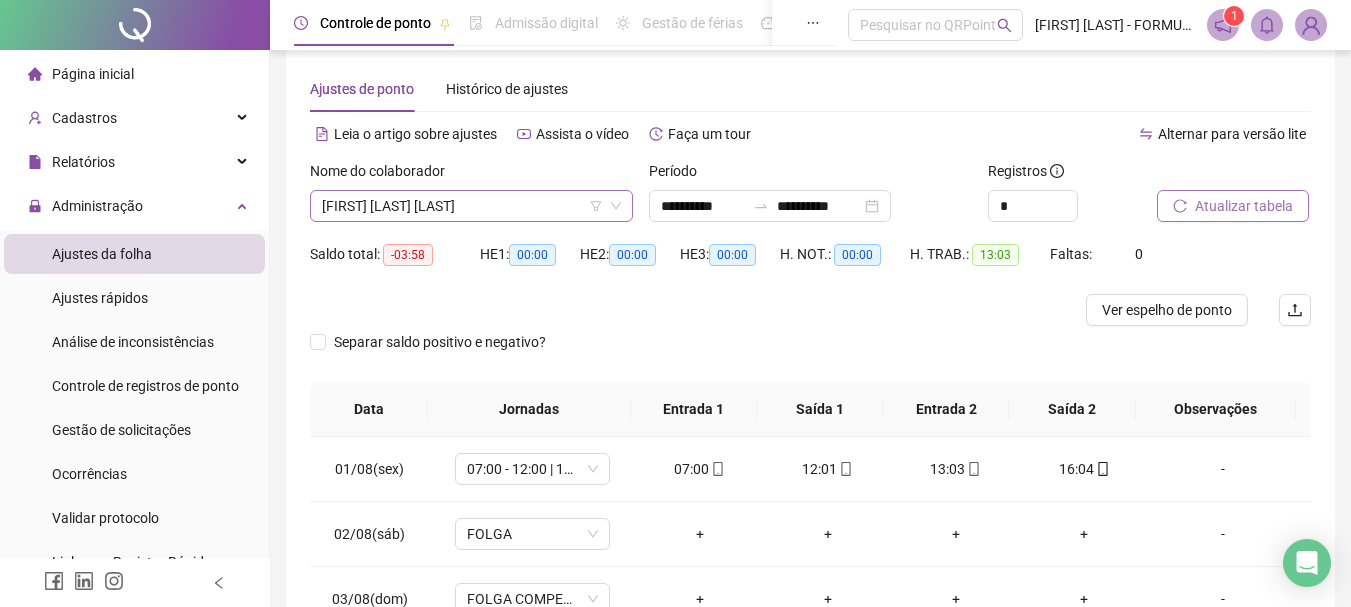 click on "[FIRST] [LAST] [LAST]" at bounding box center (471, 206) 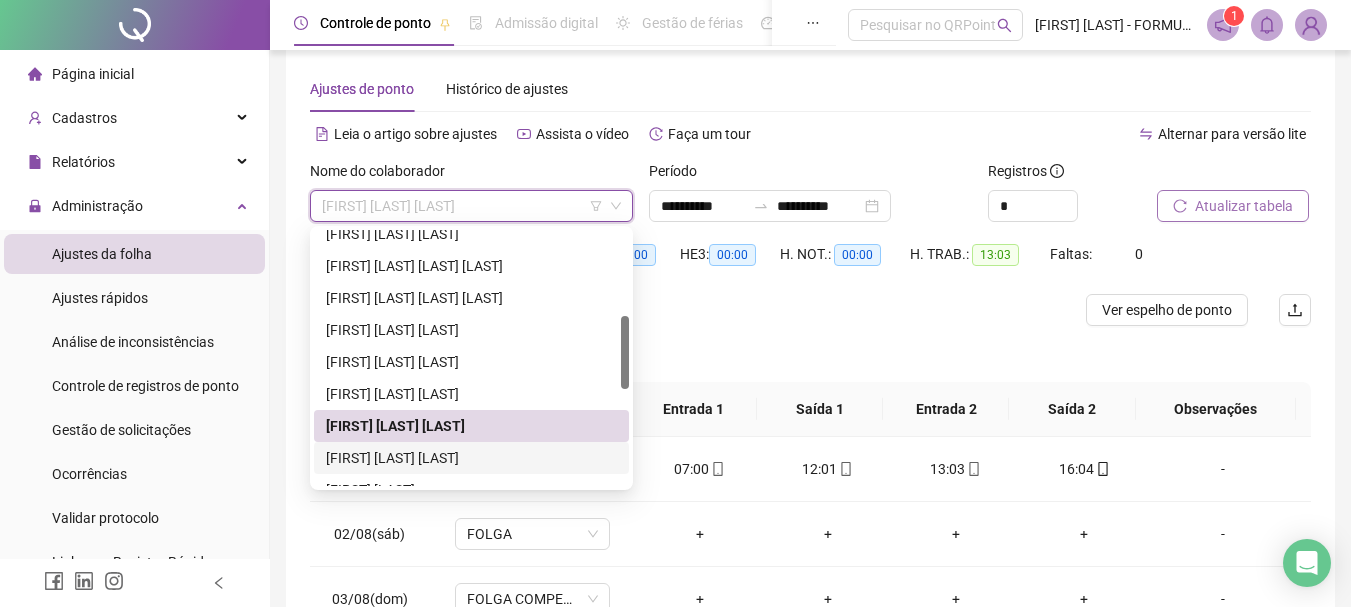 click on "[FIRST] [LAST] [LAST]" at bounding box center [471, 458] 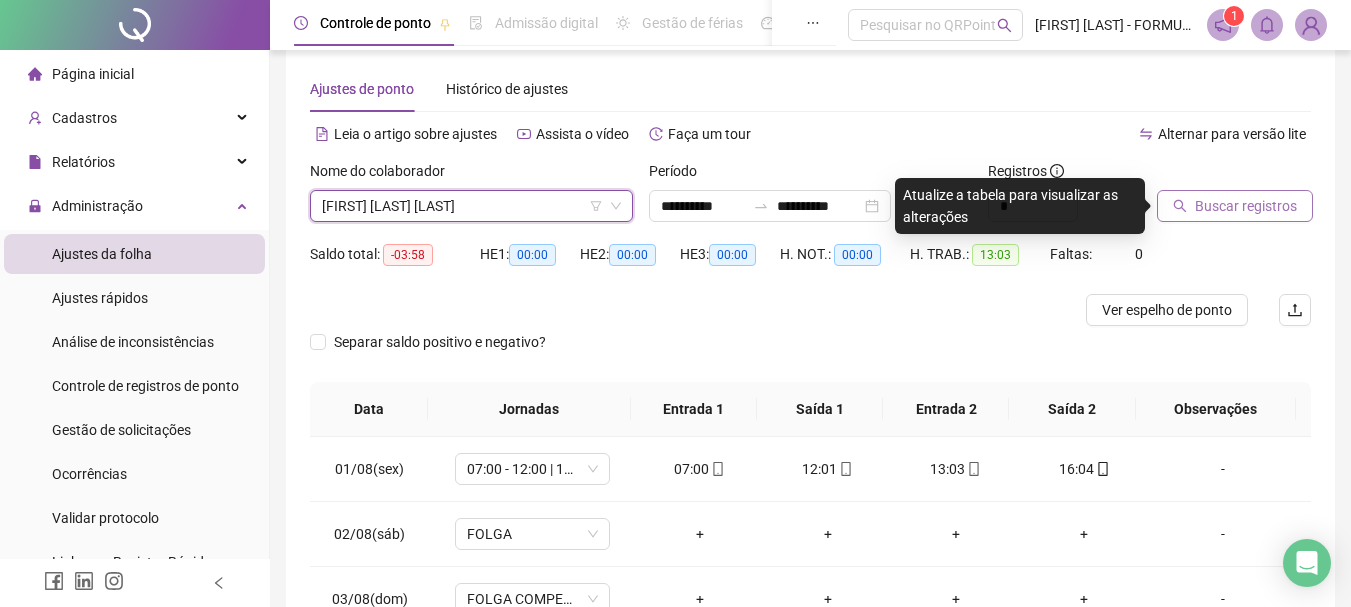 click on "Buscar registros" at bounding box center [1246, 206] 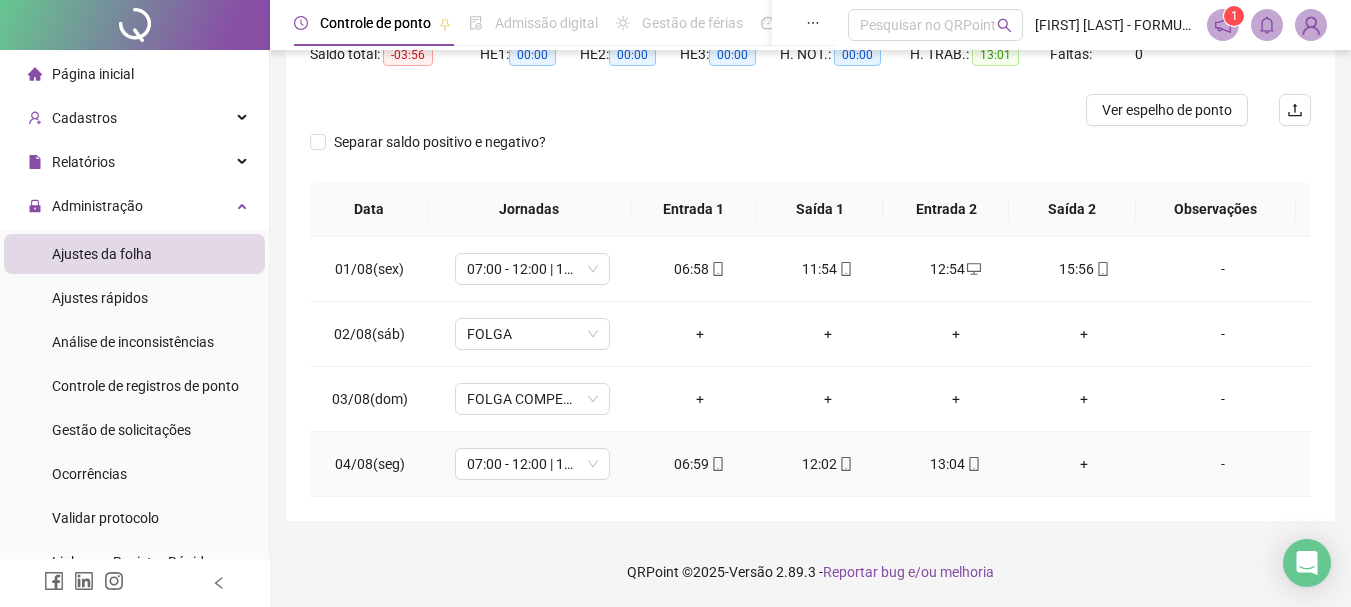 scroll, scrollTop: 124, scrollLeft: 0, axis: vertical 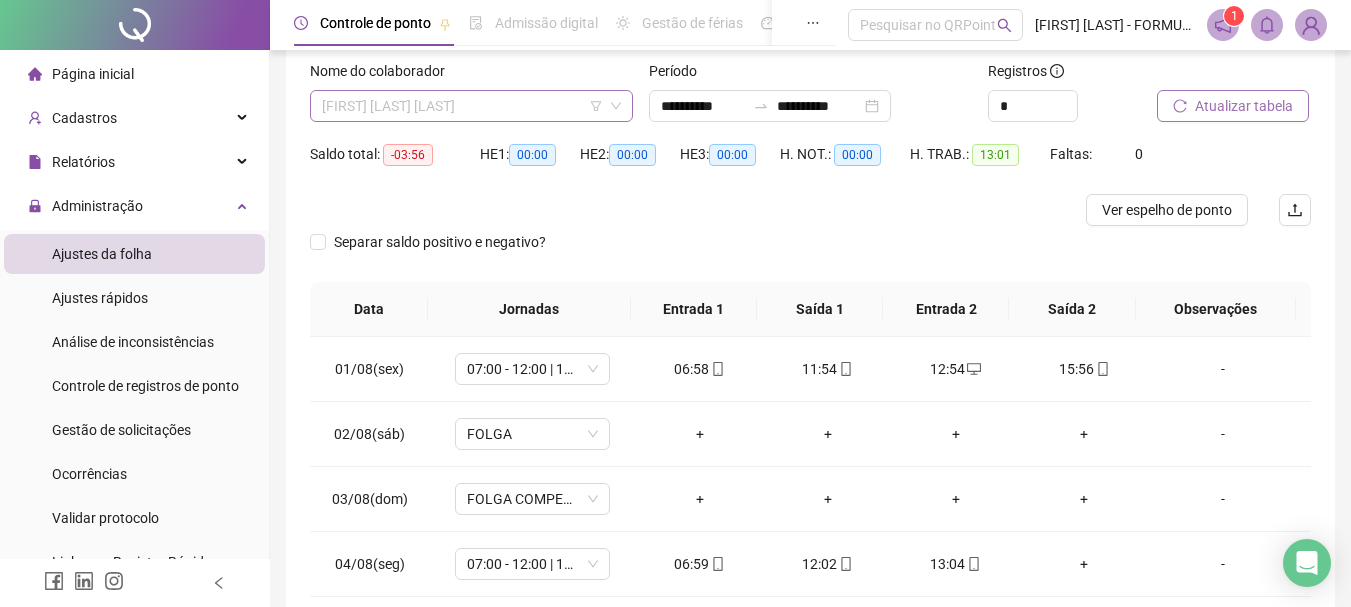 click on "[FIRST] [LAST] [LAST]" at bounding box center [471, 106] 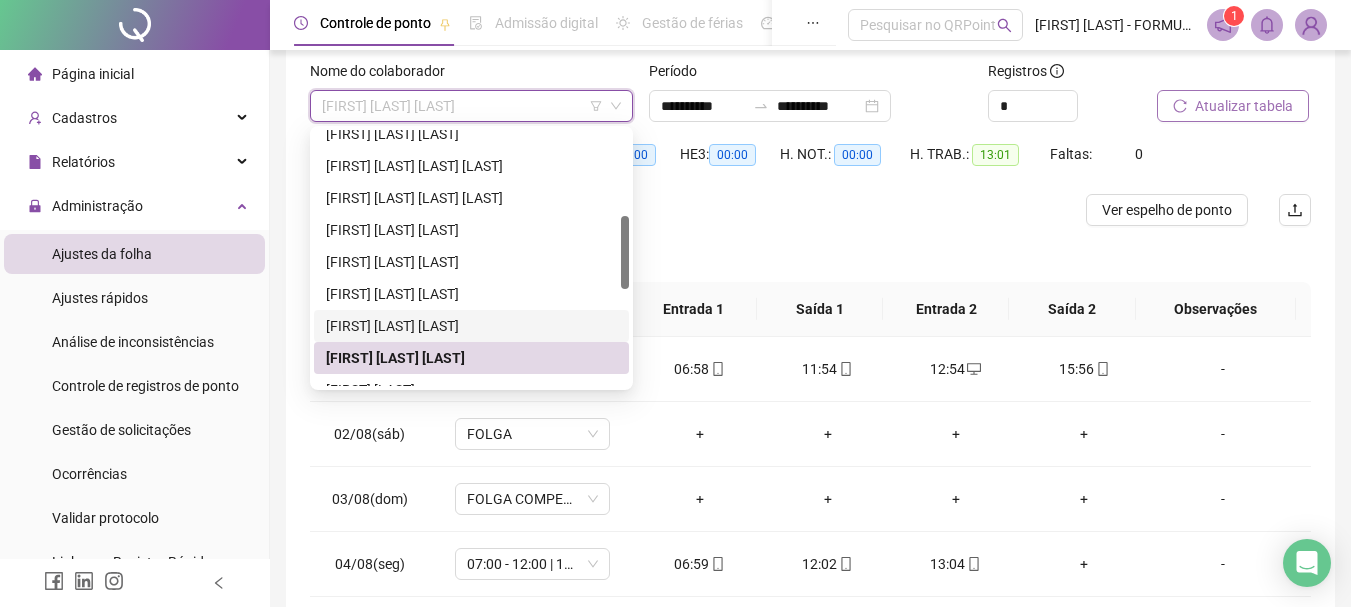 scroll, scrollTop: 400, scrollLeft: 0, axis: vertical 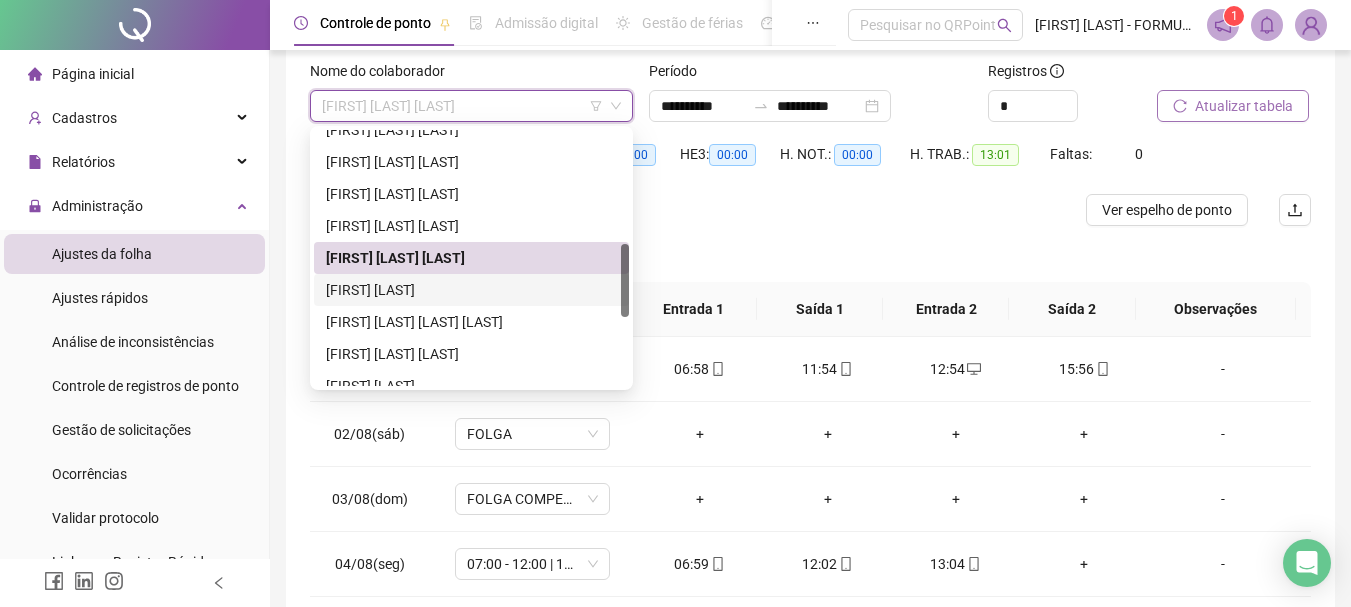 click on "[FIRST] [LAST]" at bounding box center (471, 290) 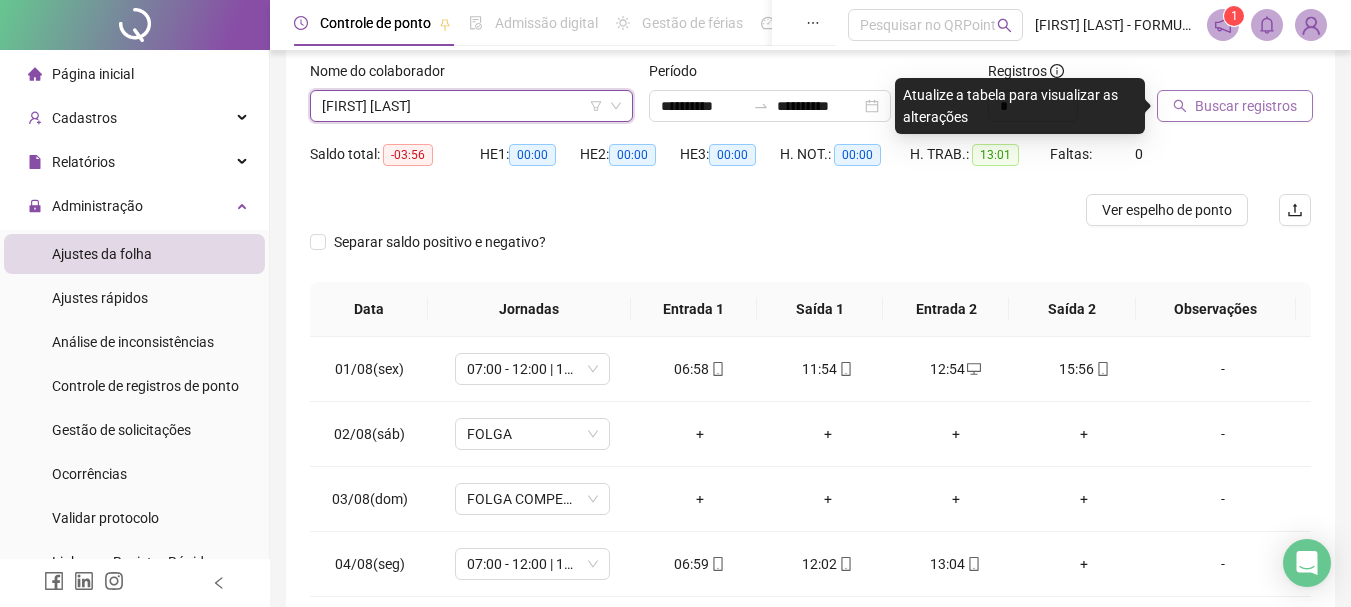 click on "Buscar registros" at bounding box center [1246, 106] 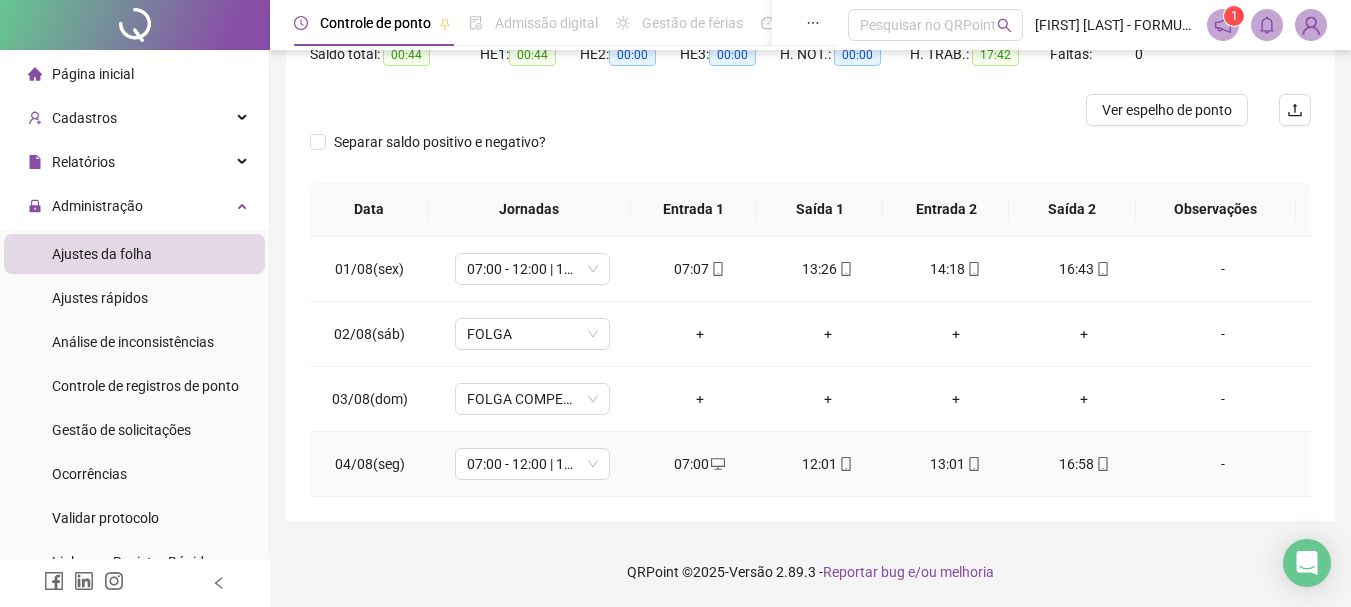 scroll, scrollTop: 124, scrollLeft: 0, axis: vertical 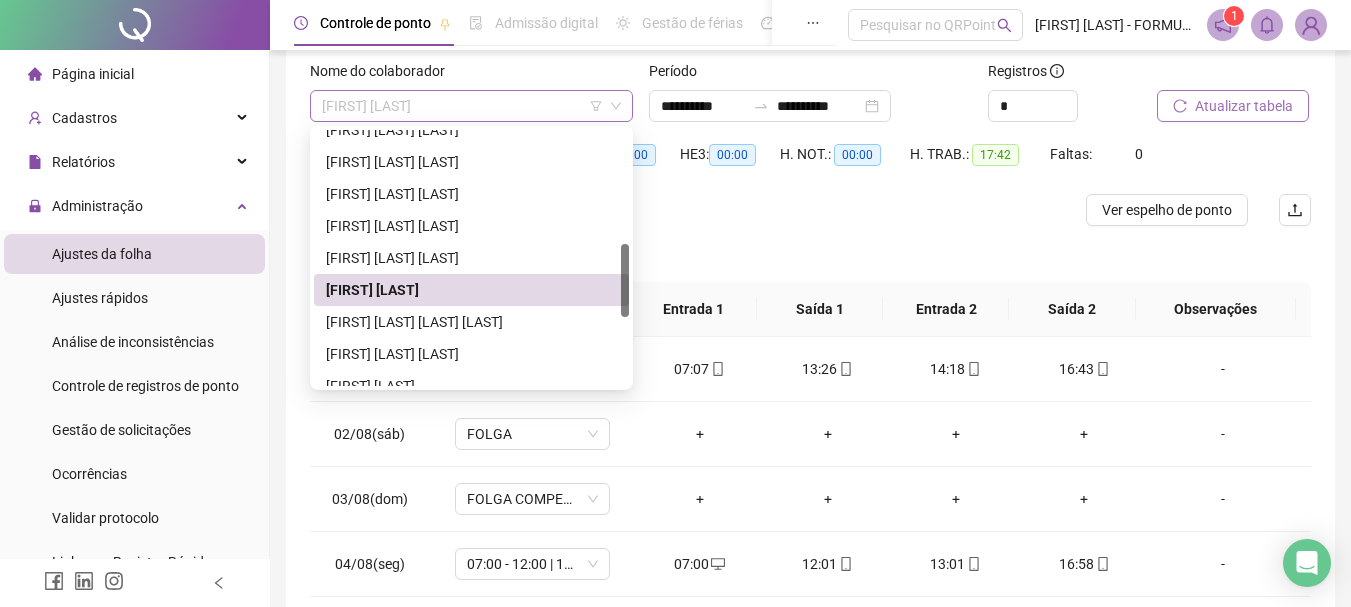 click on "[FIRST] [LAST]" at bounding box center [471, 106] 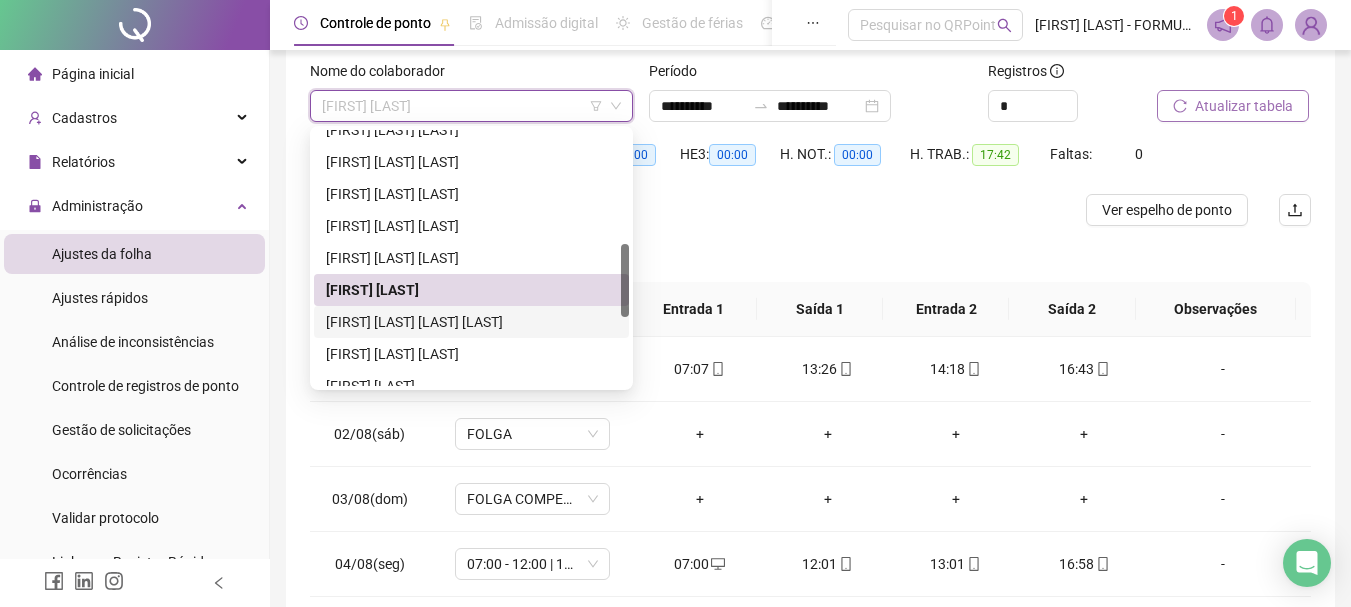 drag, startPoint x: 450, startPoint y: 315, endPoint x: 469, endPoint y: 315, distance: 19 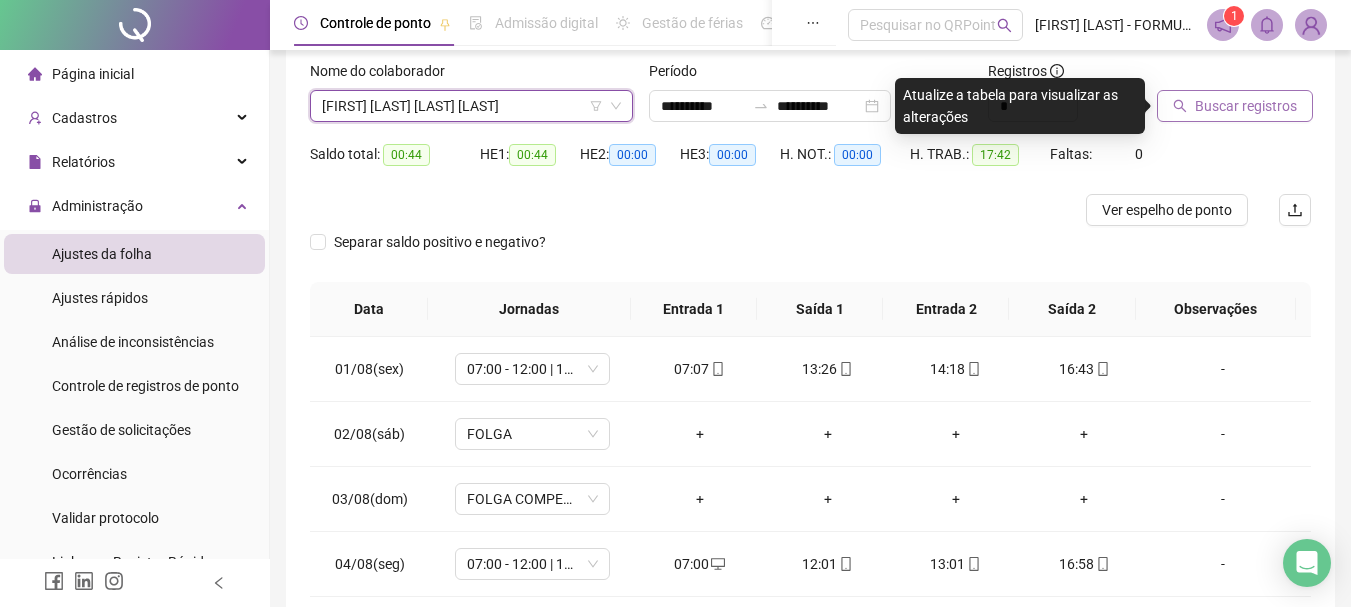 click on "Buscar registros" at bounding box center (1235, 106) 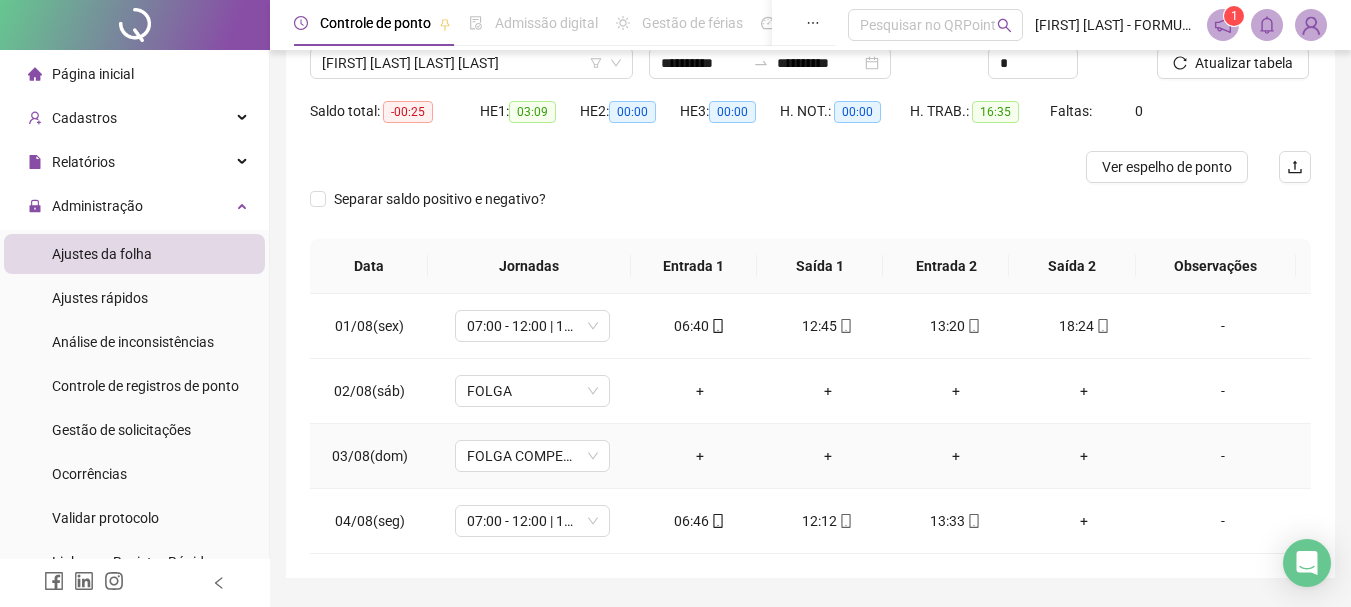 scroll, scrollTop: 124, scrollLeft: 0, axis: vertical 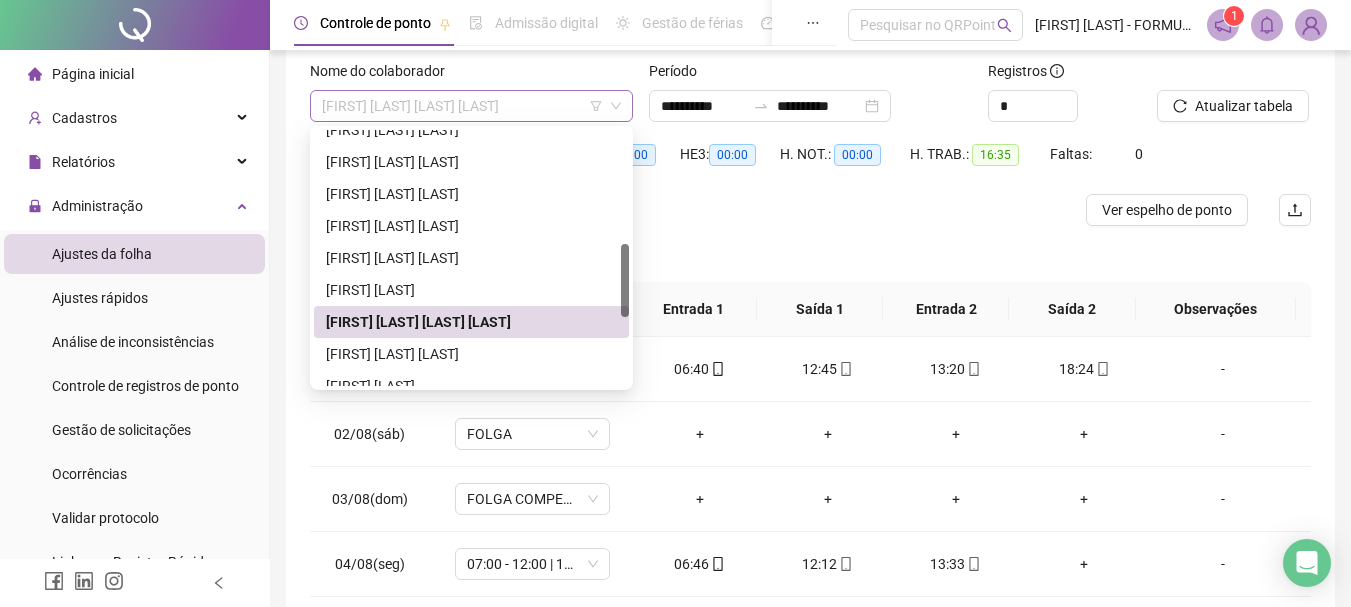 click on "[FIRST] [LAST] [LAST] [LAST]" at bounding box center [471, 106] 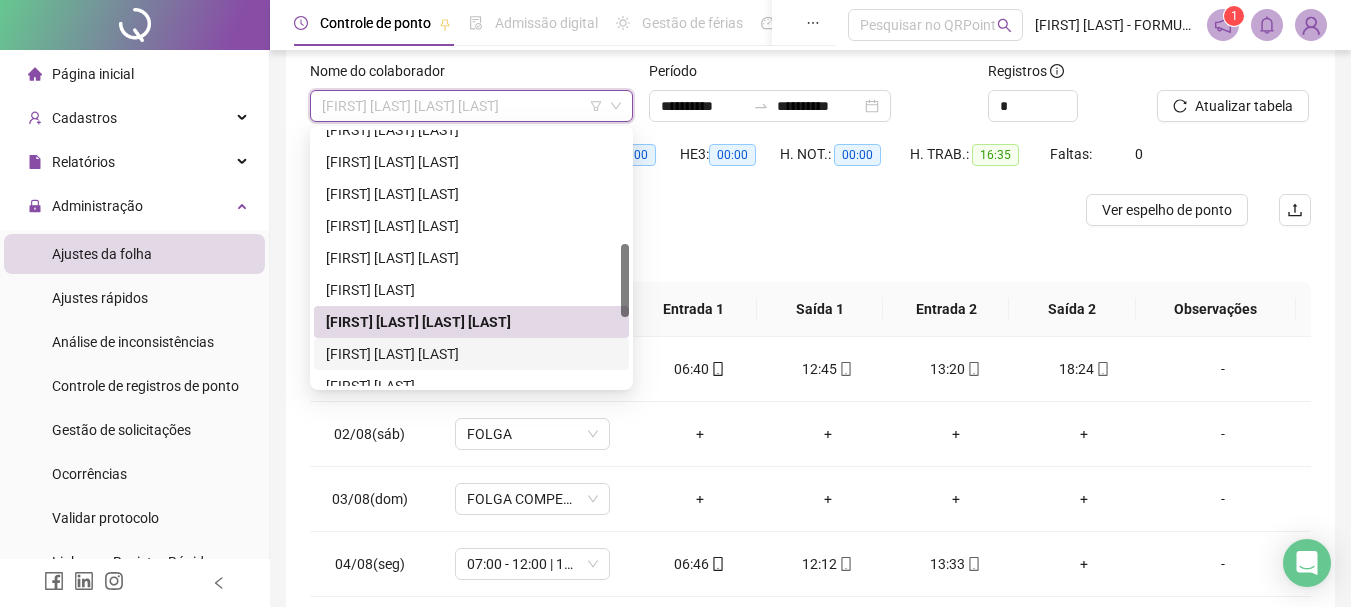 click on "[FIRST] [LAST] [LAST]" at bounding box center (471, 354) 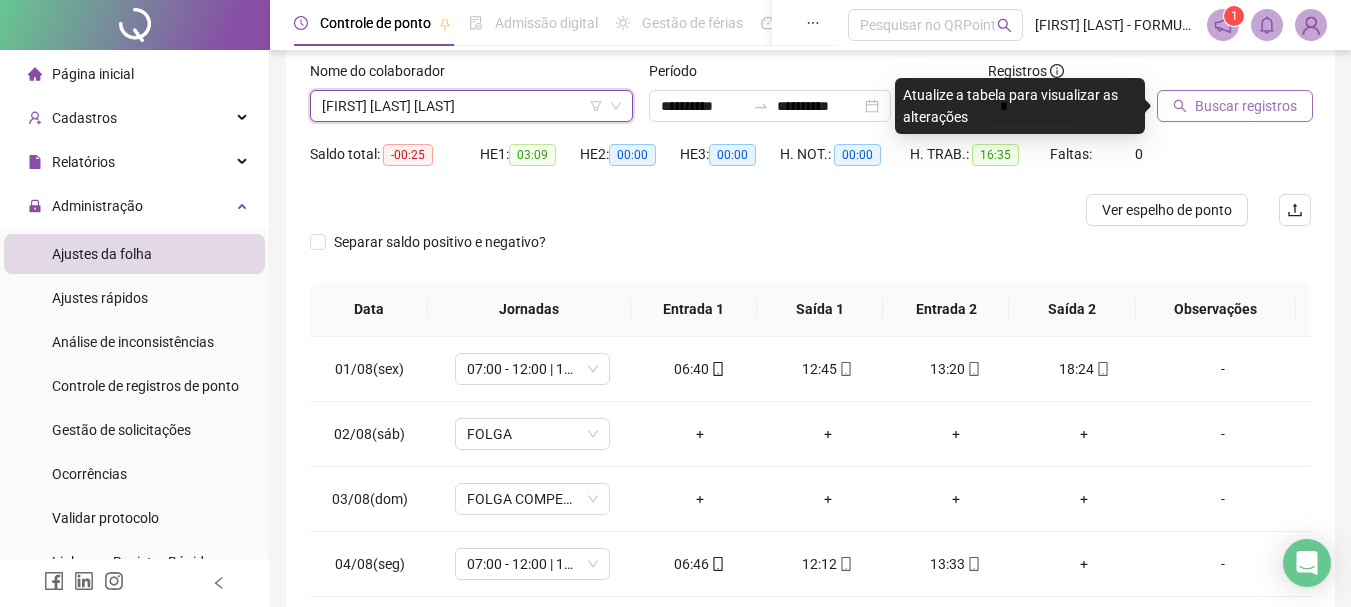 click on "Buscar registros" at bounding box center (1246, 106) 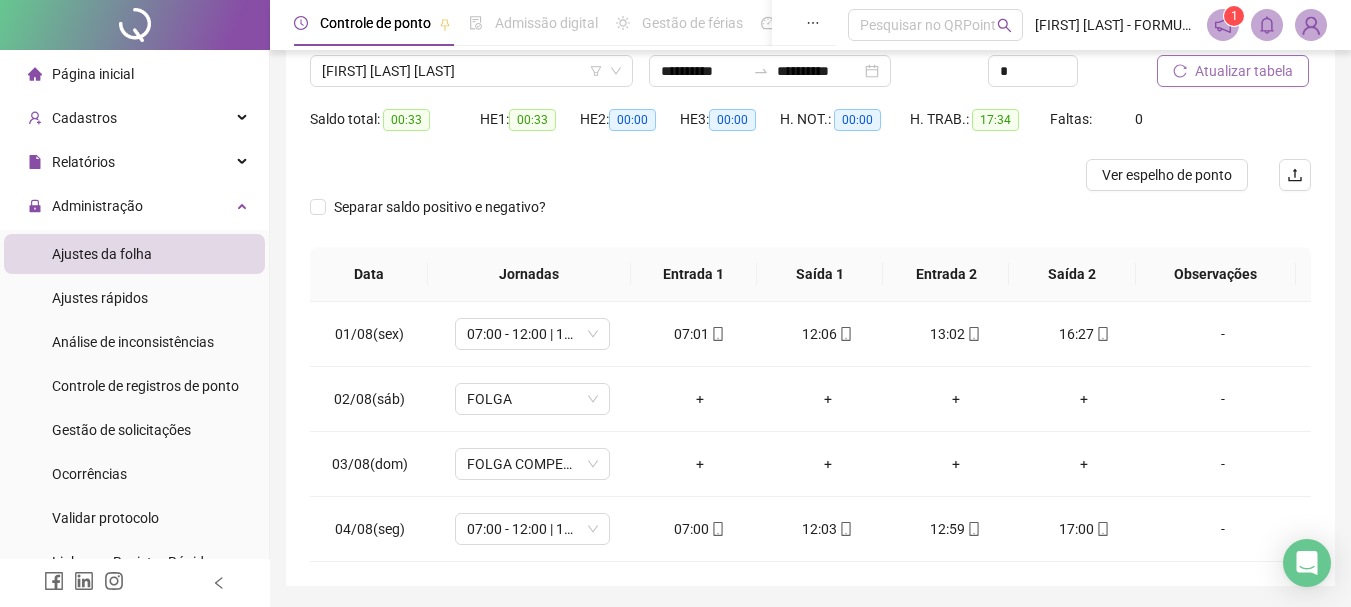 scroll, scrollTop: 124, scrollLeft: 0, axis: vertical 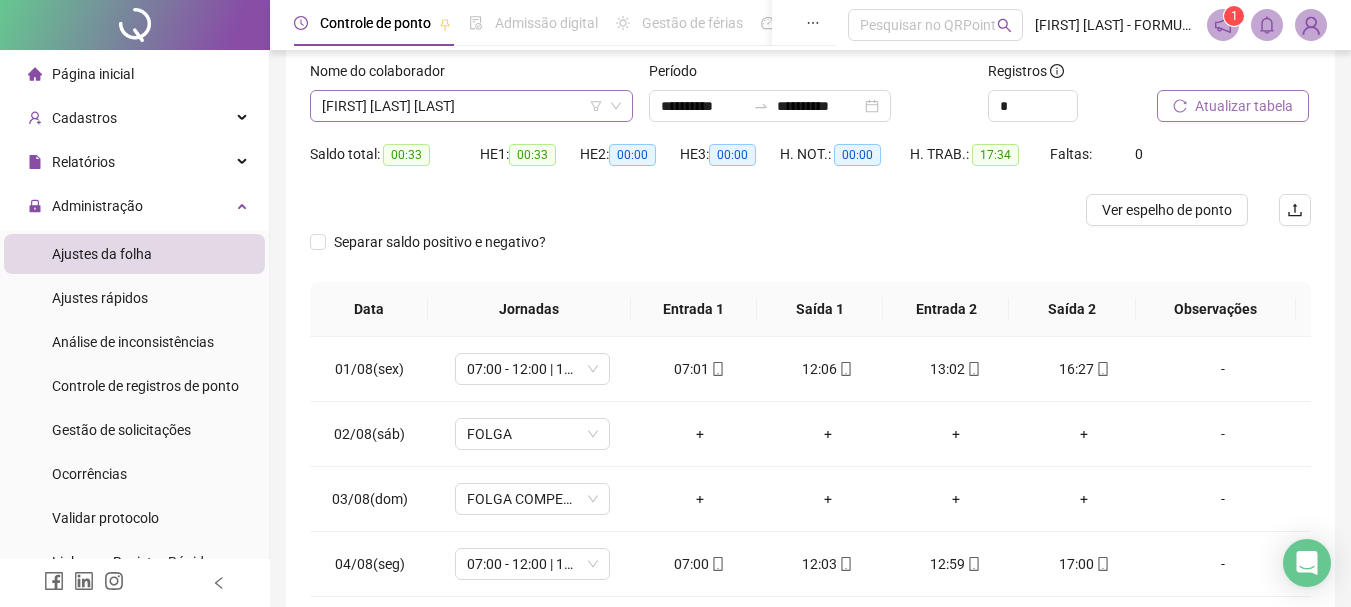click on "[FIRST] [LAST] [LAST]" at bounding box center [471, 106] 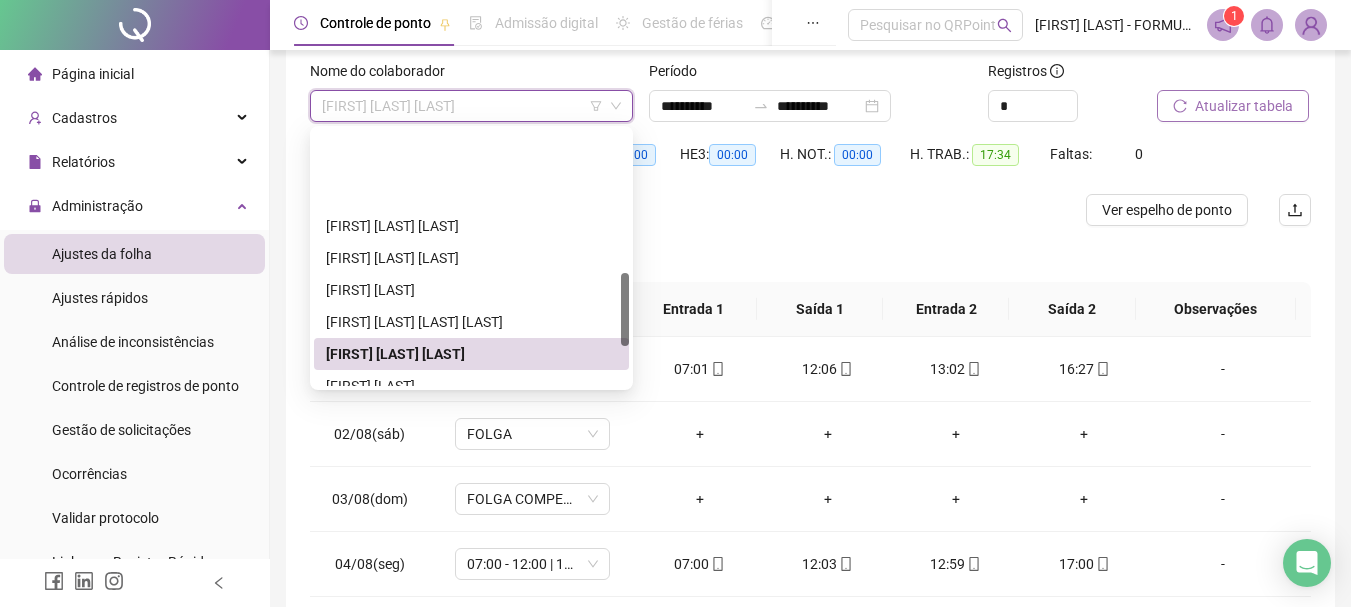 scroll, scrollTop: 500, scrollLeft: 0, axis: vertical 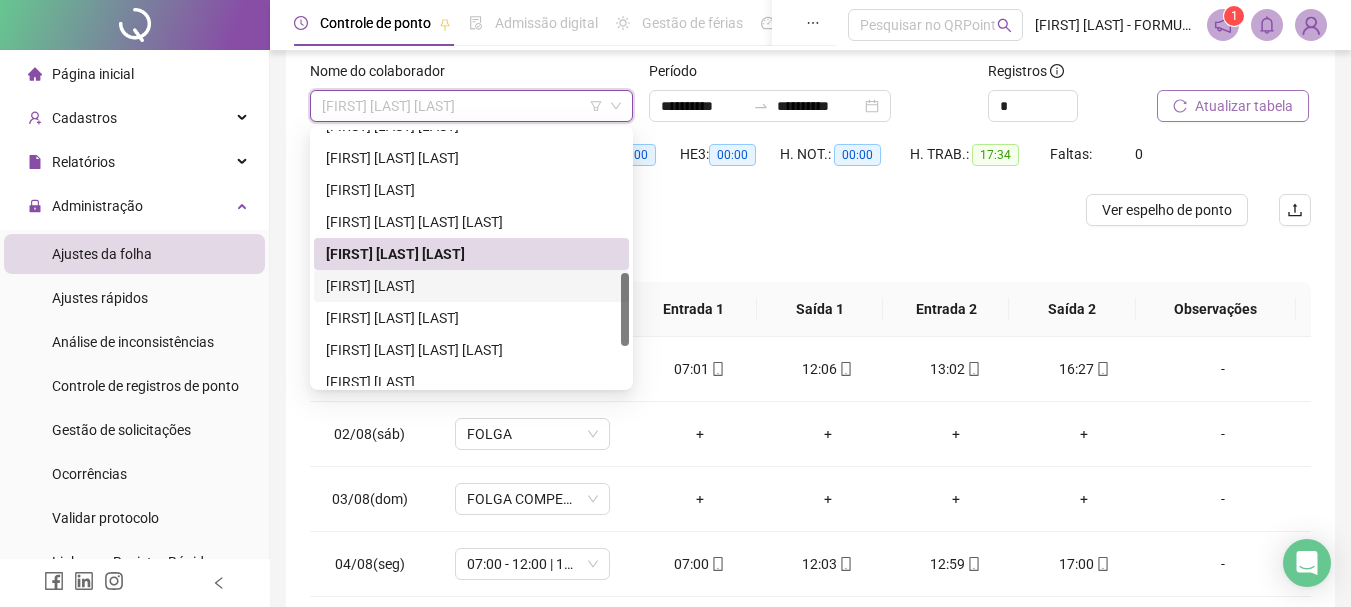 click on "[FIRST] [LAST]" at bounding box center [471, 286] 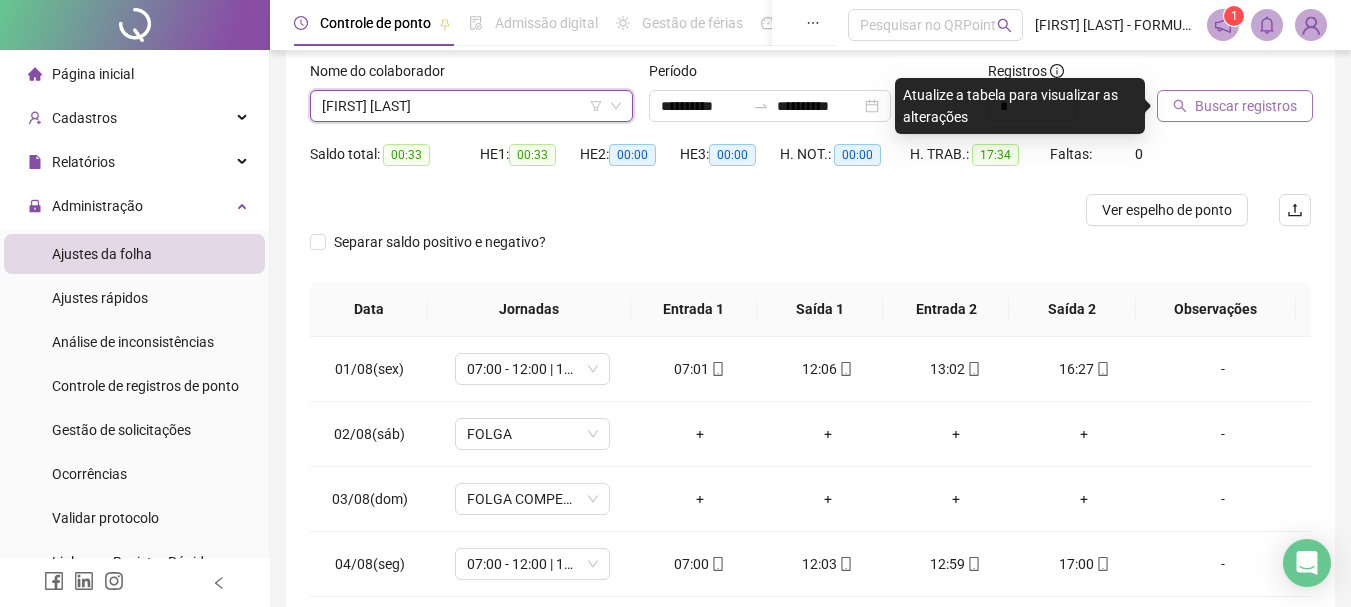click on "Buscar registros" at bounding box center (1235, 106) 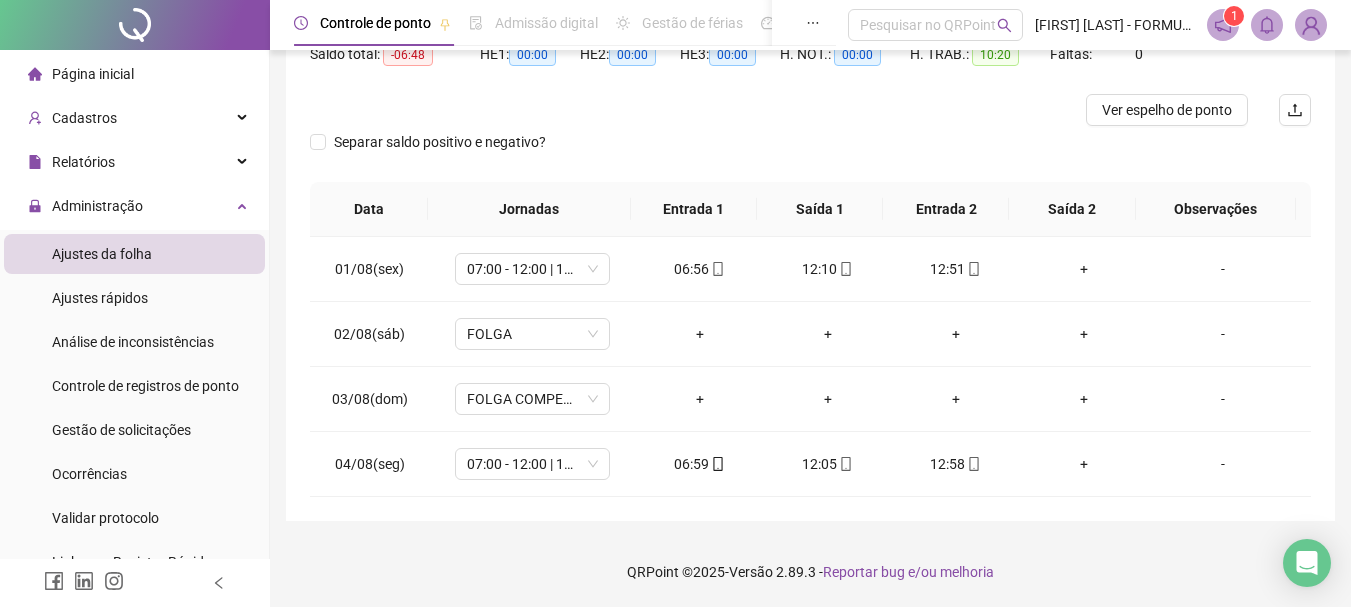 scroll, scrollTop: 124, scrollLeft: 0, axis: vertical 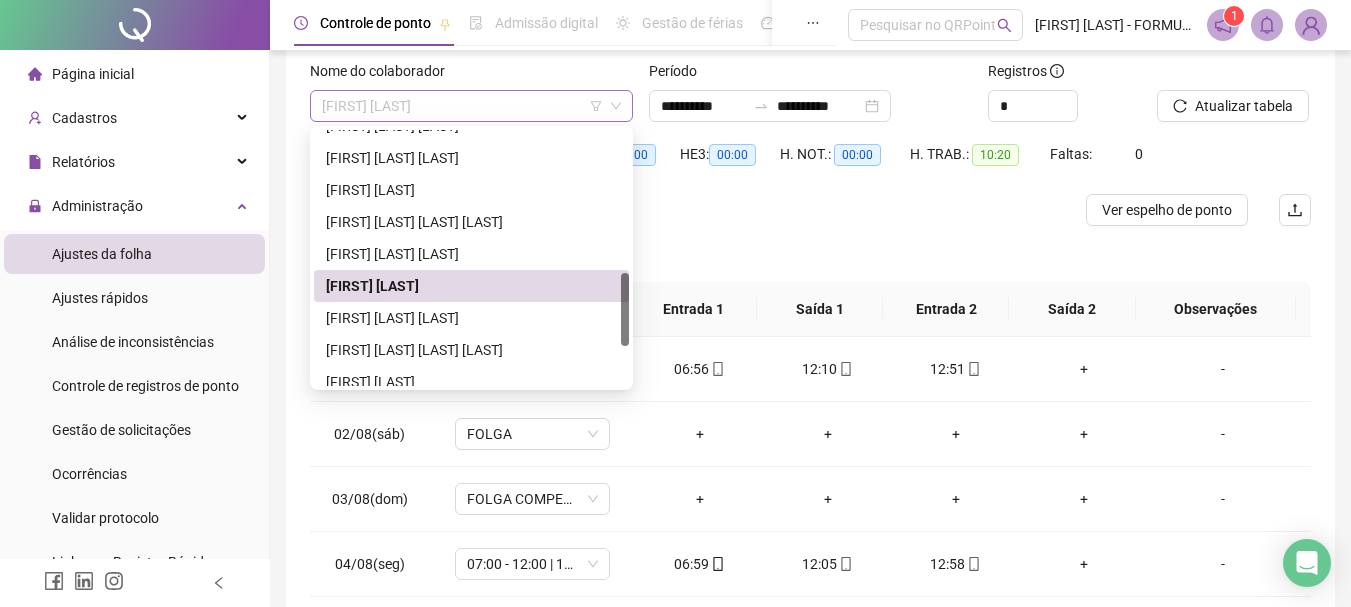 click on "[FIRST] [LAST]" at bounding box center (471, 106) 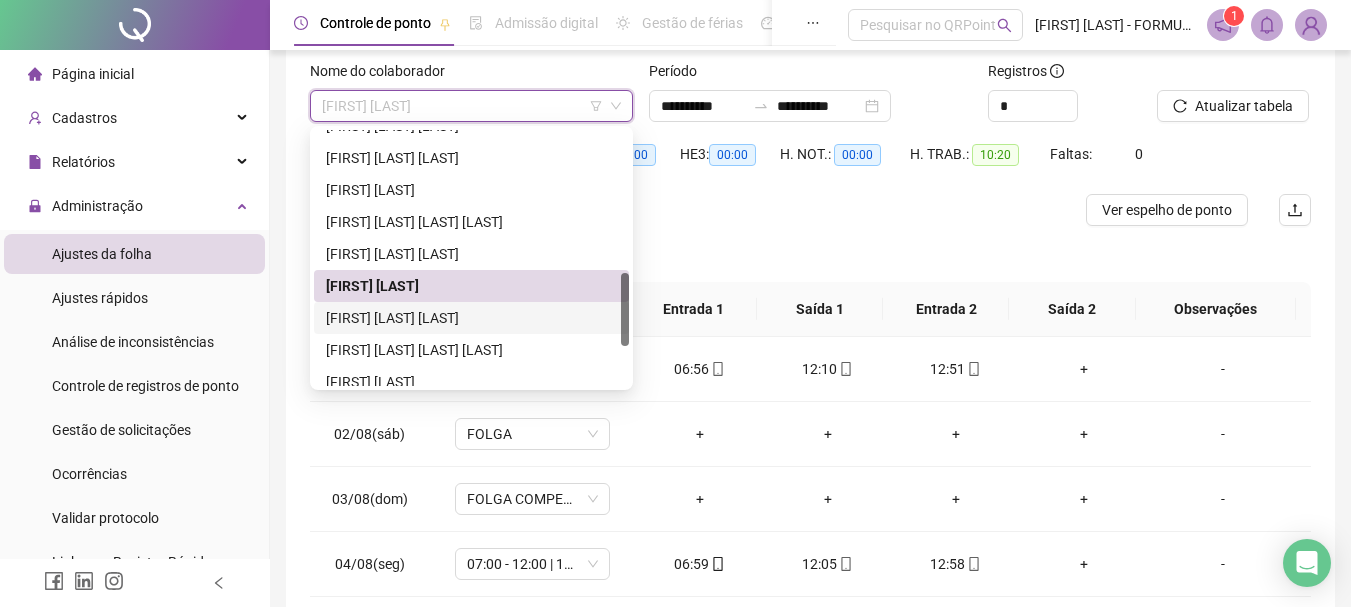 click on "[FIRST] [LAST] [LAST]" at bounding box center [471, 318] 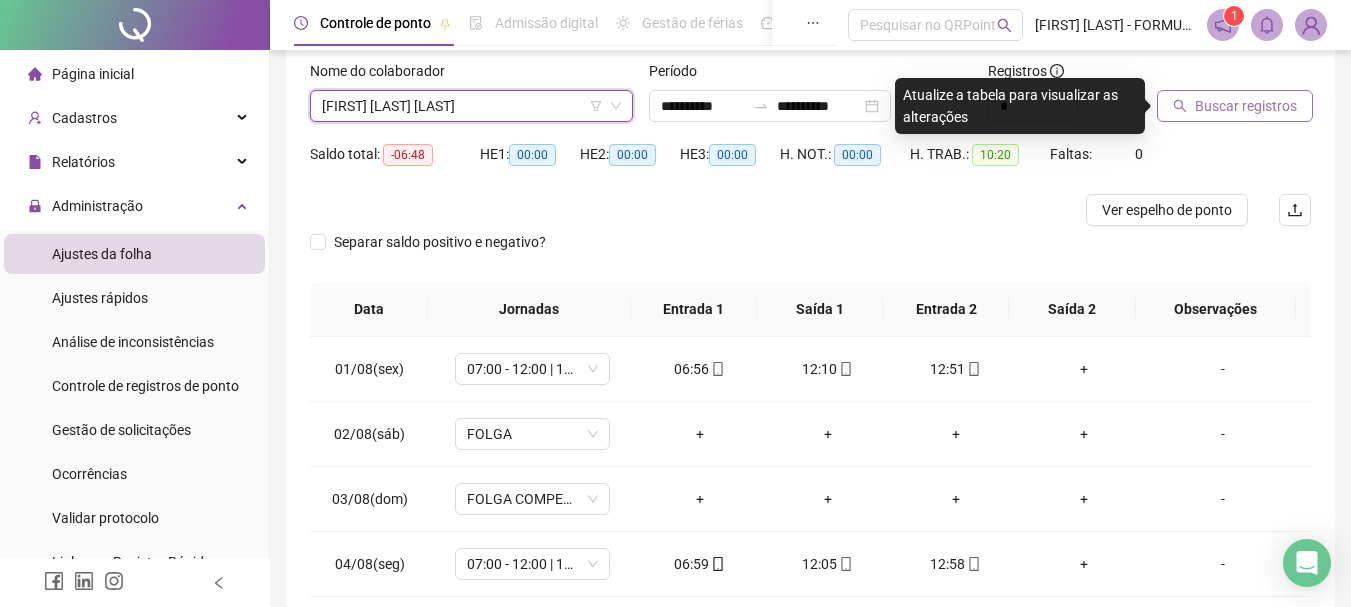 click on "Buscar registros" at bounding box center [1235, 106] 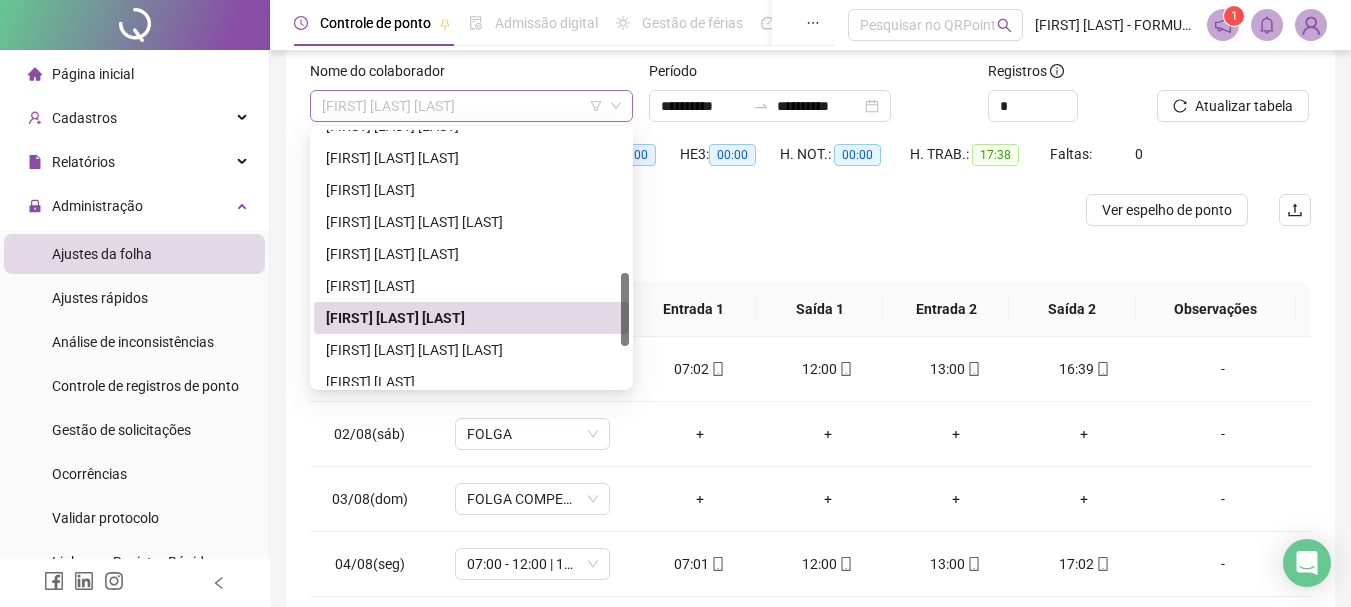click on "[FIRST] [LAST] [LAST]" at bounding box center [471, 106] 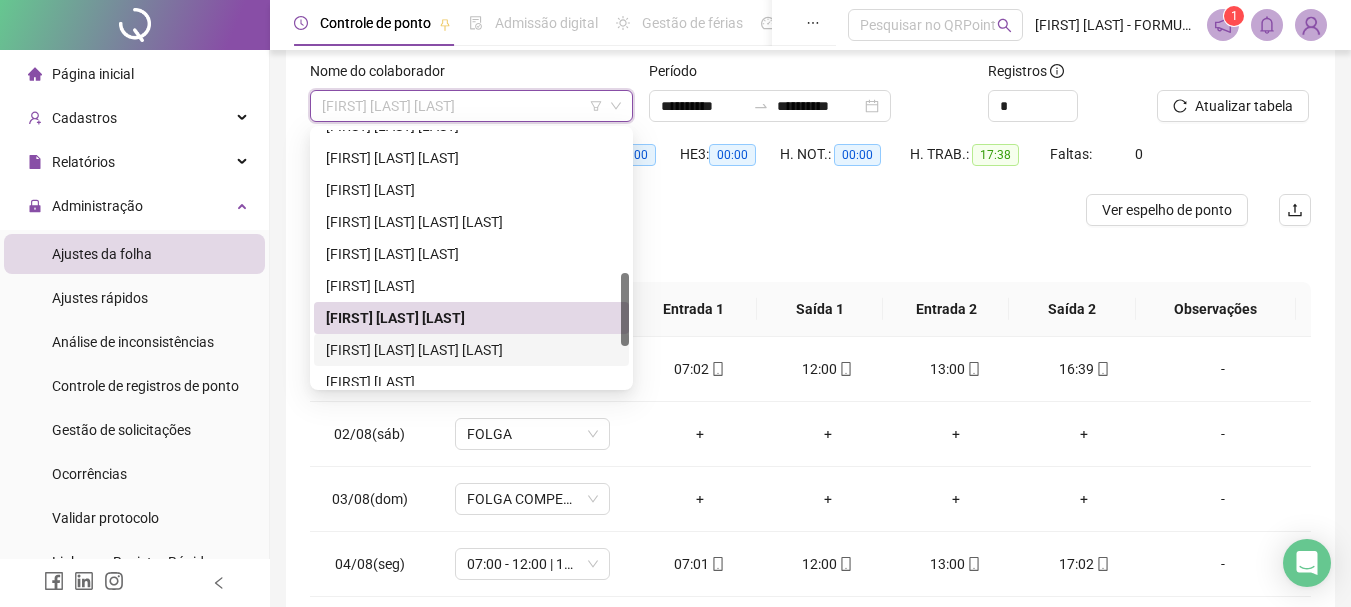 click on "[FIRST] [LAST] [LAST] [LAST]" at bounding box center (471, 350) 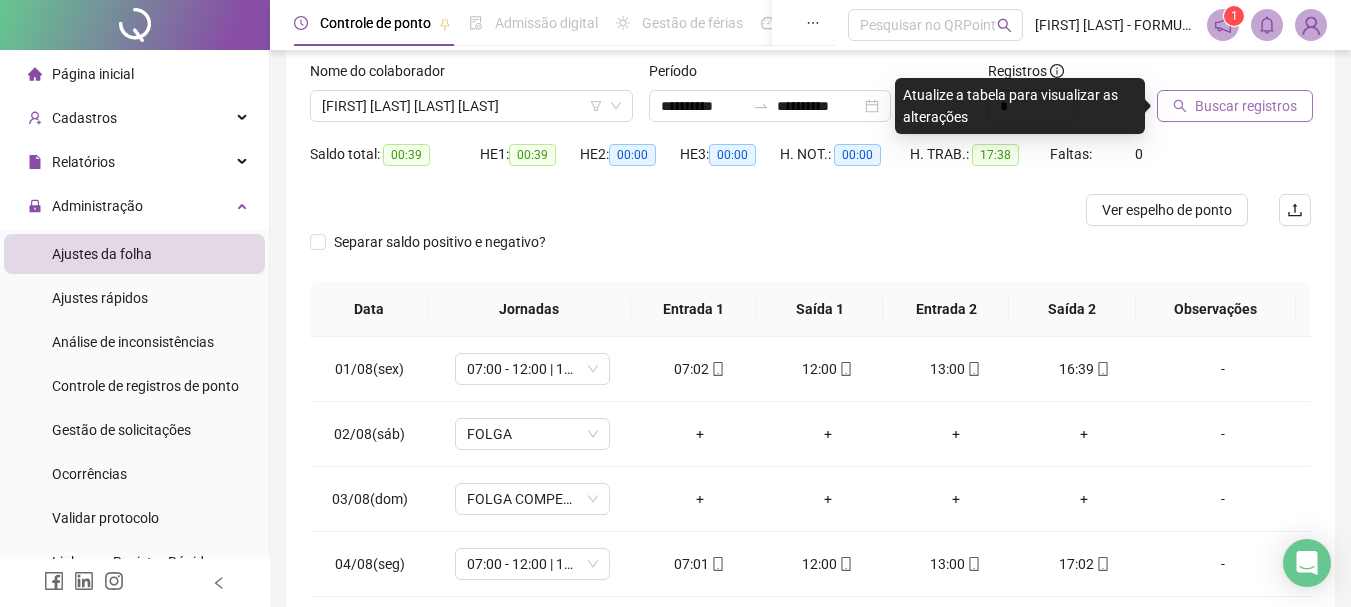 click on "Buscar registros" at bounding box center [1246, 106] 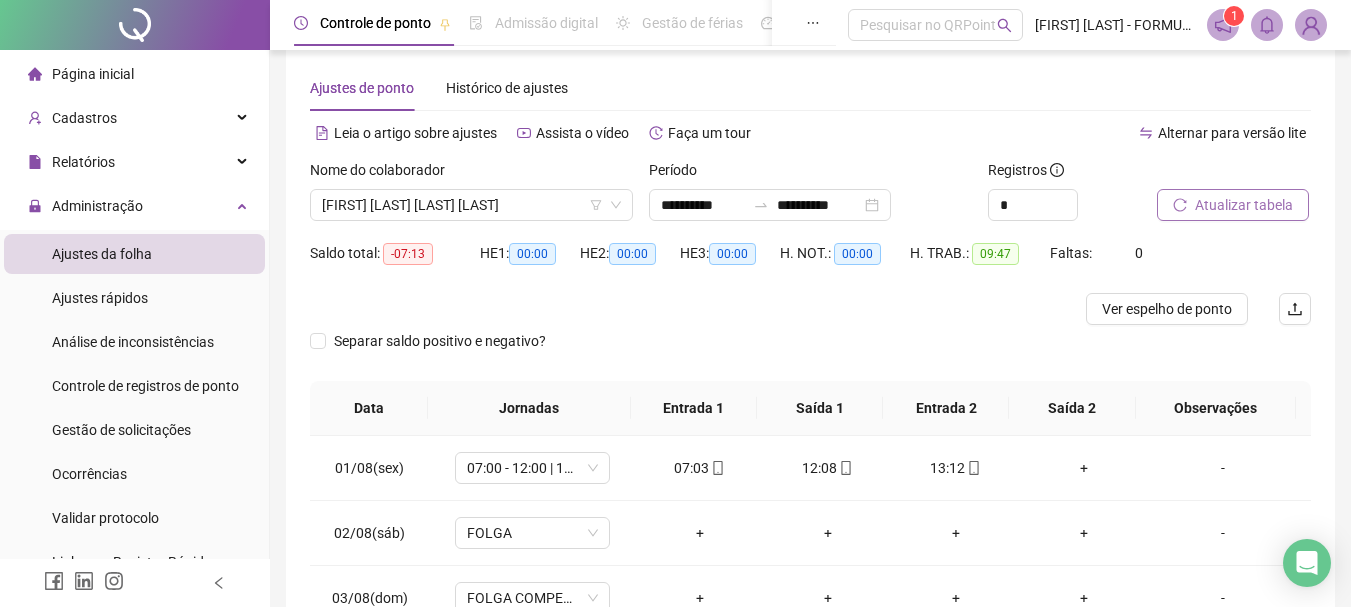 scroll, scrollTop: 24, scrollLeft: 0, axis: vertical 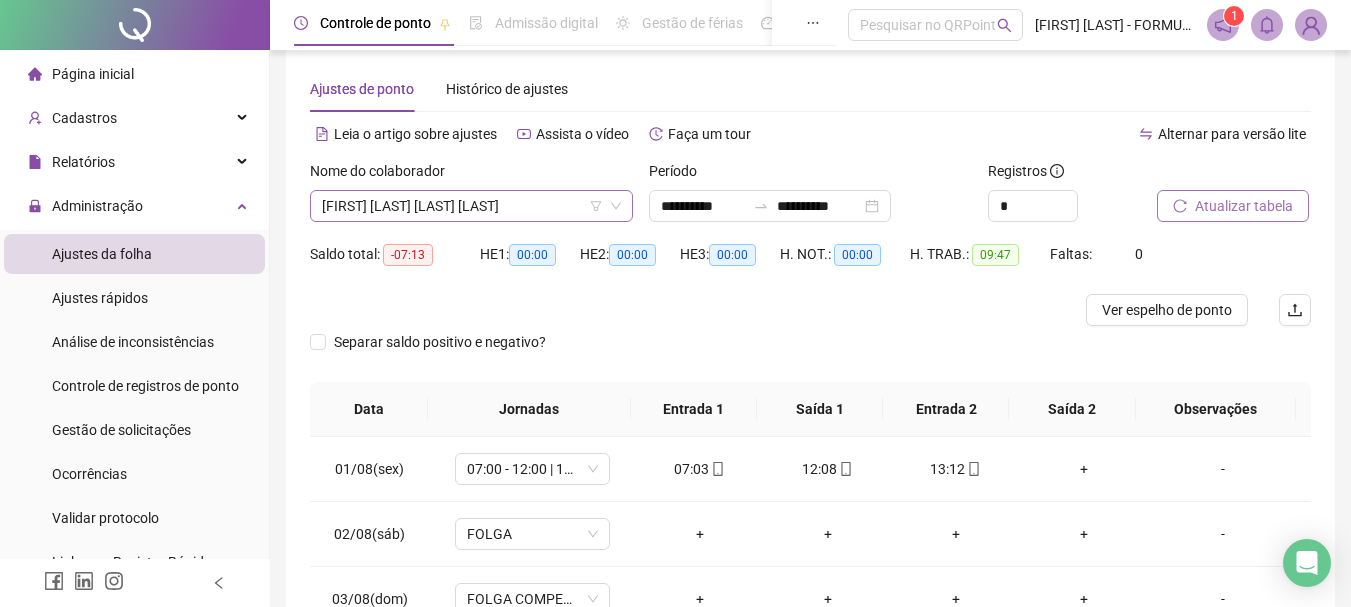 click on "[FIRST] [LAST] [LAST] [LAST]" at bounding box center (471, 206) 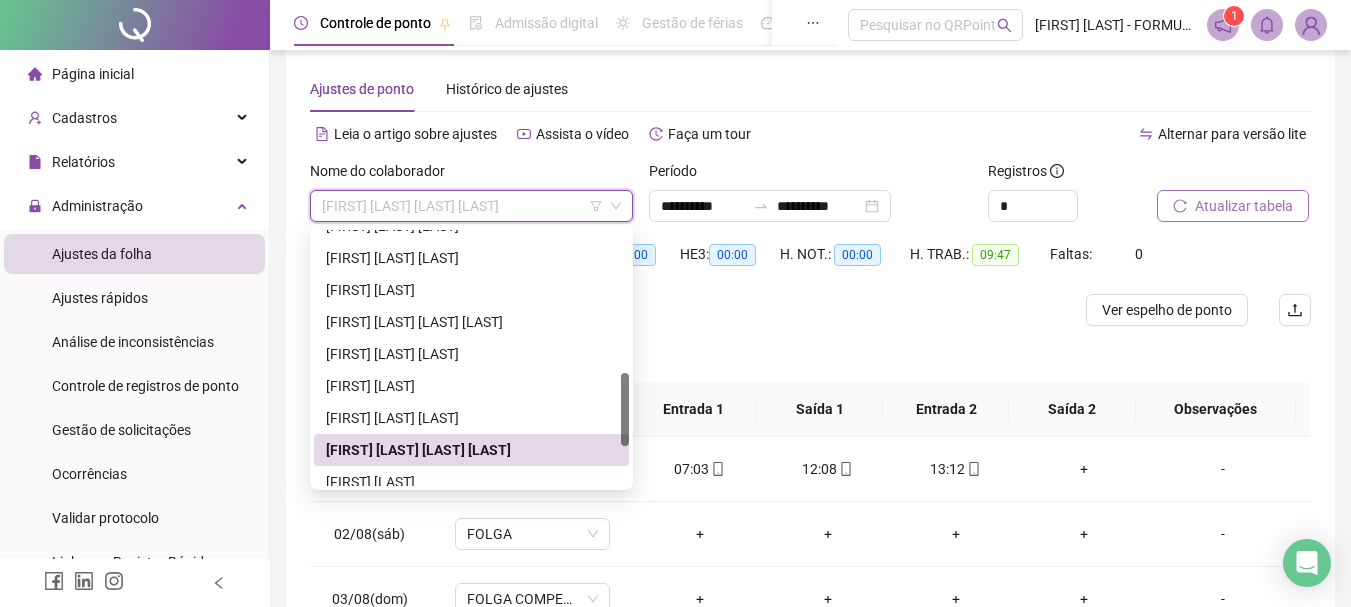 scroll, scrollTop: 600, scrollLeft: 0, axis: vertical 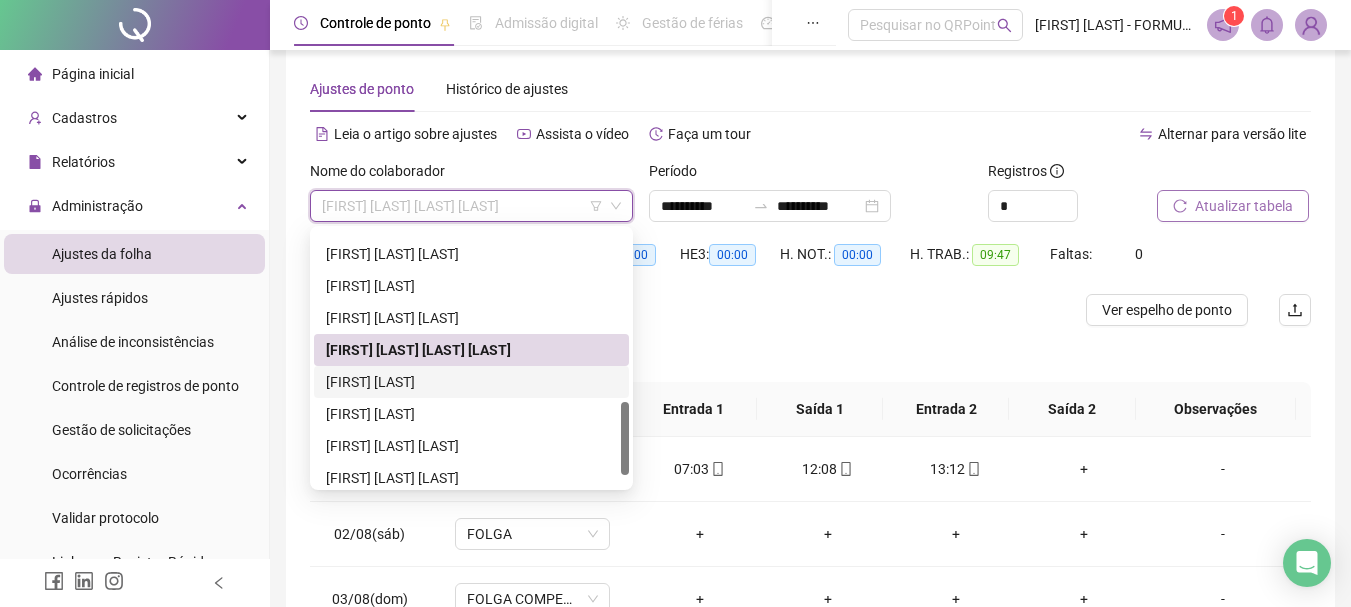 click on "[FIRST] [LAST]" at bounding box center (471, 382) 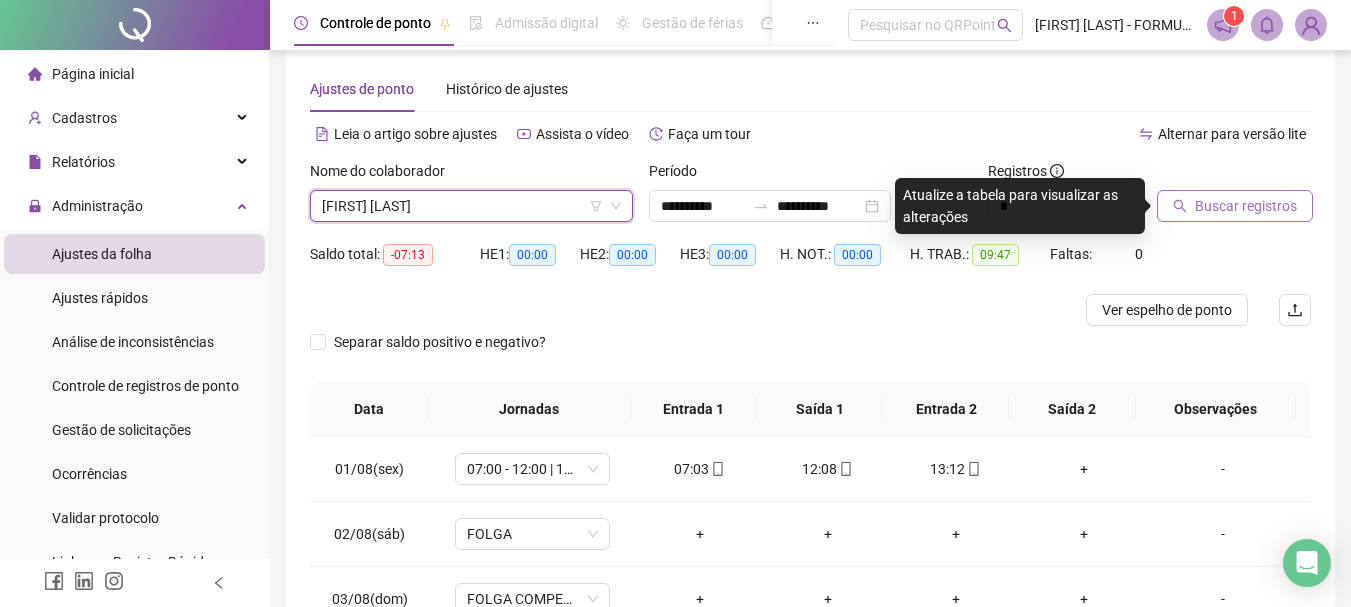 click on "Buscar registros" at bounding box center [1235, 206] 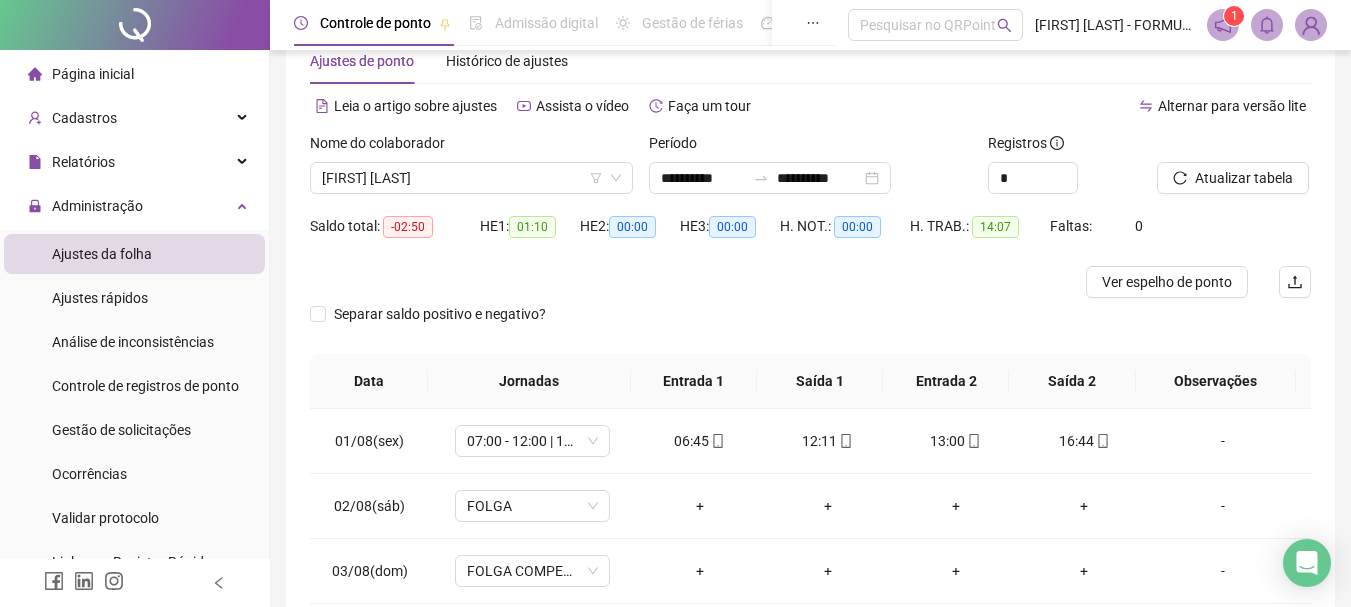 scroll, scrollTop: 24, scrollLeft: 0, axis: vertical 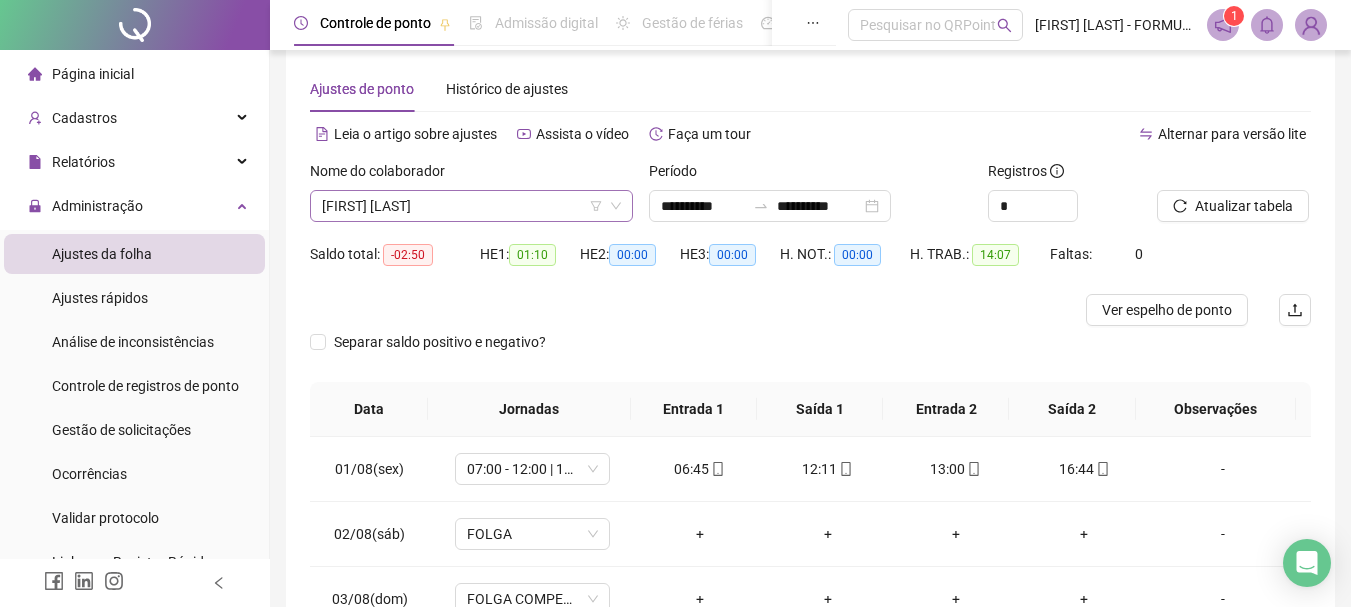 click on "[FIRST] [LAST]" at bounding box center (471, 206) 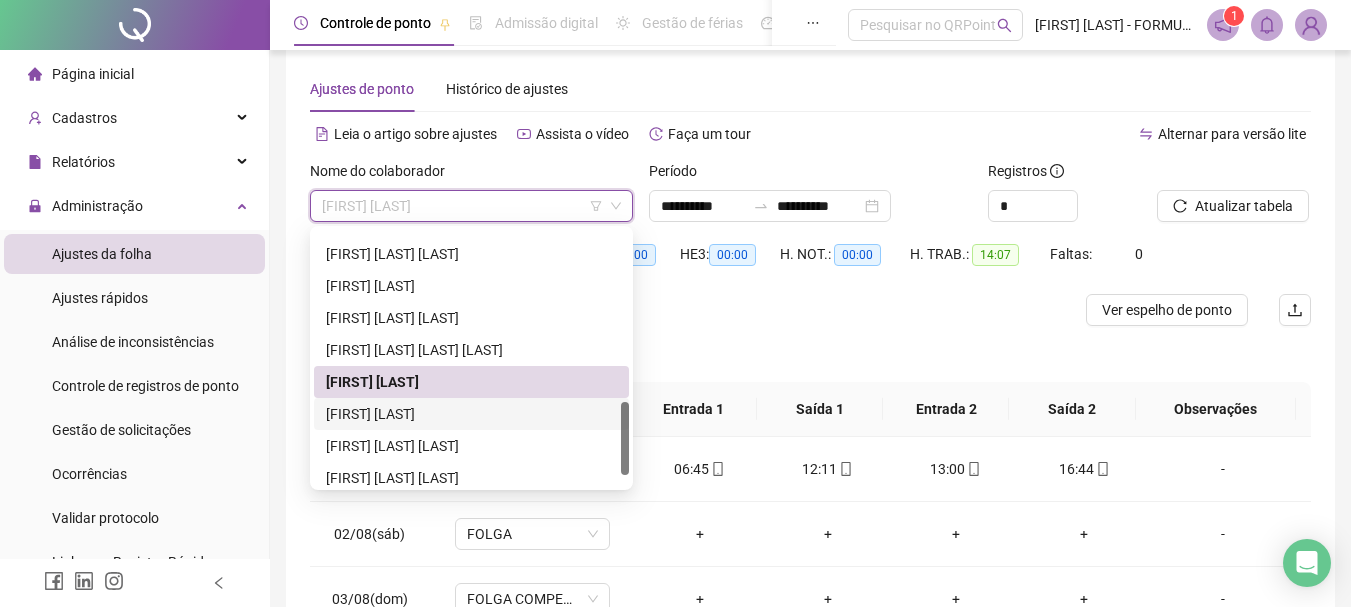 click on "[FIRST] [LAST]" at bounding box center (471, 414) 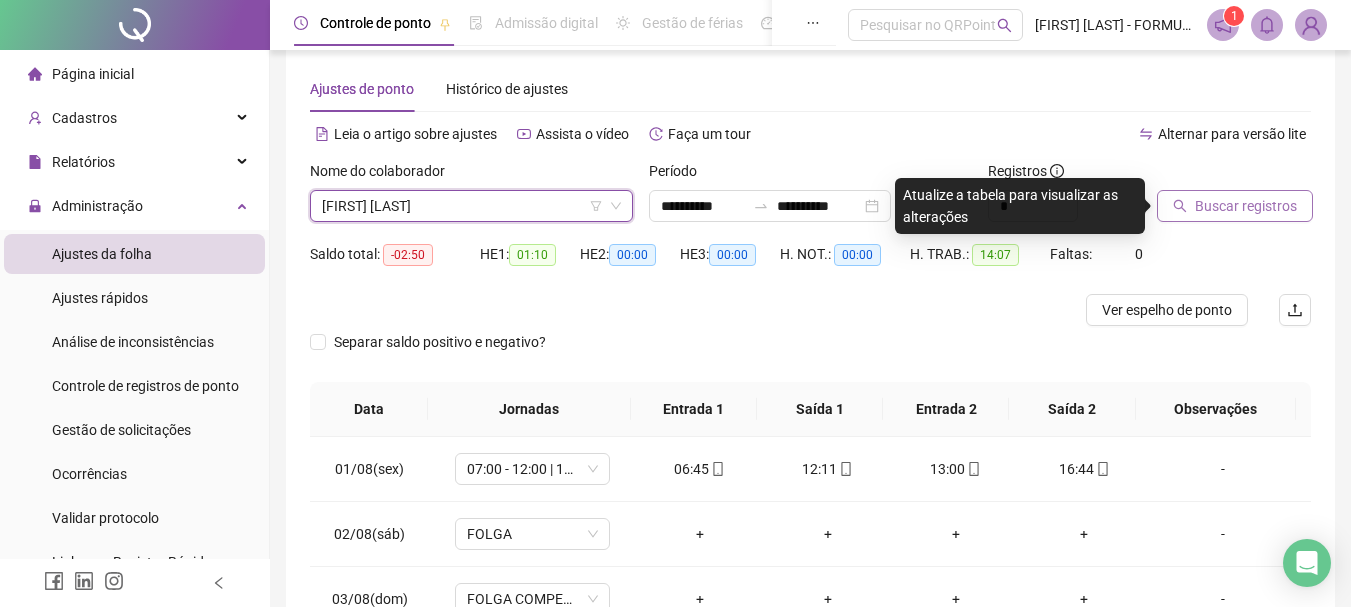 click on "Buscar registros" at bounding box center [1246, 206] 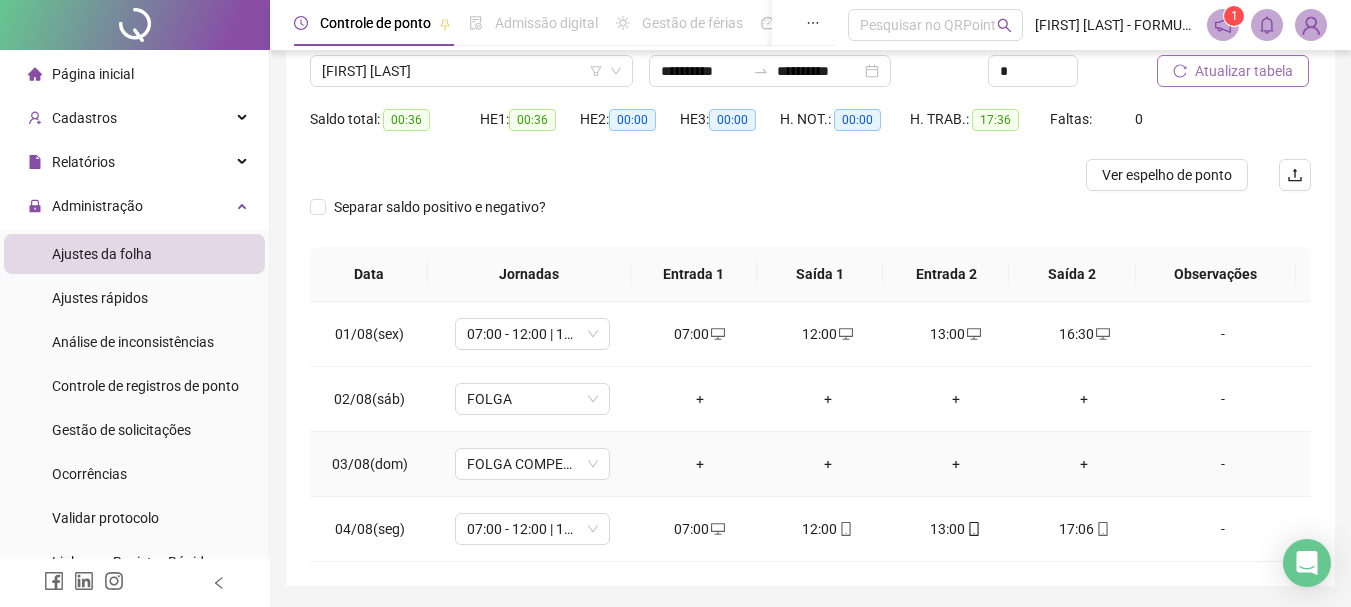 scroll, scrollTop: 124, scrollLeft: 0, axis: vertical 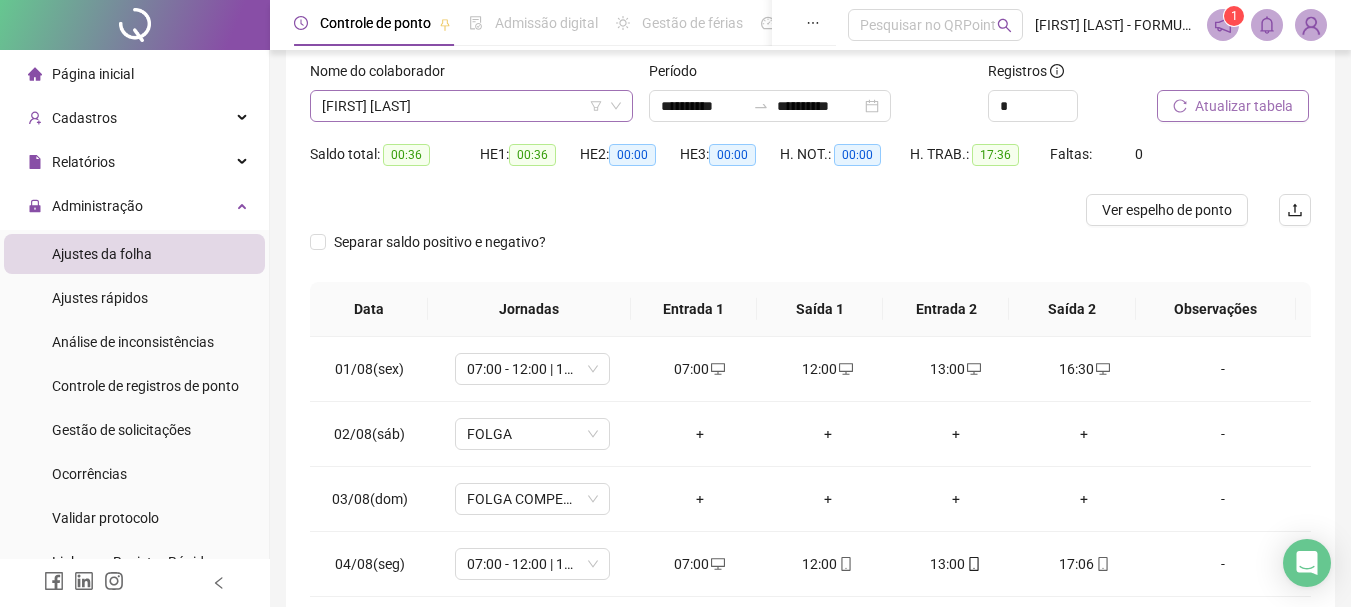 click on "[FIRST] [LAST]" at bounding box center [471, 106] 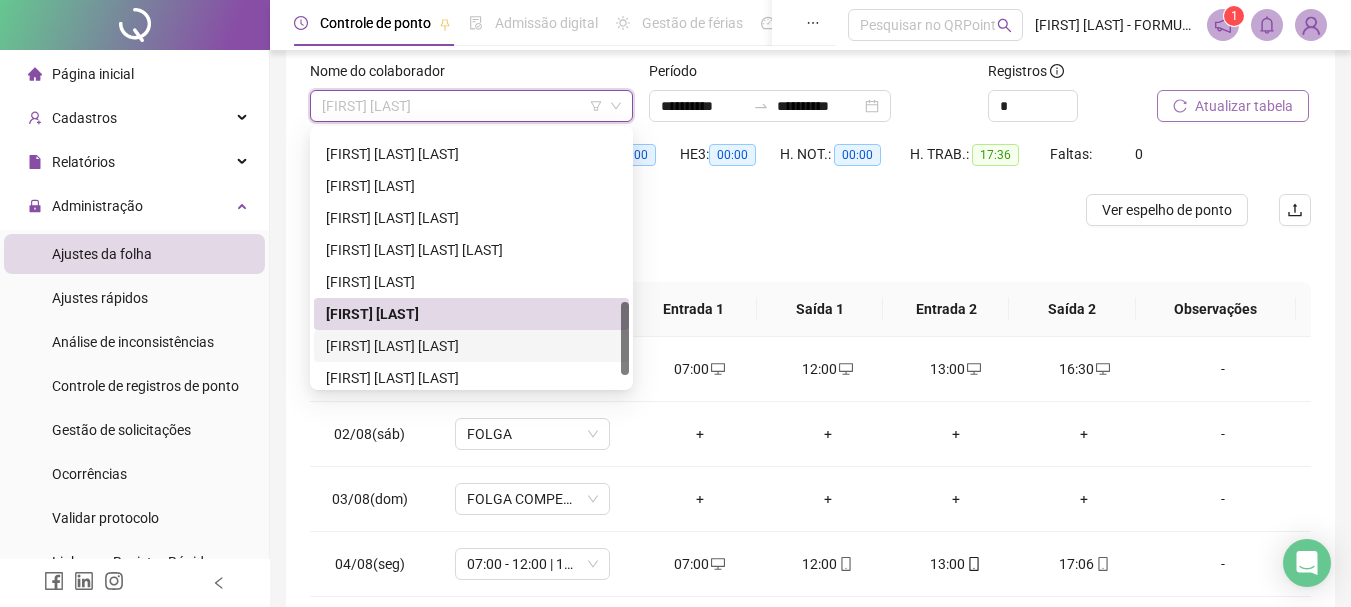 click on "[FIRST] [LAST] [LAST]" at bounding box center (471, 346) 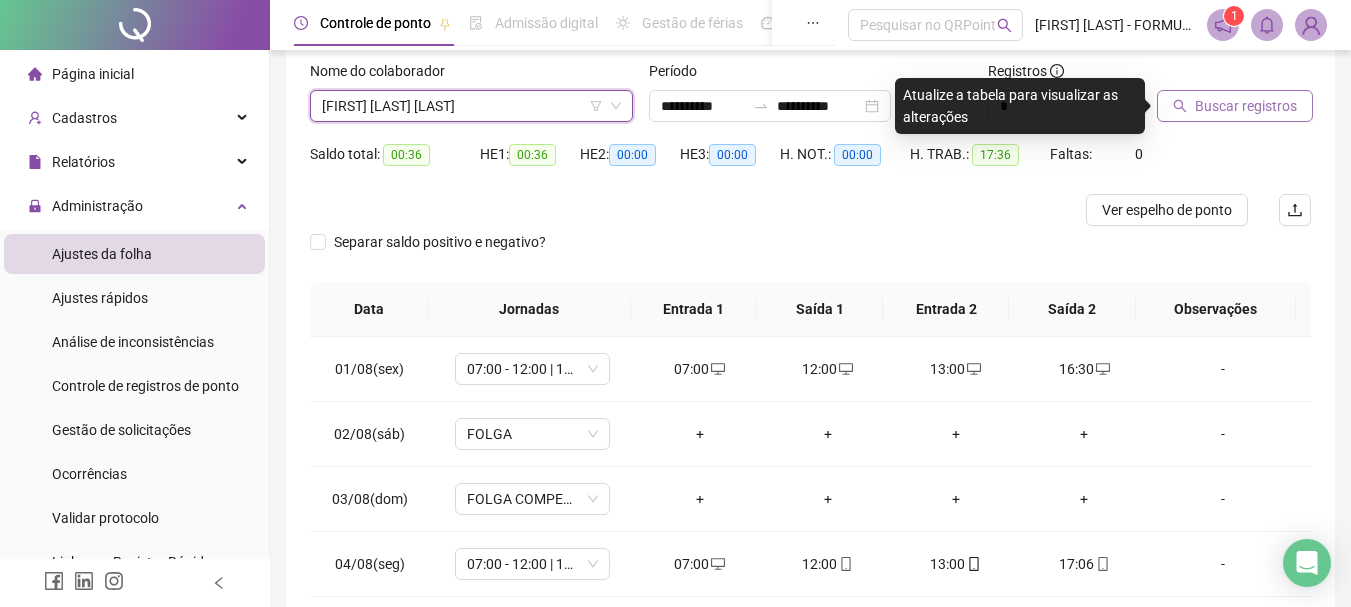 click on "Buscar registros" at bounding box center (1235, 106) 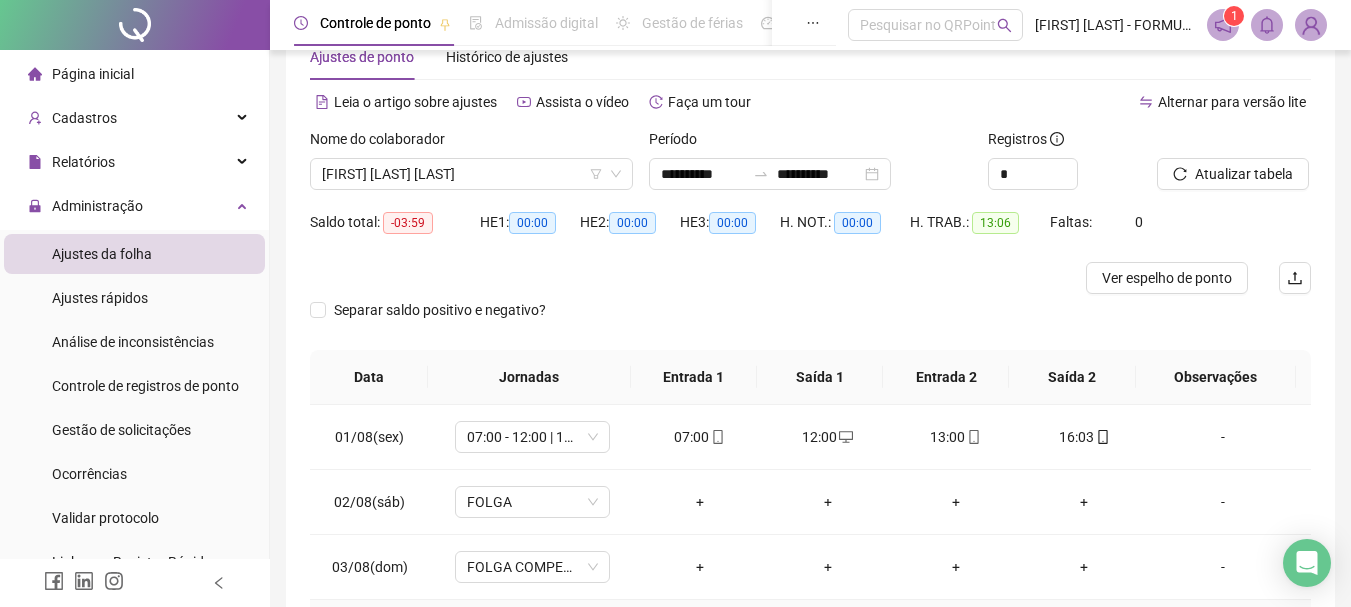 scroll, scrollTop: 24, scrollLeft: 0, axis: vertical 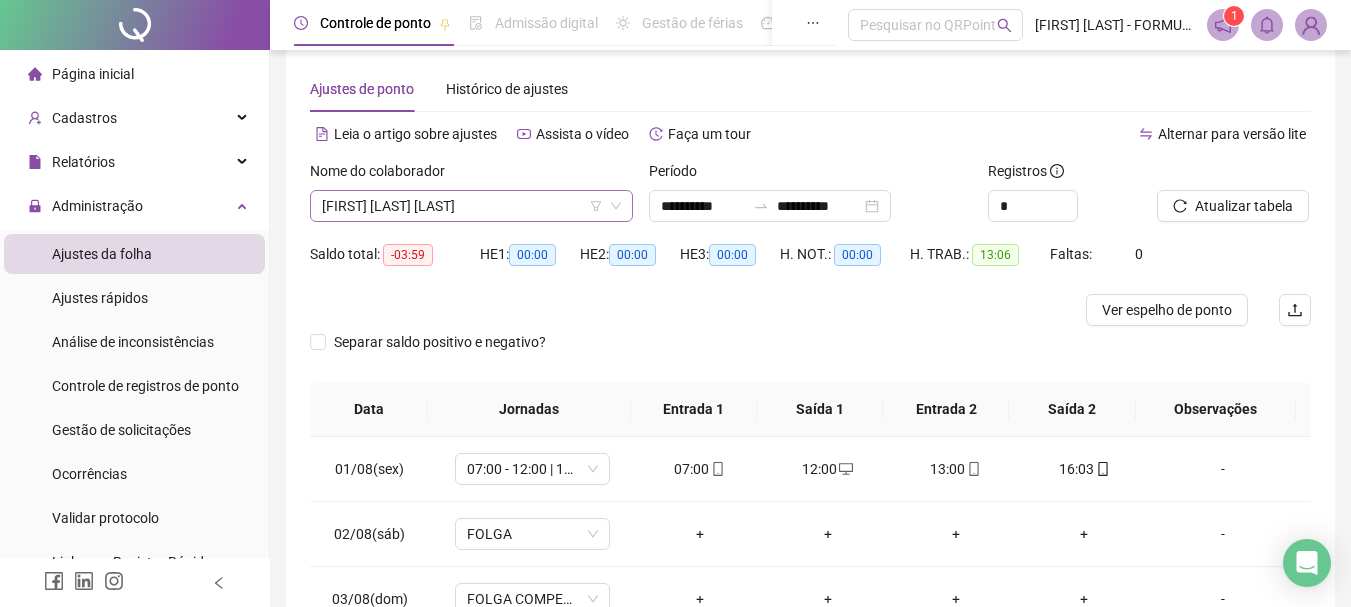 click on "[FIRST] [LAST] [LAST]" at bounding box center [471, 206] 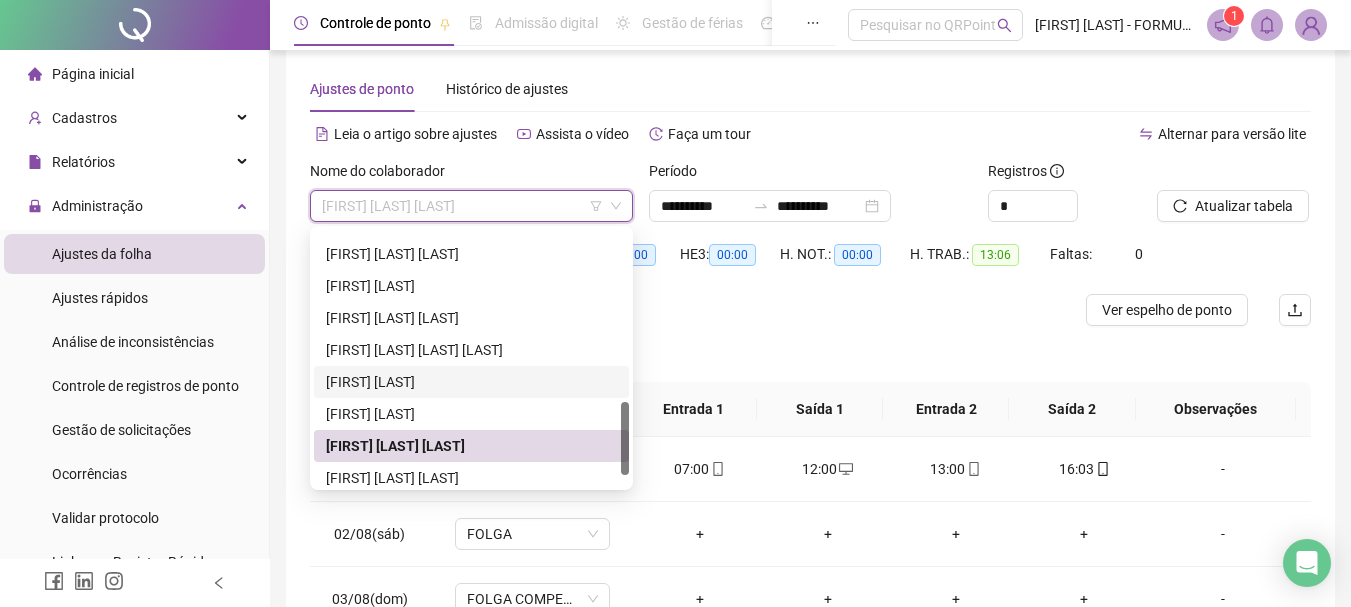 scroll, scrollTop: 640, scrollLeft: 0, axis: vertical 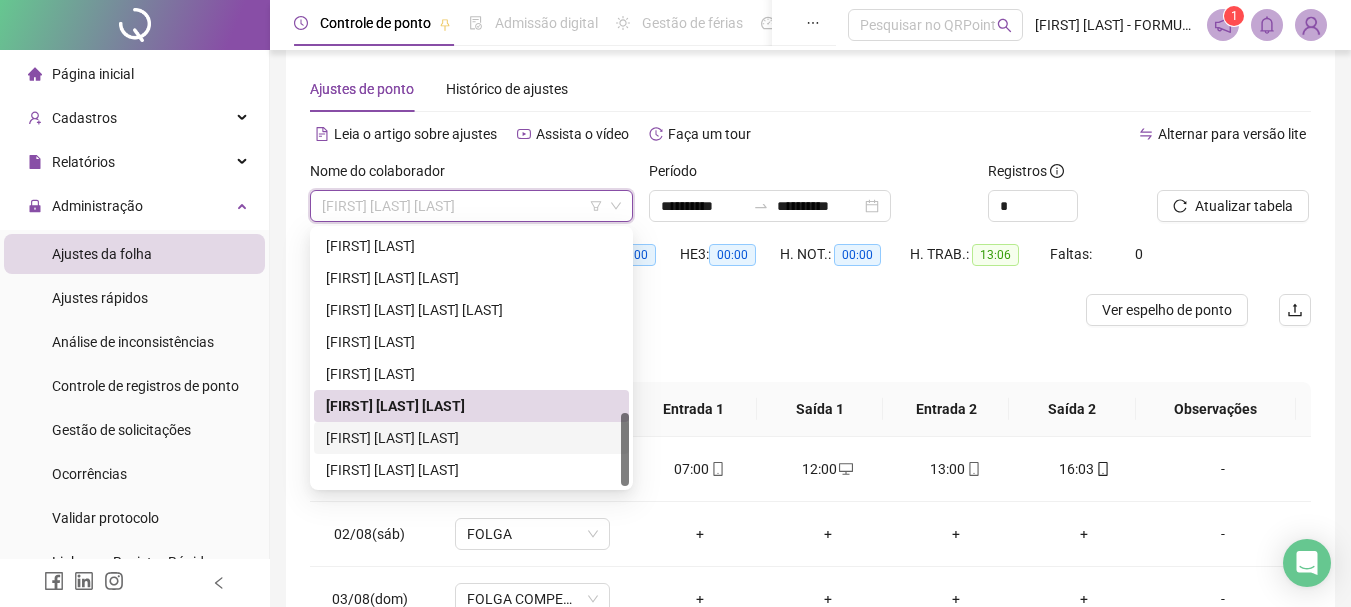 click on "[FIRST] [LAST] [LAST]" at bounding box center [471, 438] 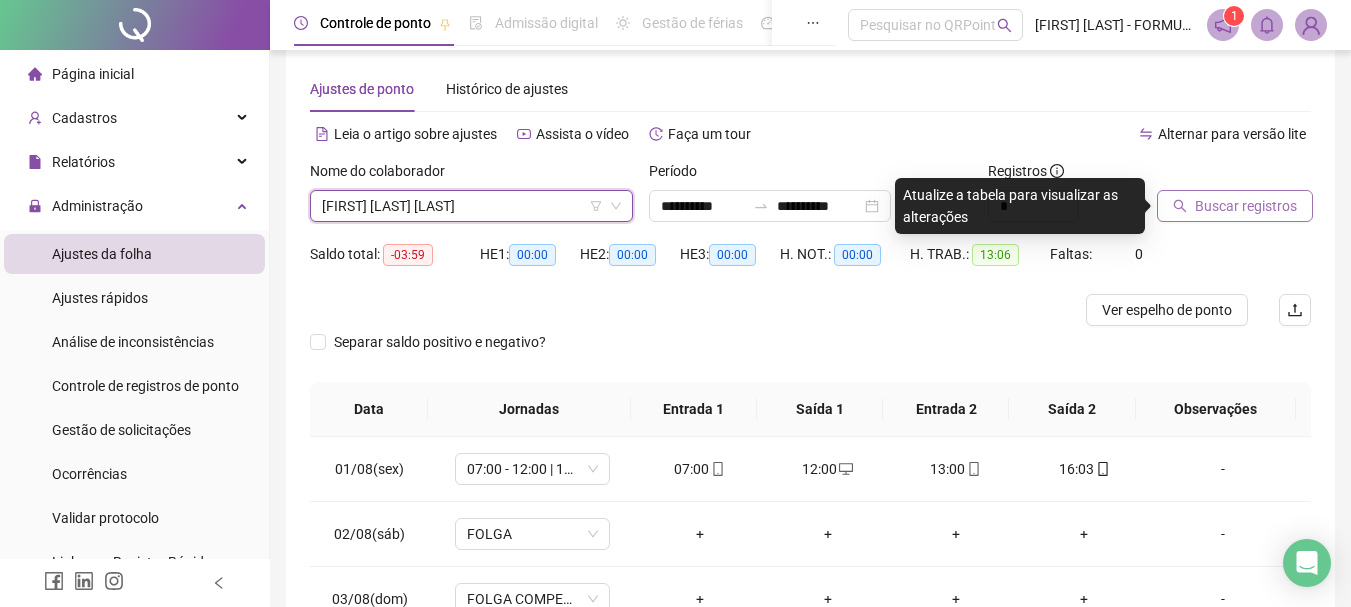 click on "Buscar registros" at bounding box center (1246, 206) 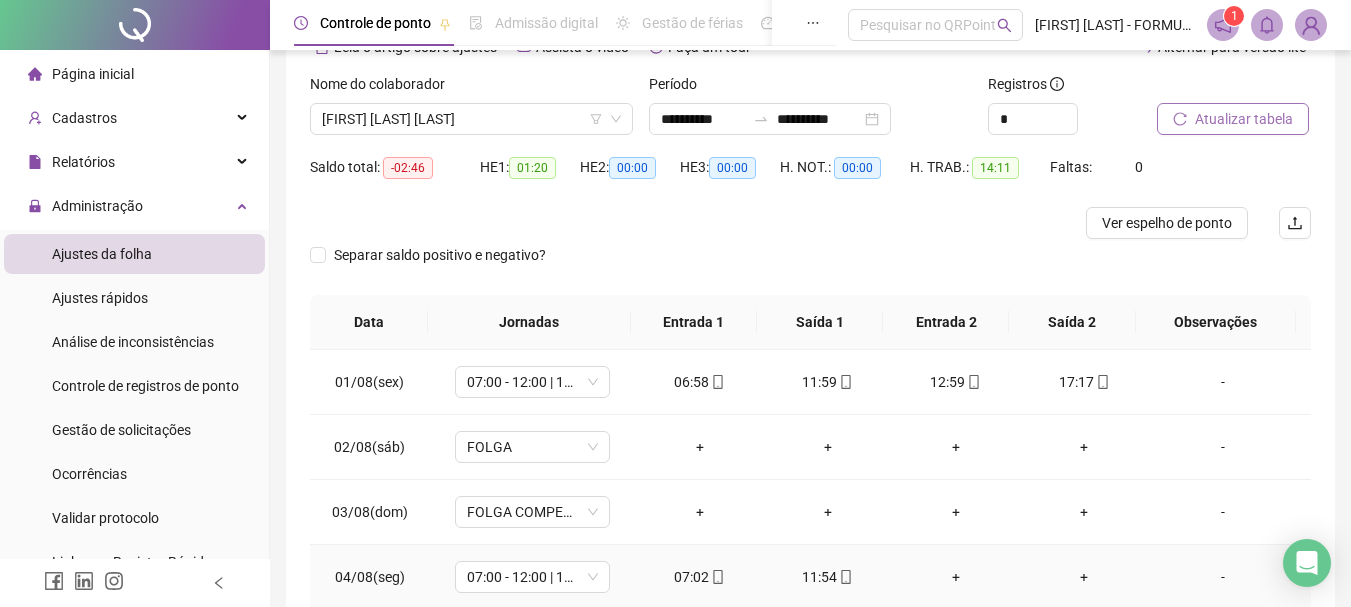 scroll, scrollTop: 24, scrollLeft: 0, axis: vertical 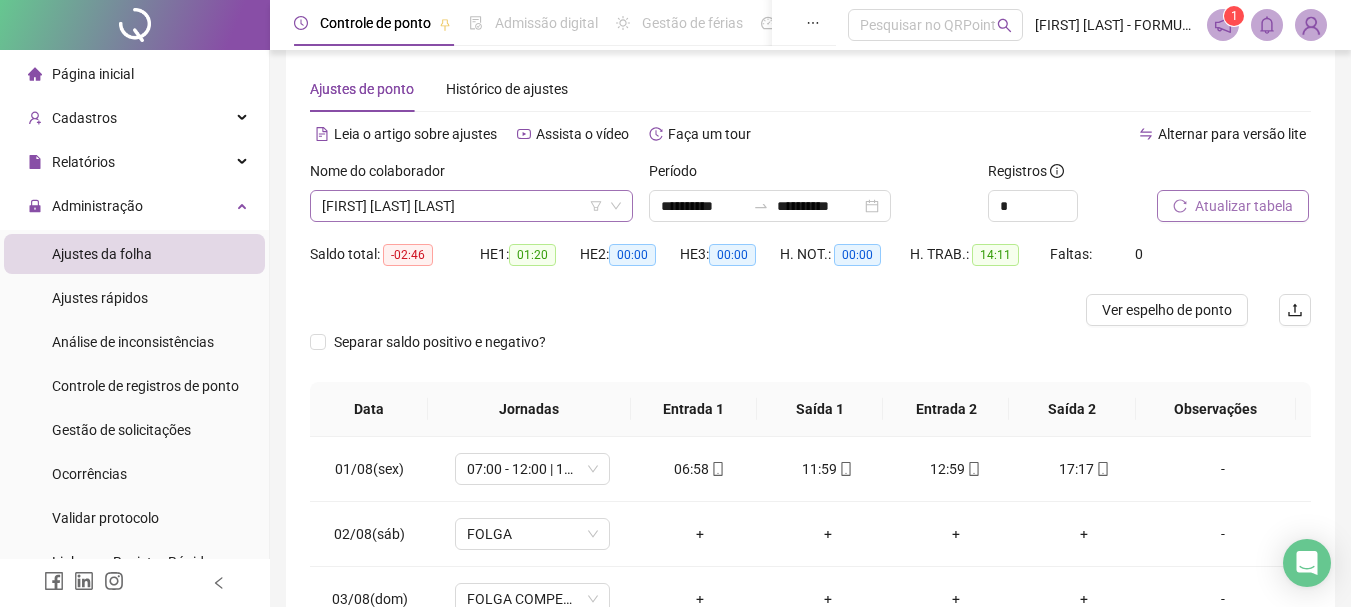 click on "[FIRST] [LAST] [LAST]" at bounding box center (471, 206) 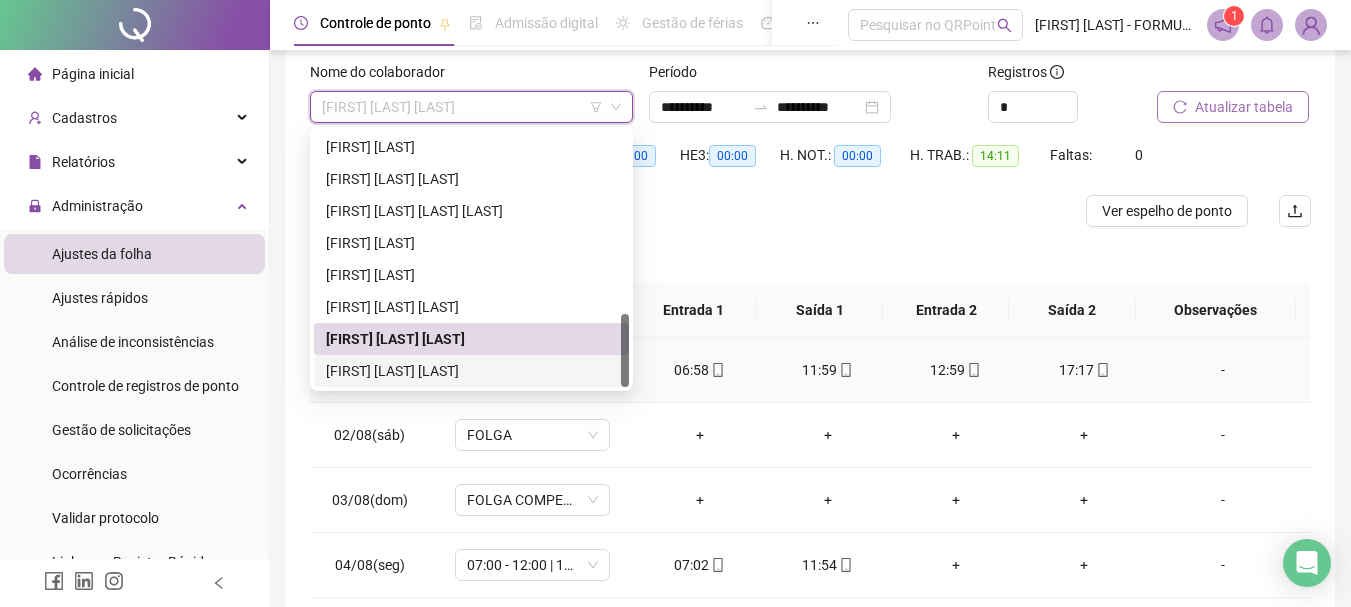 scroll, scrollTop: 224, scrollLeft: 0, axis: vertical 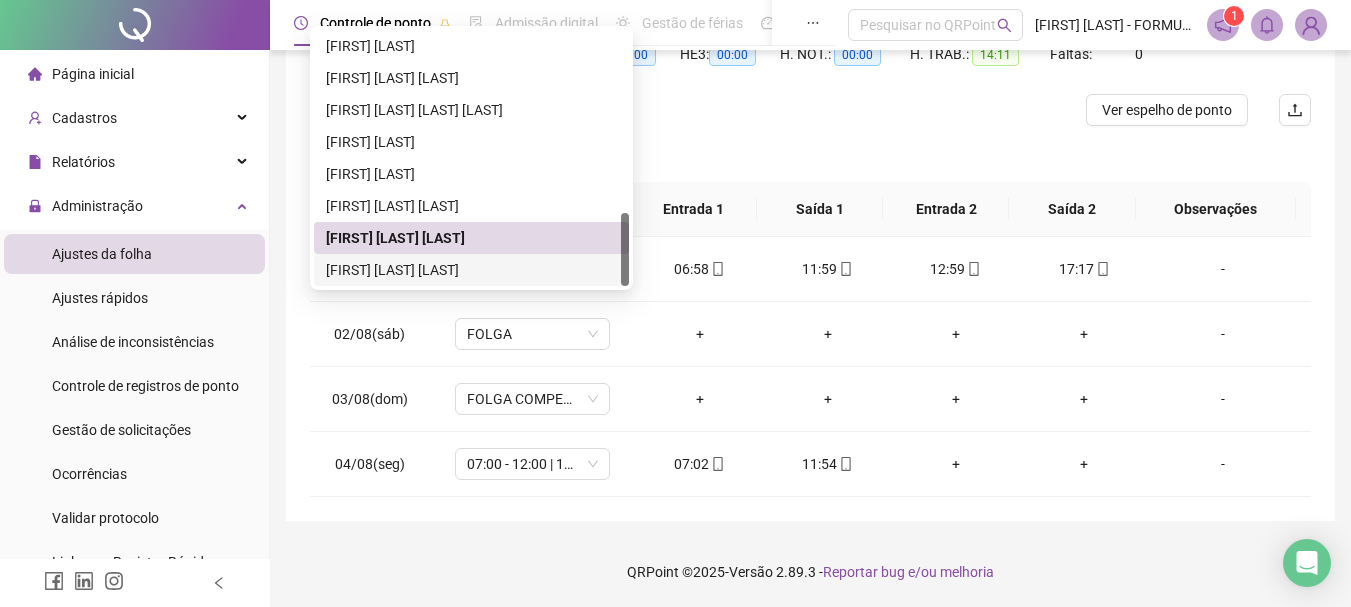 click on "[FIRST] [LAST] [LAST]" at bounding box center (471, 270) 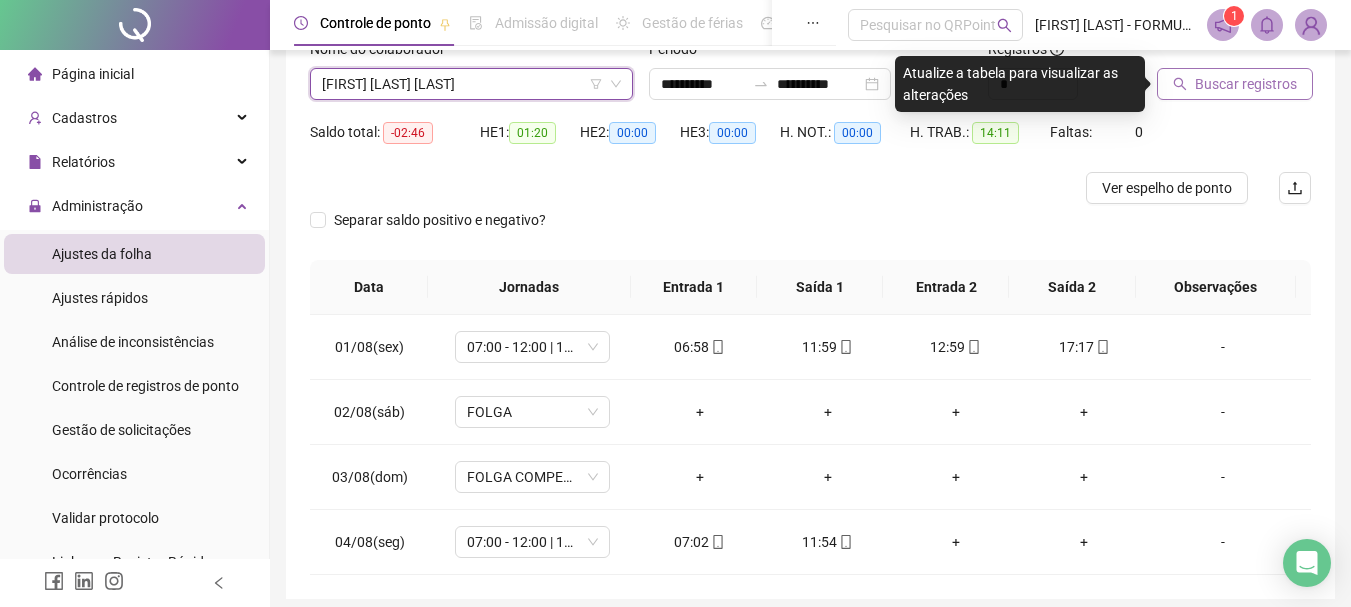 scroll, scrollTop: 124, scrollLeft: 0, axis: vertical 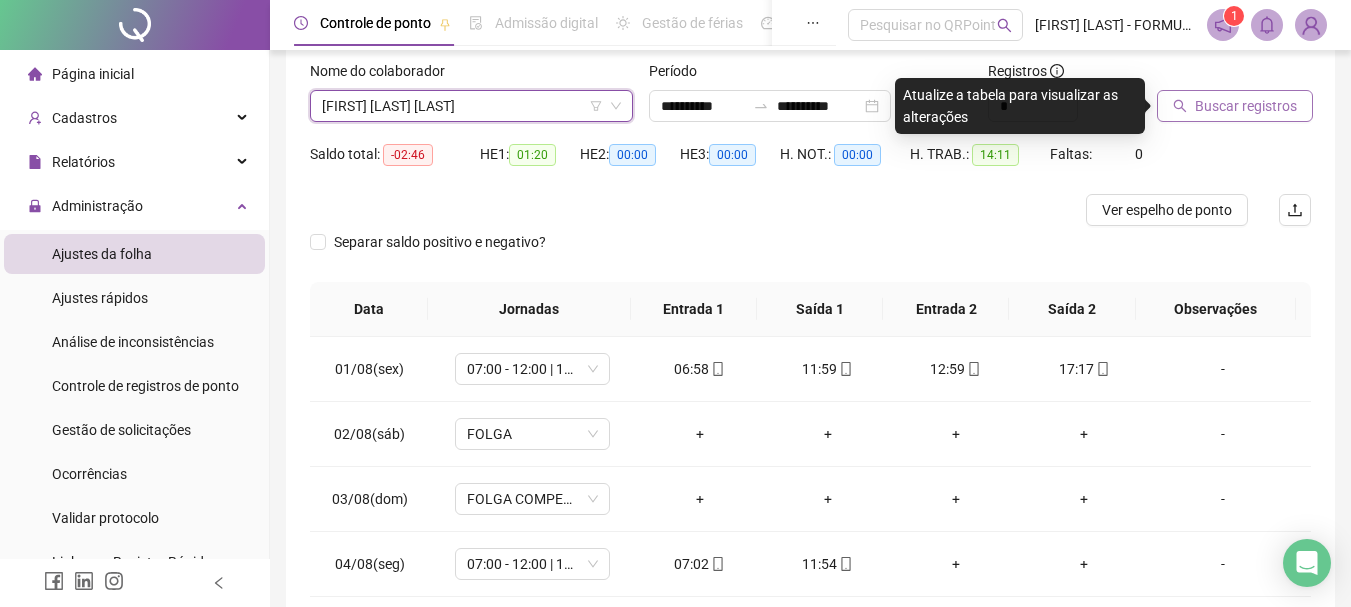 click on "Buscar registros" at bounding box center (1246, 106) 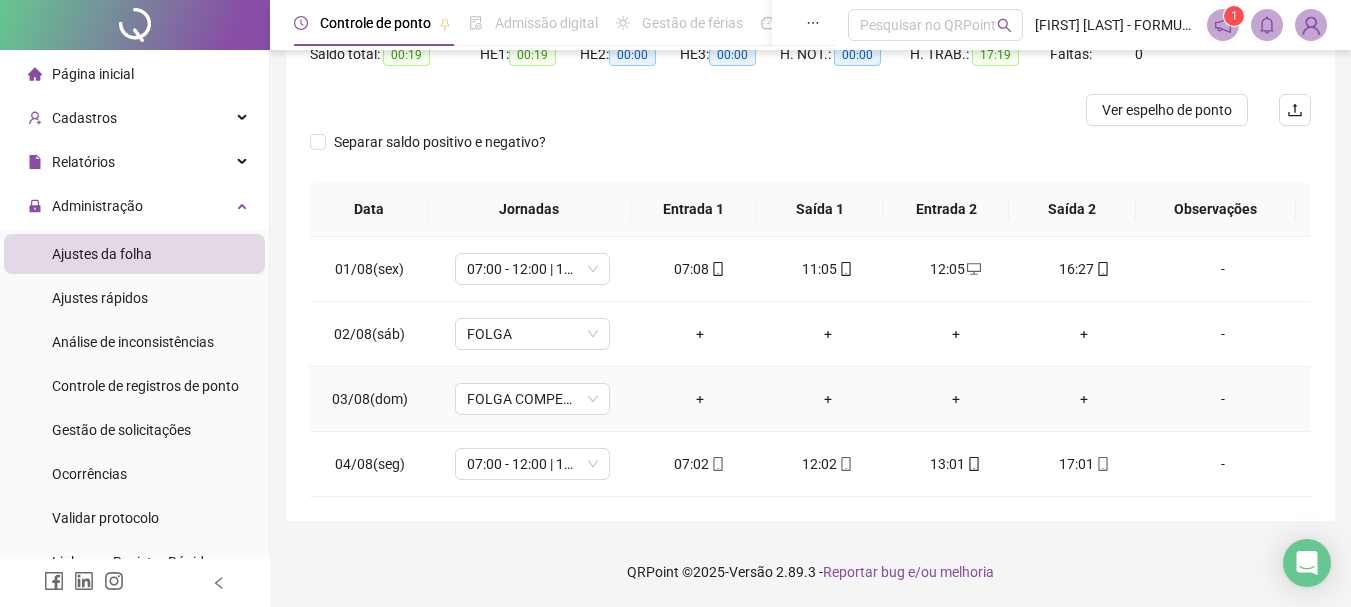 scroll, scrollTop: 124, scrollLeft: 0, axis: vertical 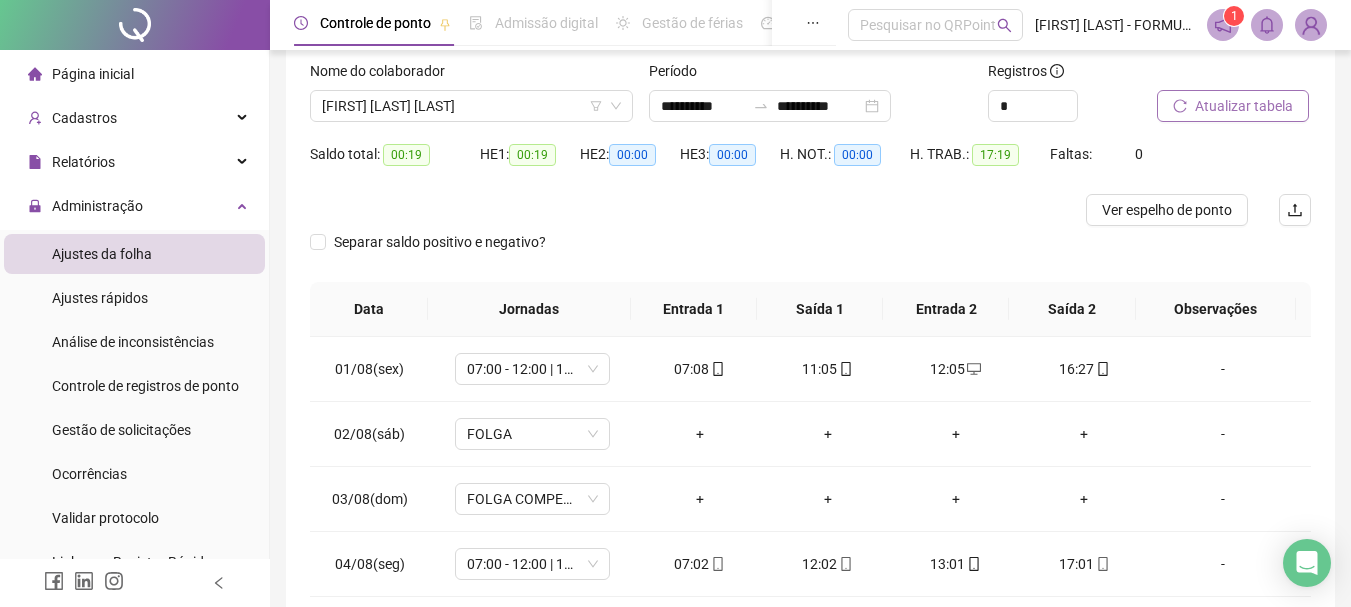 click on "Separar saldo positivo e negativo?" at bounding box center [810, 254] 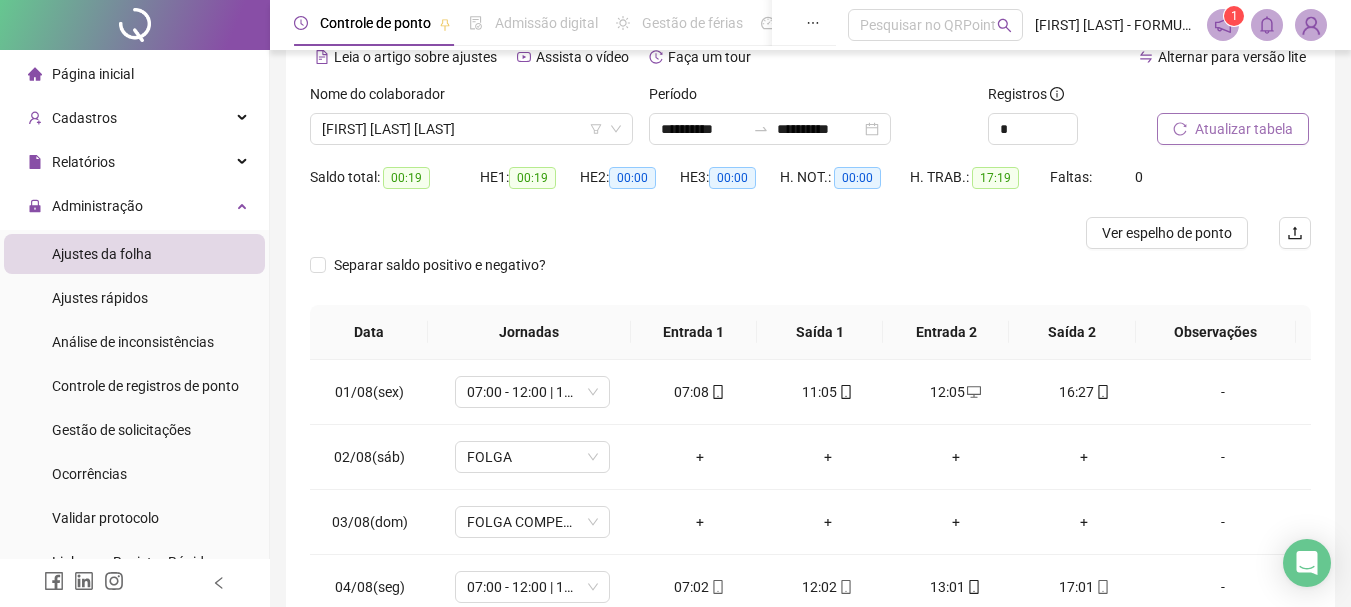 scroll, scrollTop: 0, scrollLeft: 0, axis: both 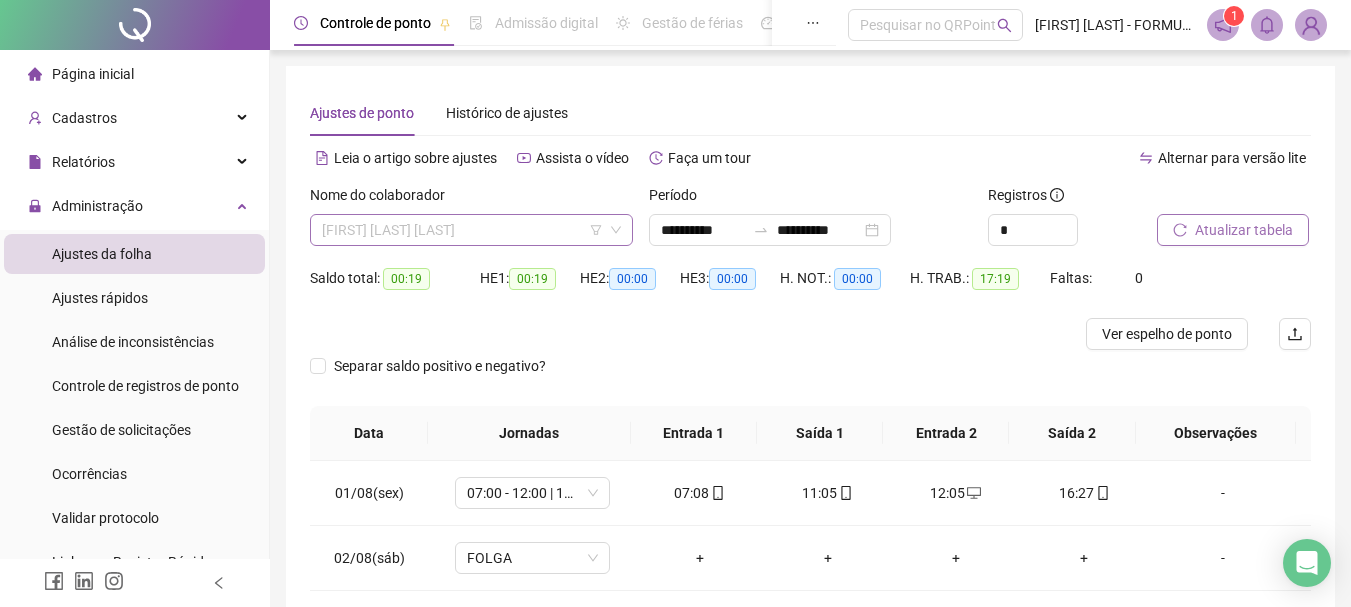click on "[FIRST] [LAST] [LAST]" at bounding box center (471, 230) 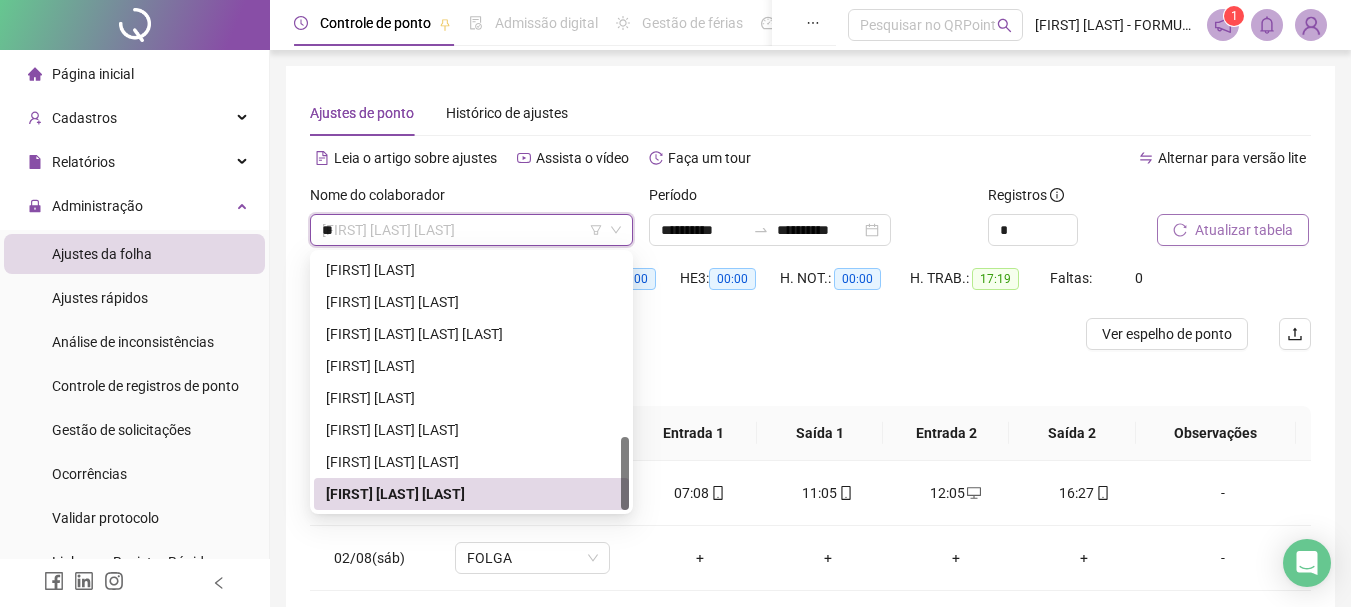 scroll, scrollTop: 0, scrollLeft: 0, axis: both 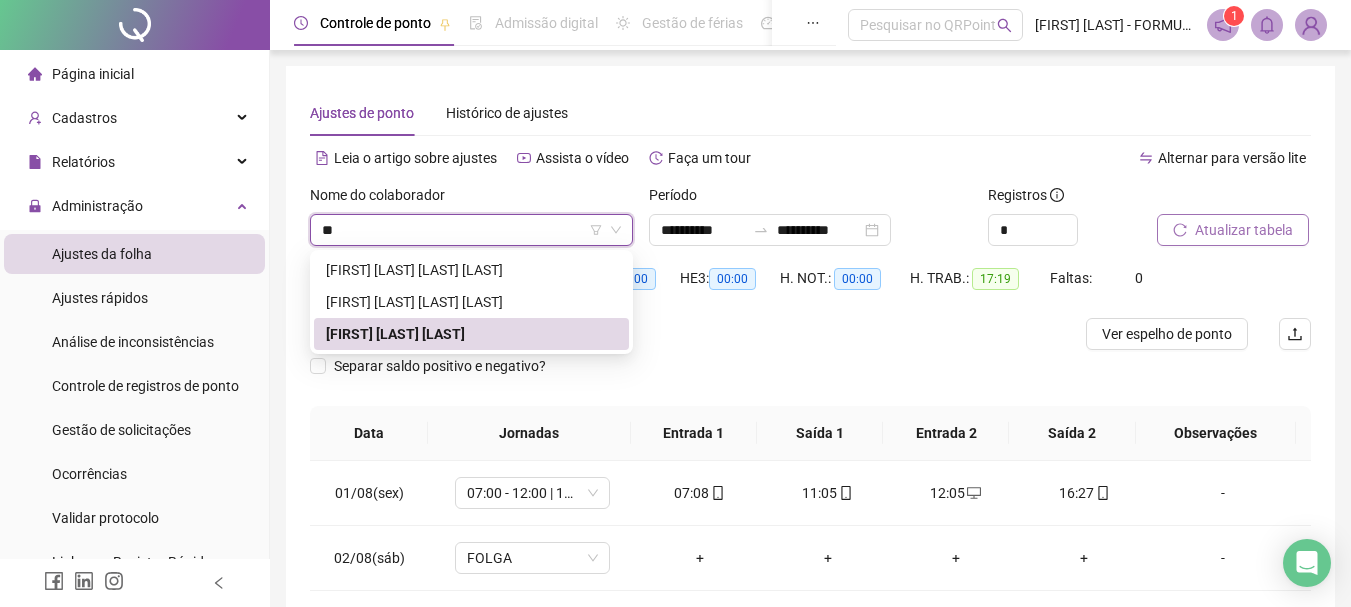 type on "***" 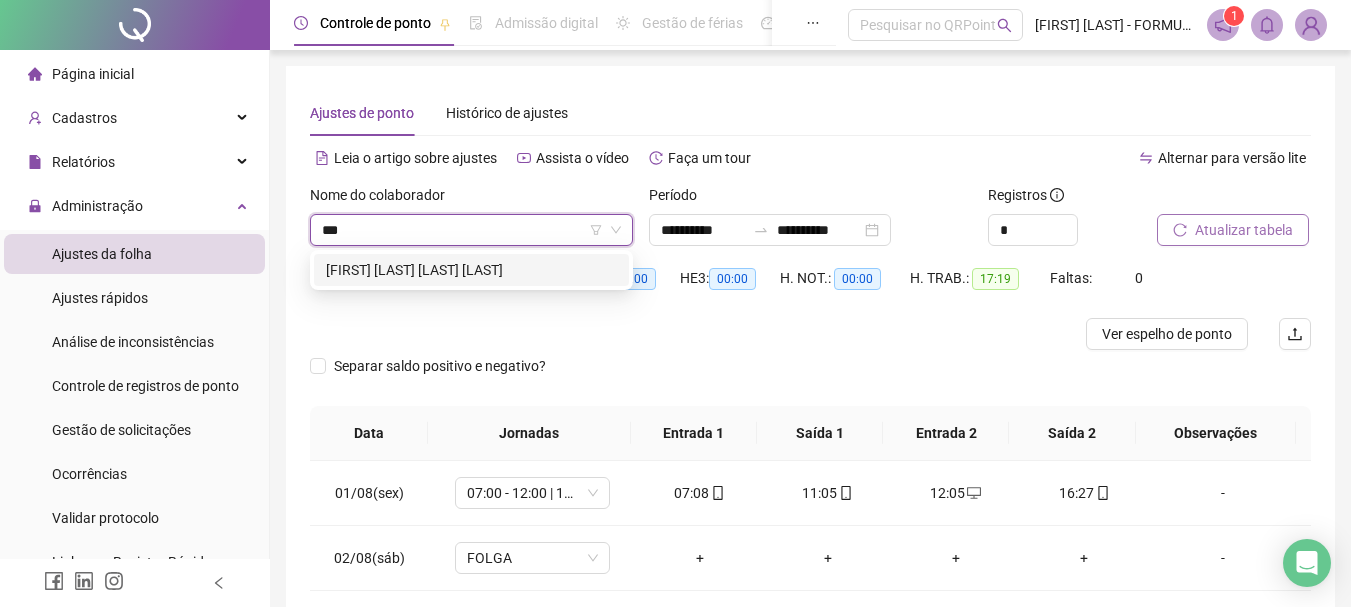 click on "[FIRST] [LAST] [LAST] [LAST]" at bounding box center [471, 270] 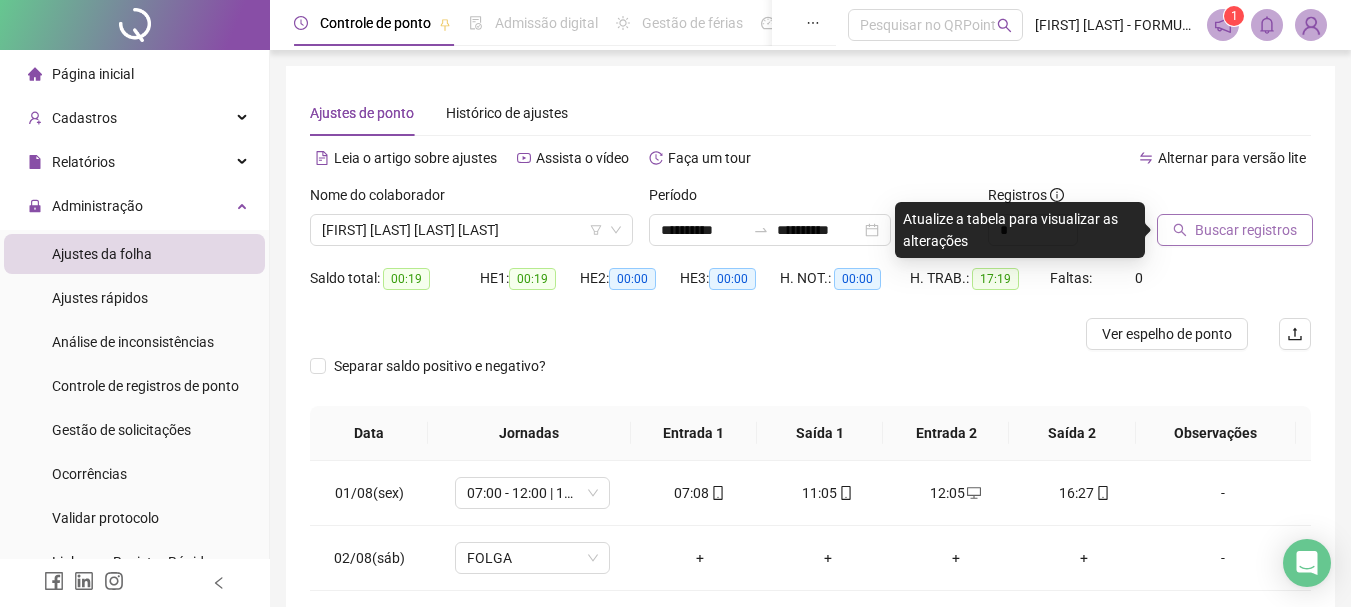 click on "Buscar registros" at bounding box center [1235, 230] 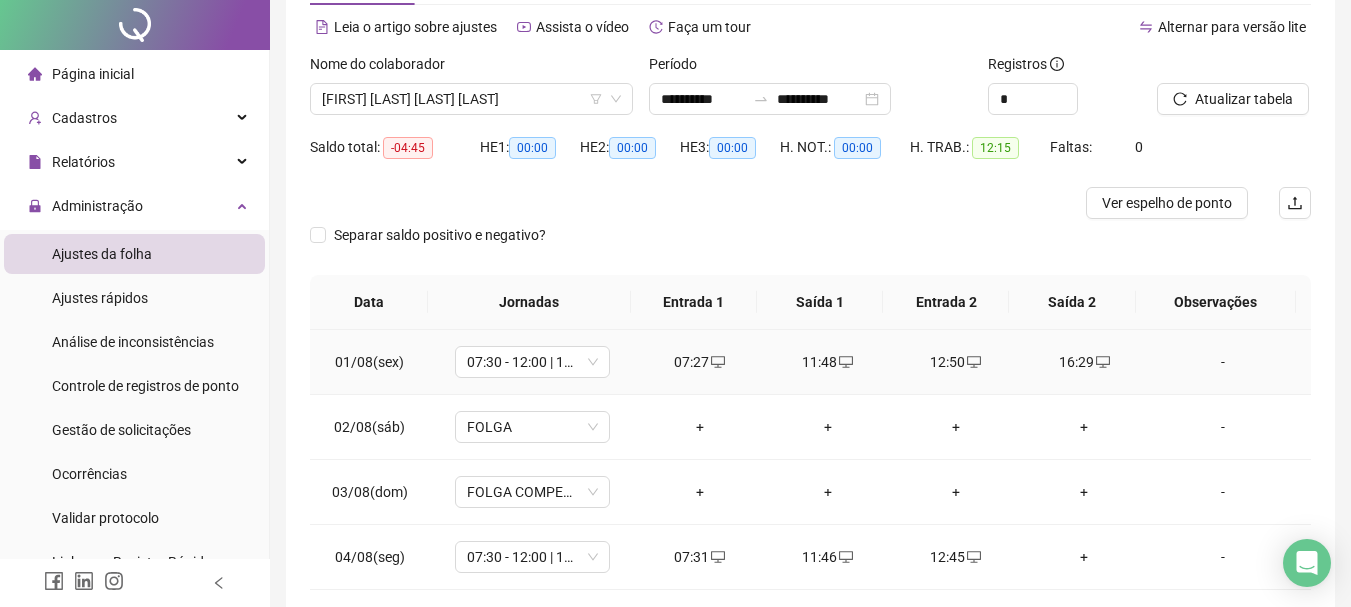 scroll, scrollTop: 224, scrollLeft: 0, axis: vertical 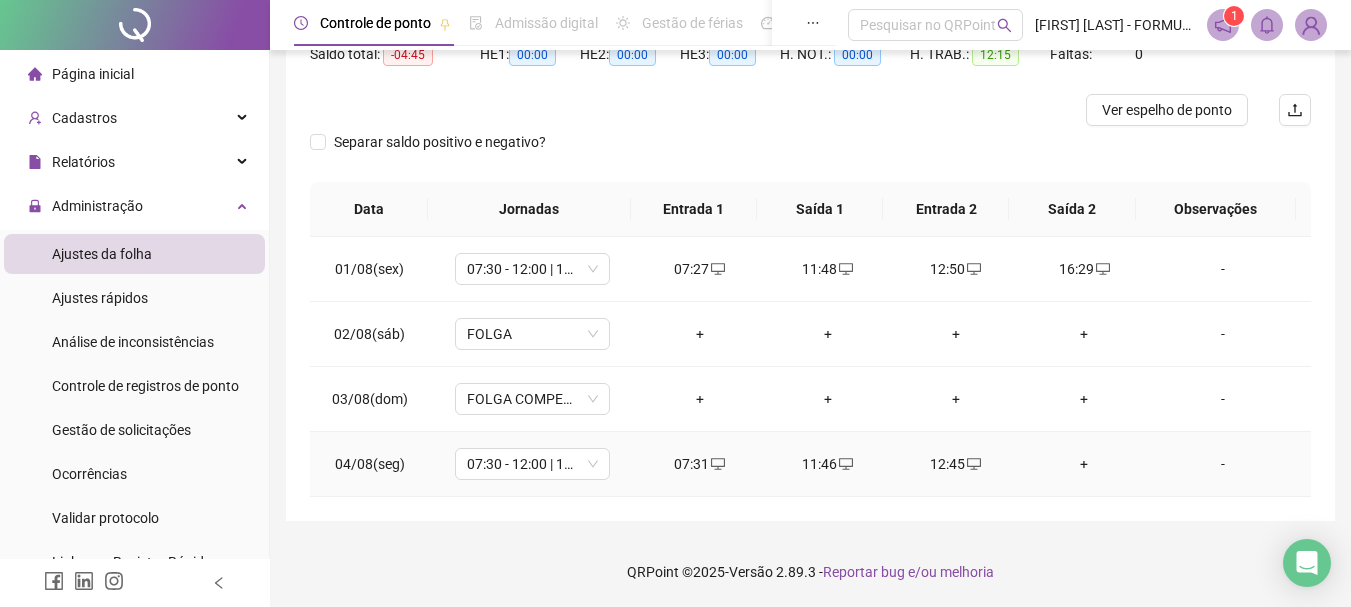 click on "+" at bounding box center (1084, 464) 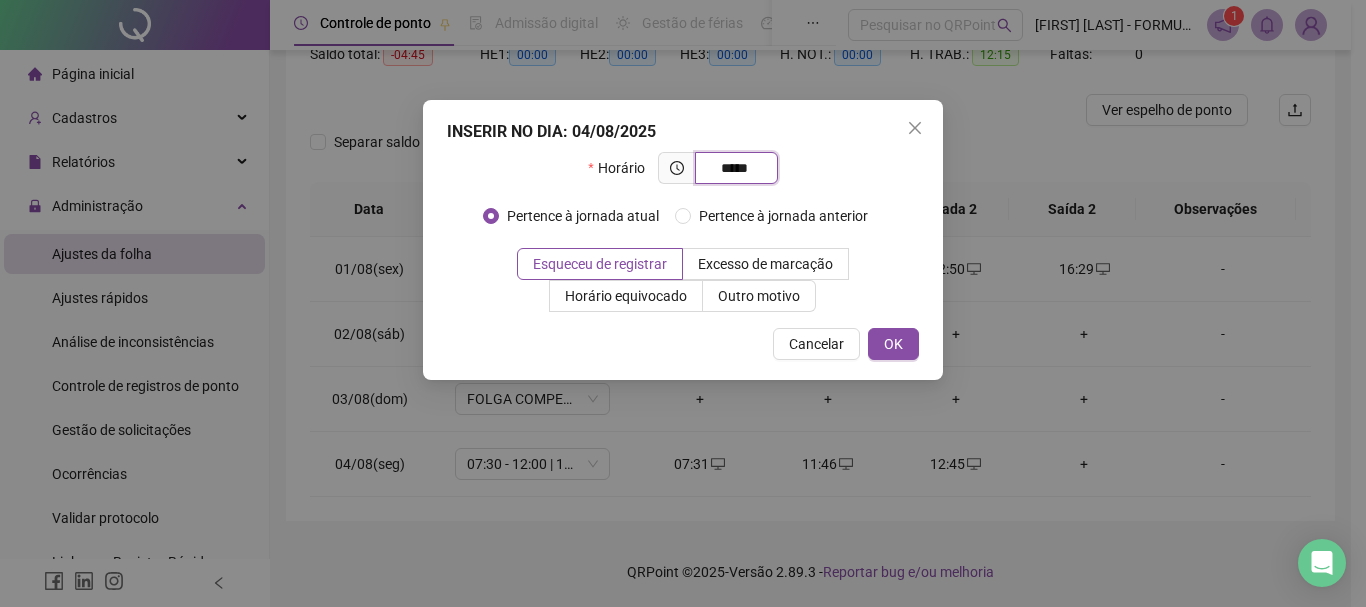 type on "*****" 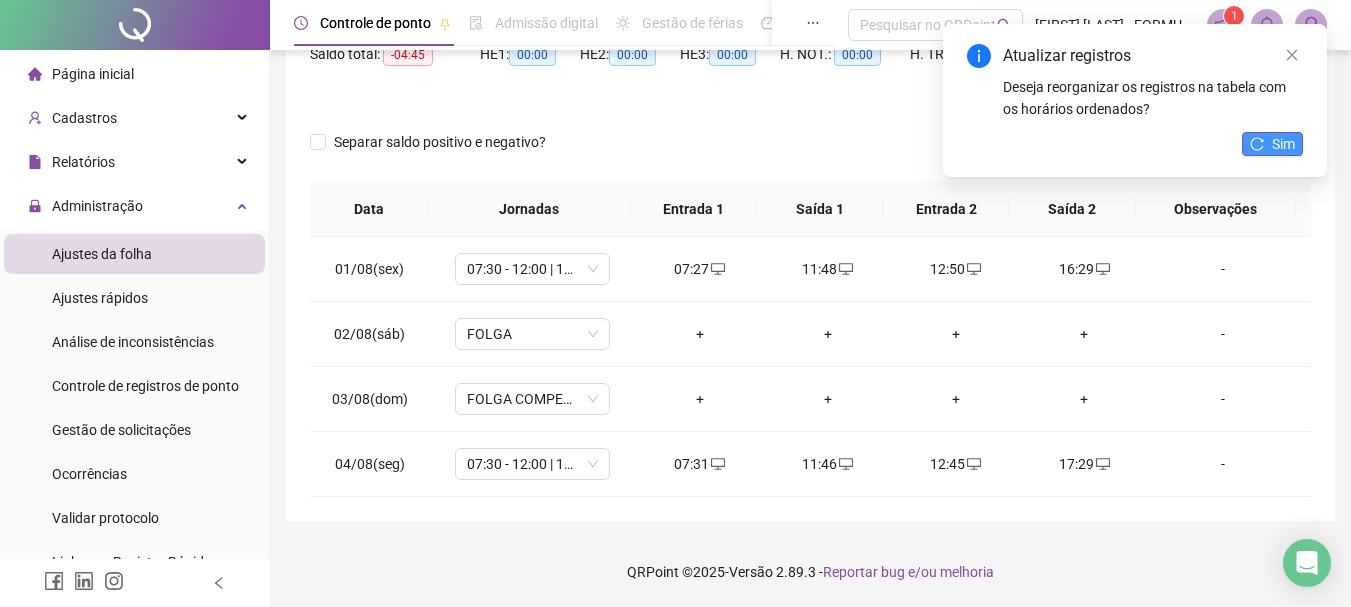 click on "Sim" at bounding box center [1283, 144] 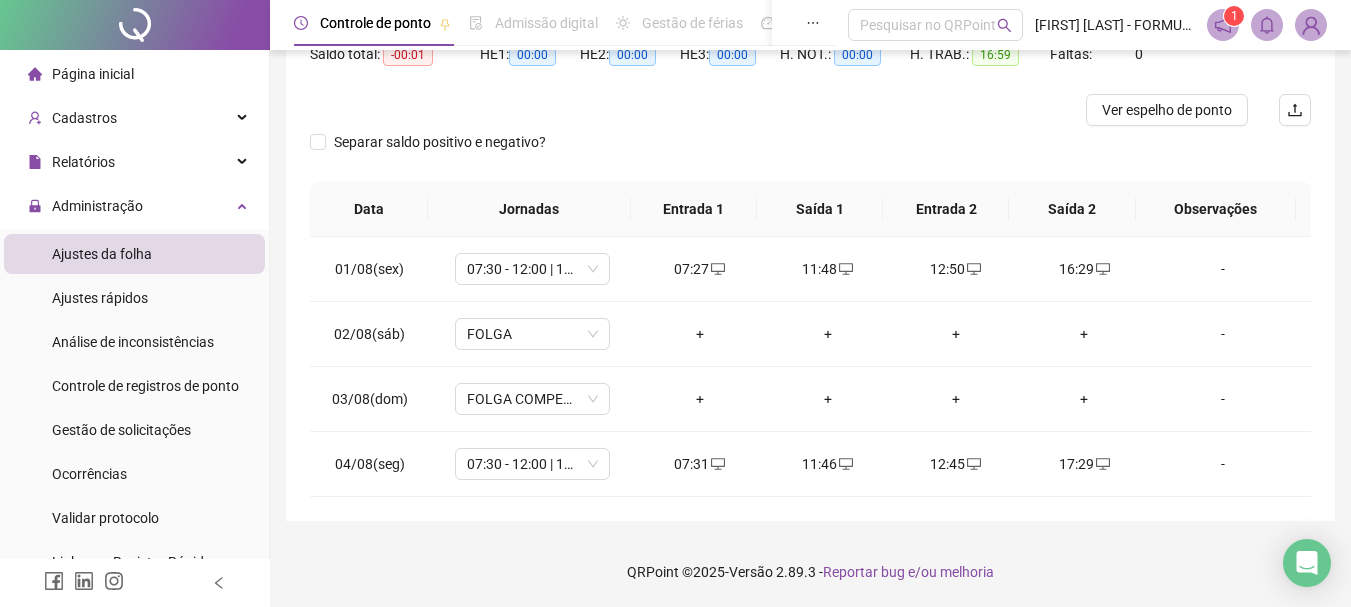 scroll, scrollTop: 124, scrollLeft: 0, axis: vertical 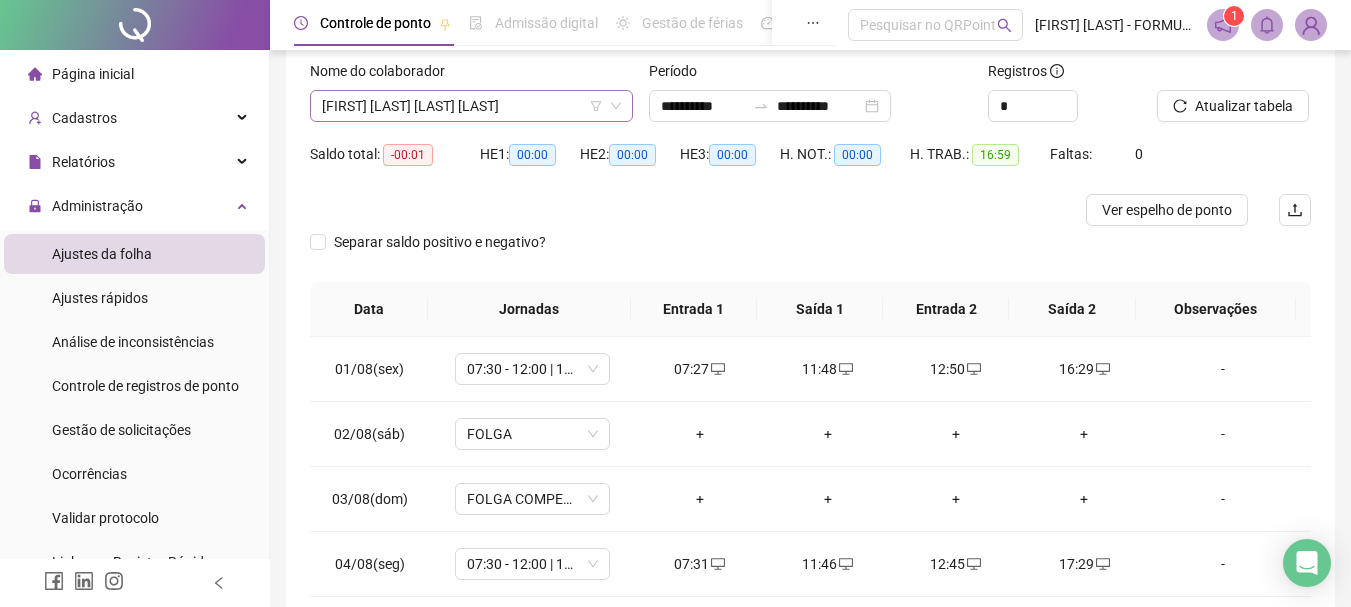click on "[FIRST] [LAST] [LAST] [LAST]" at bounding box center (471, 106) 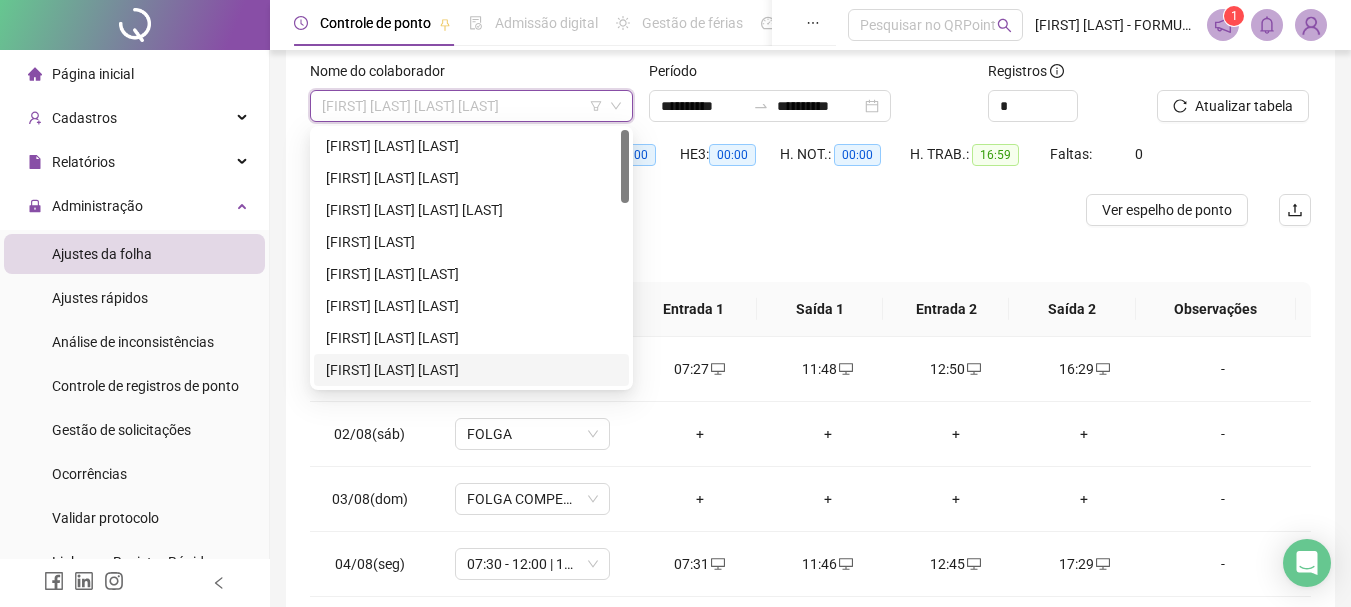 scroll, scrollTop: 640, scrollLeft: 0, axis: vertical 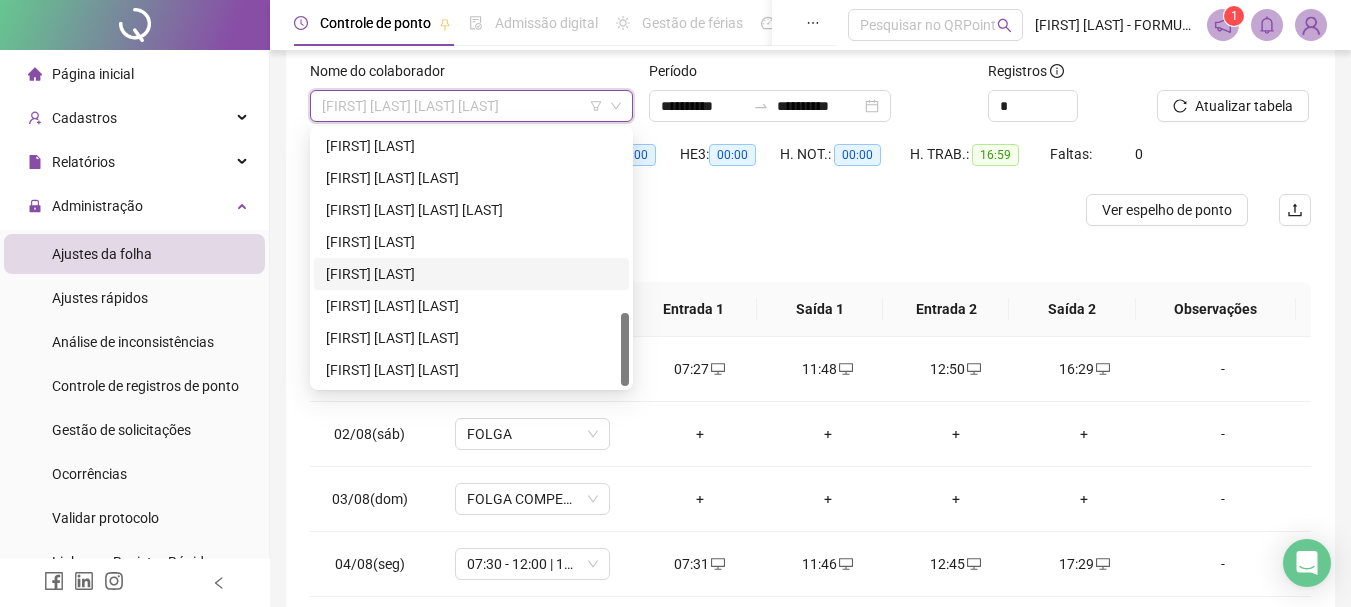click on "[FIRST] [LAST]" at bounding box center [471, 274] 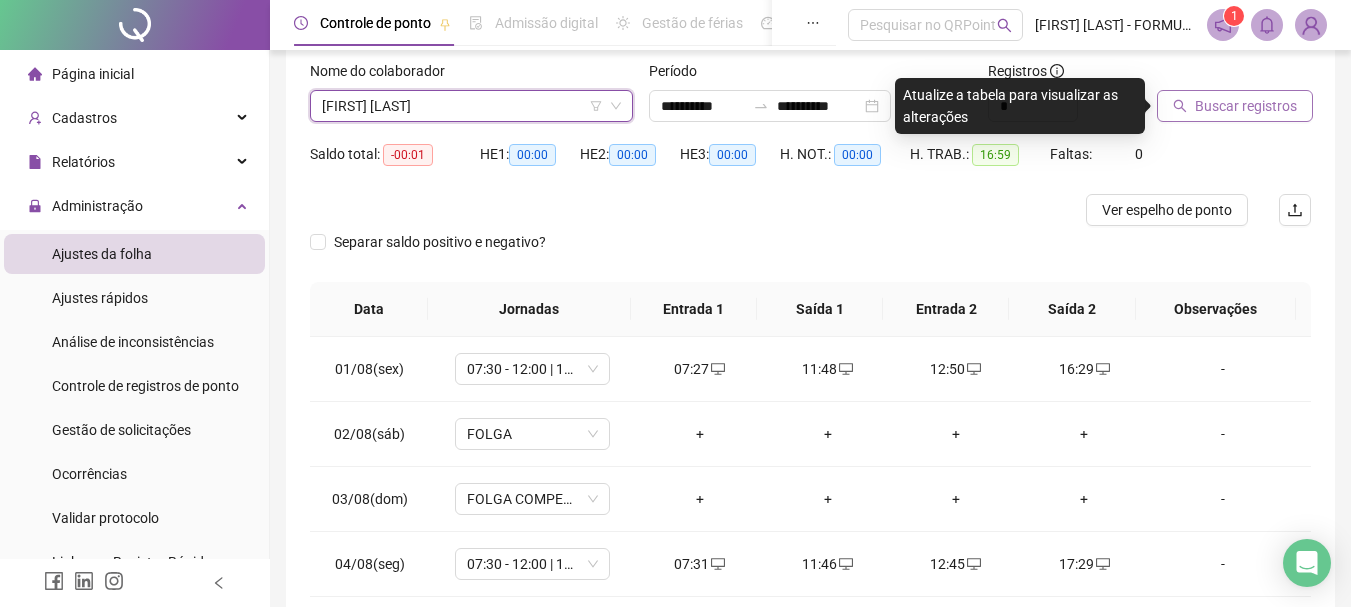 click on "Buscar registros" at bounding box center [1246, 106] 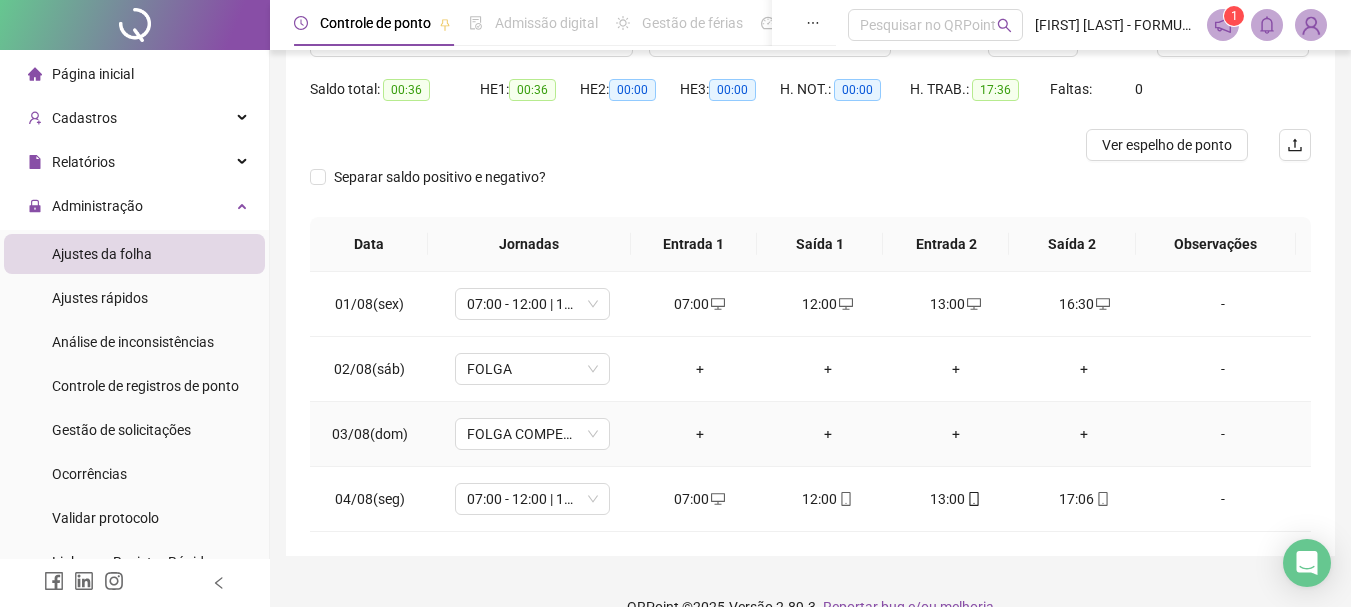 scroll, scrollTop: 224, scrollLeft: 0, axis: vertical 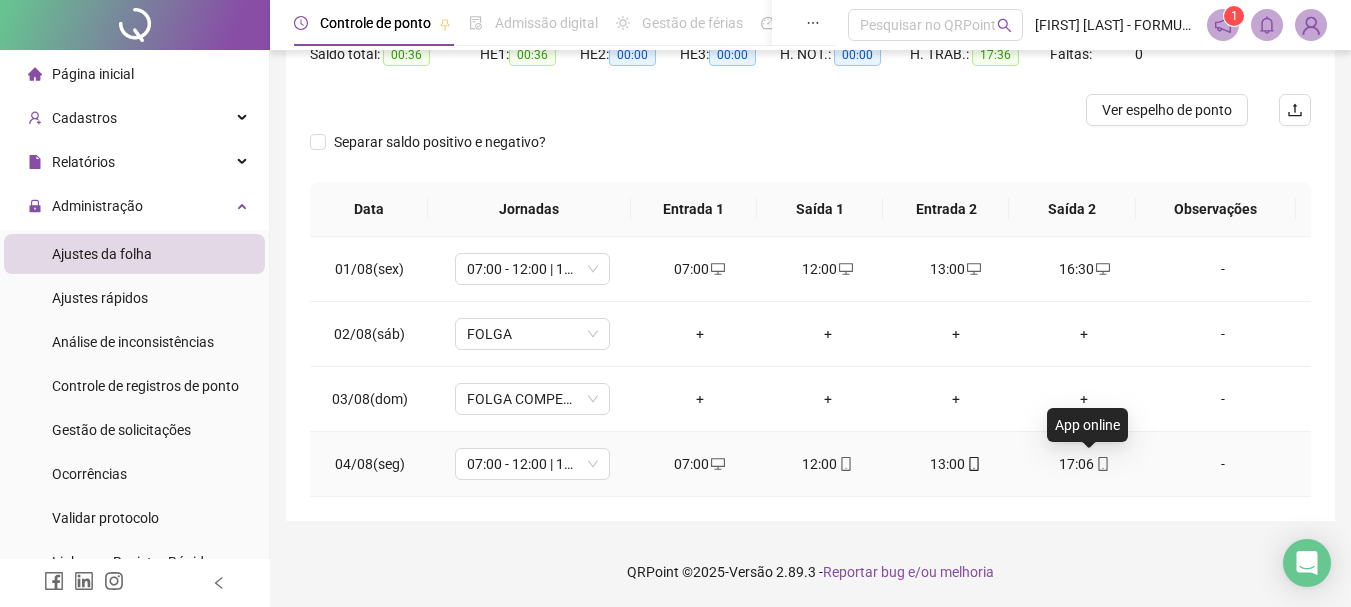 click 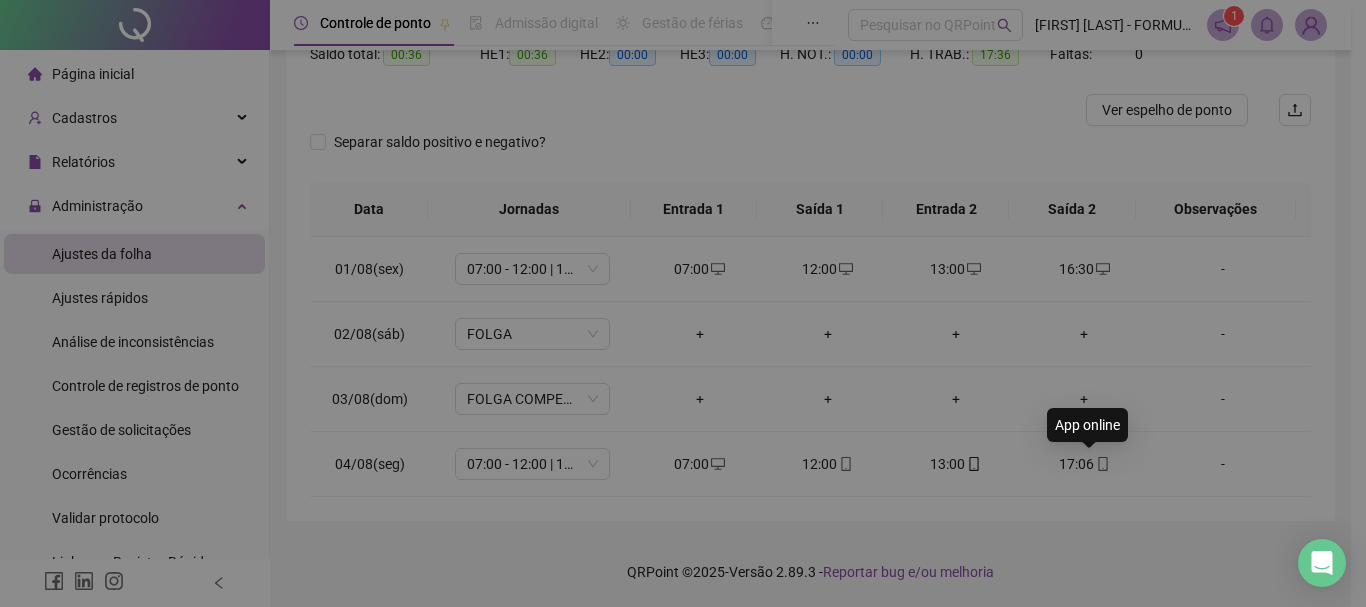 type on "**********" 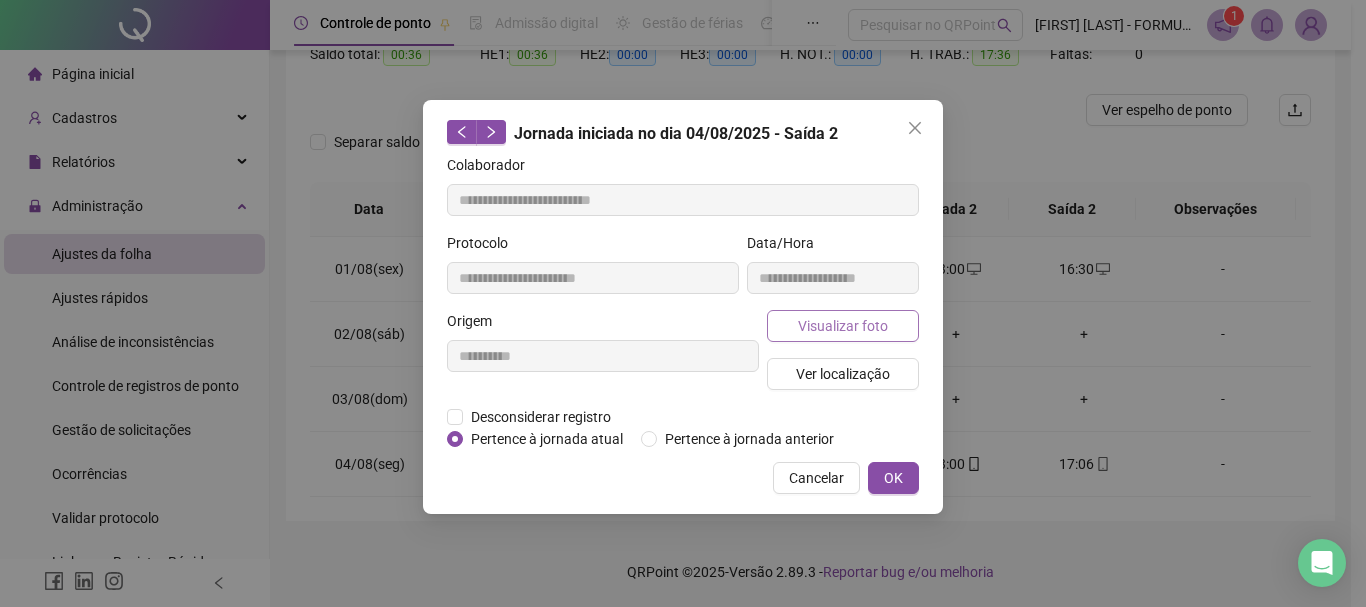 click on "Visualizar foto" at bounding box center [843, 326] 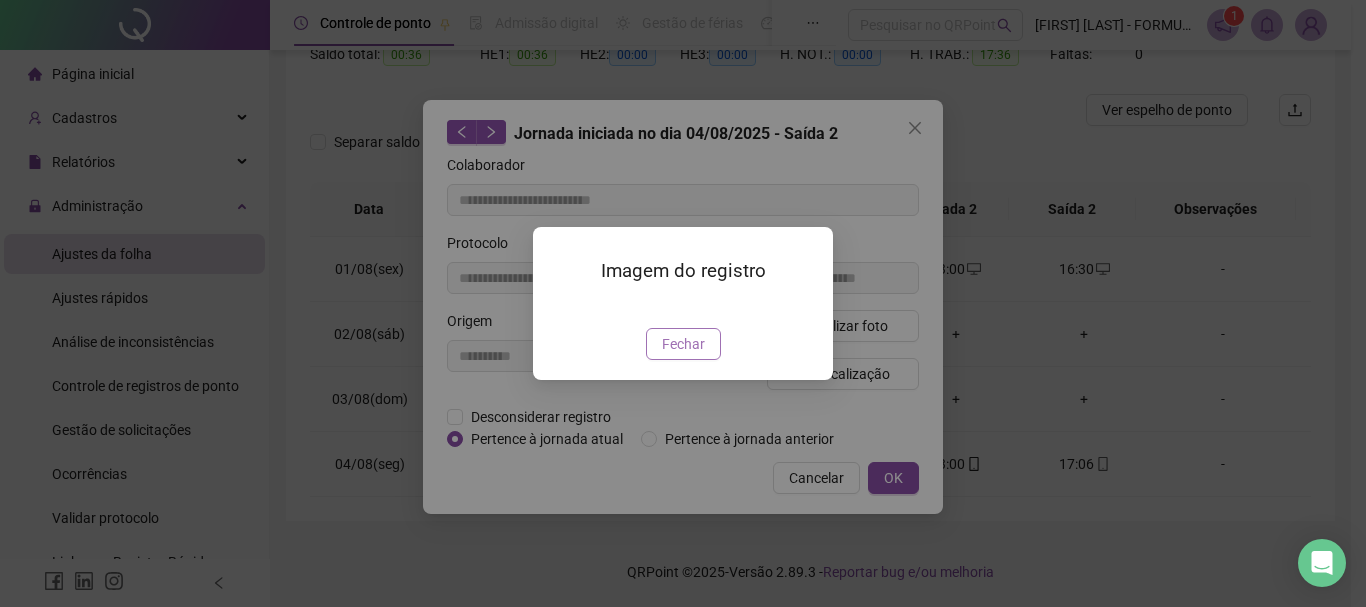 click on "Fechar" at bounding box center (683, 344) 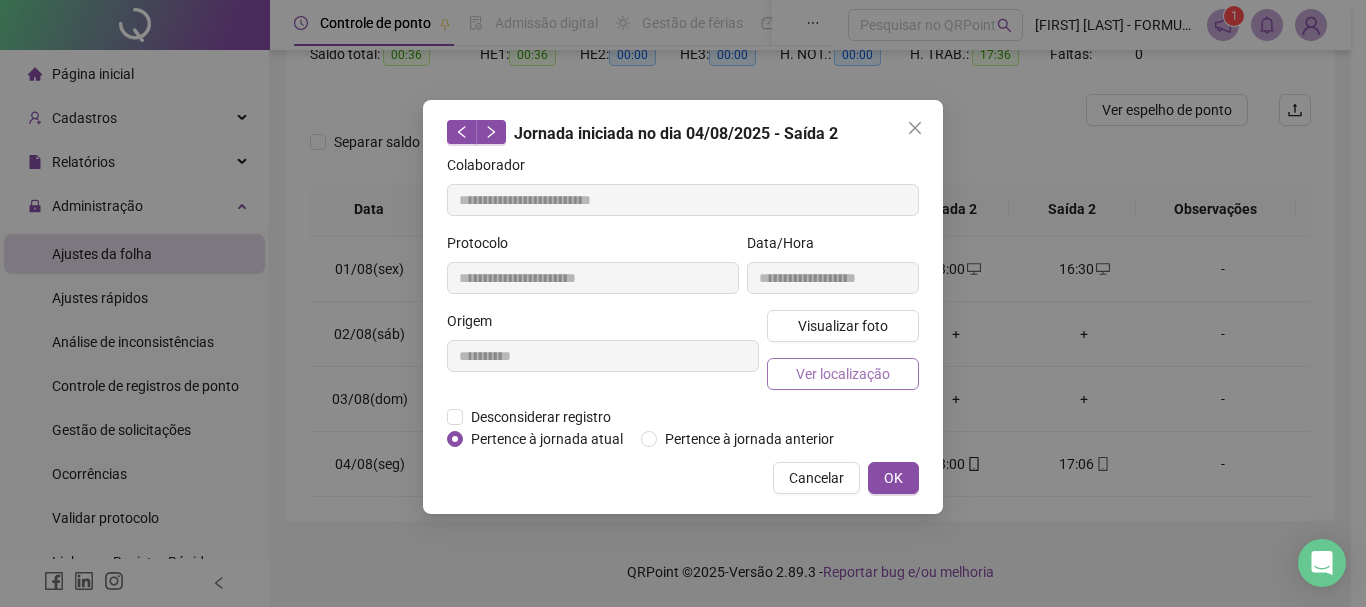 click on "Ver localização" at bounding box center (843, 374) 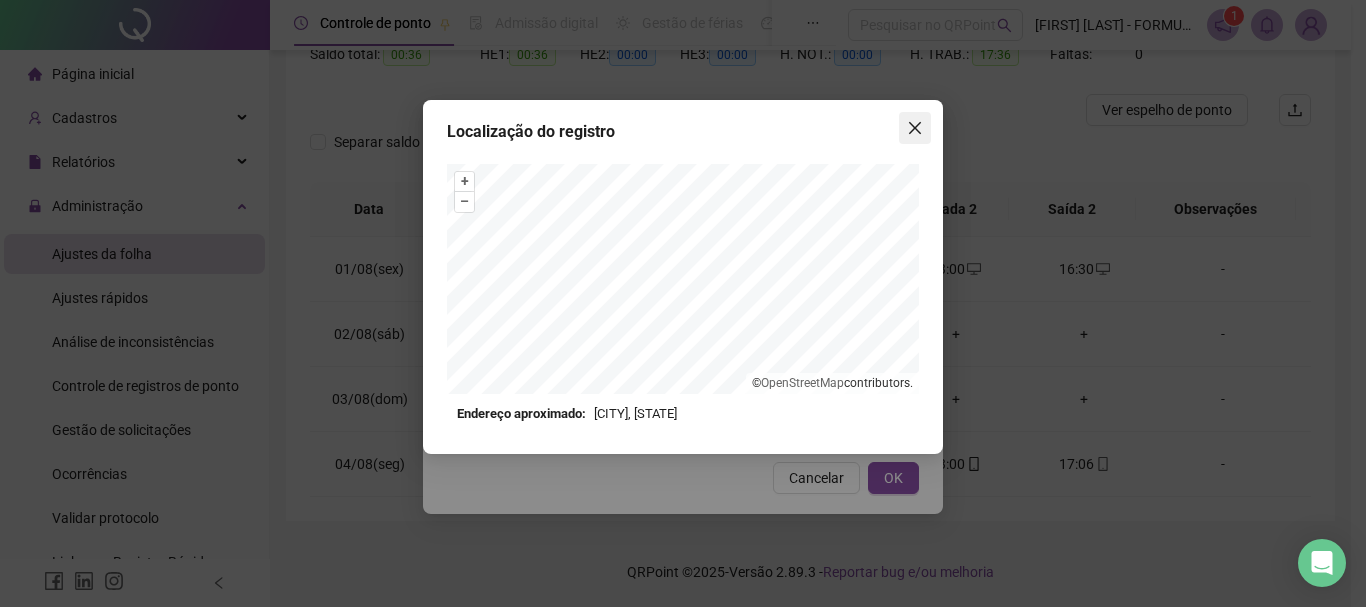 click 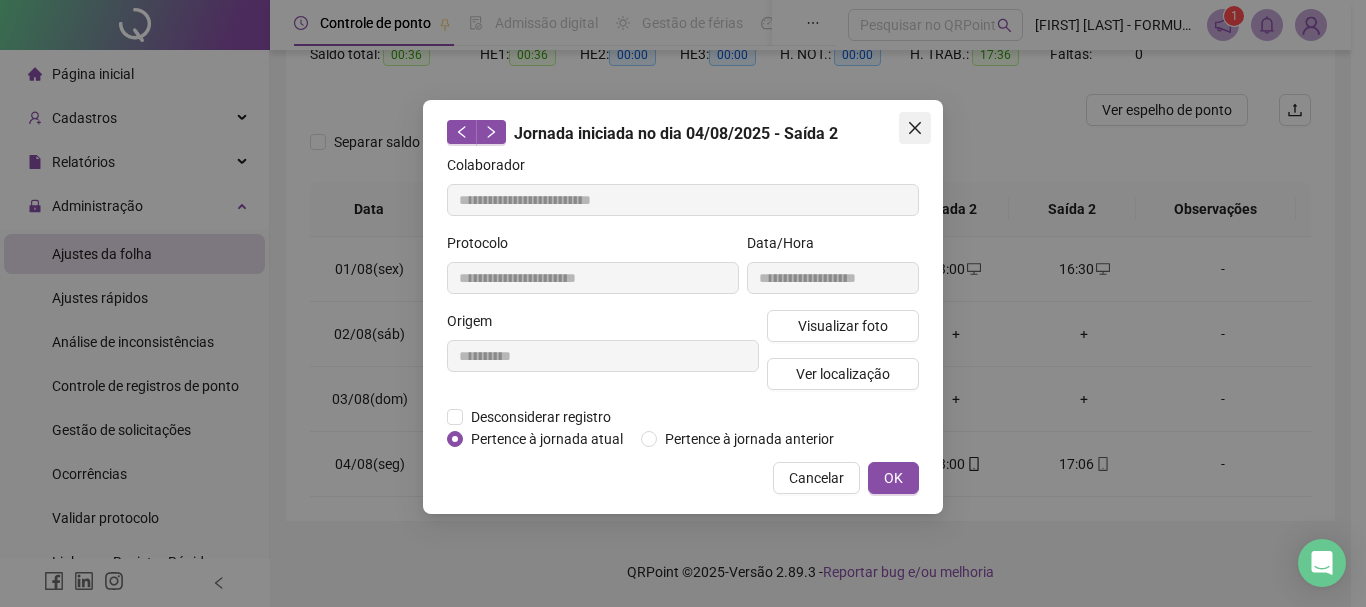 click 